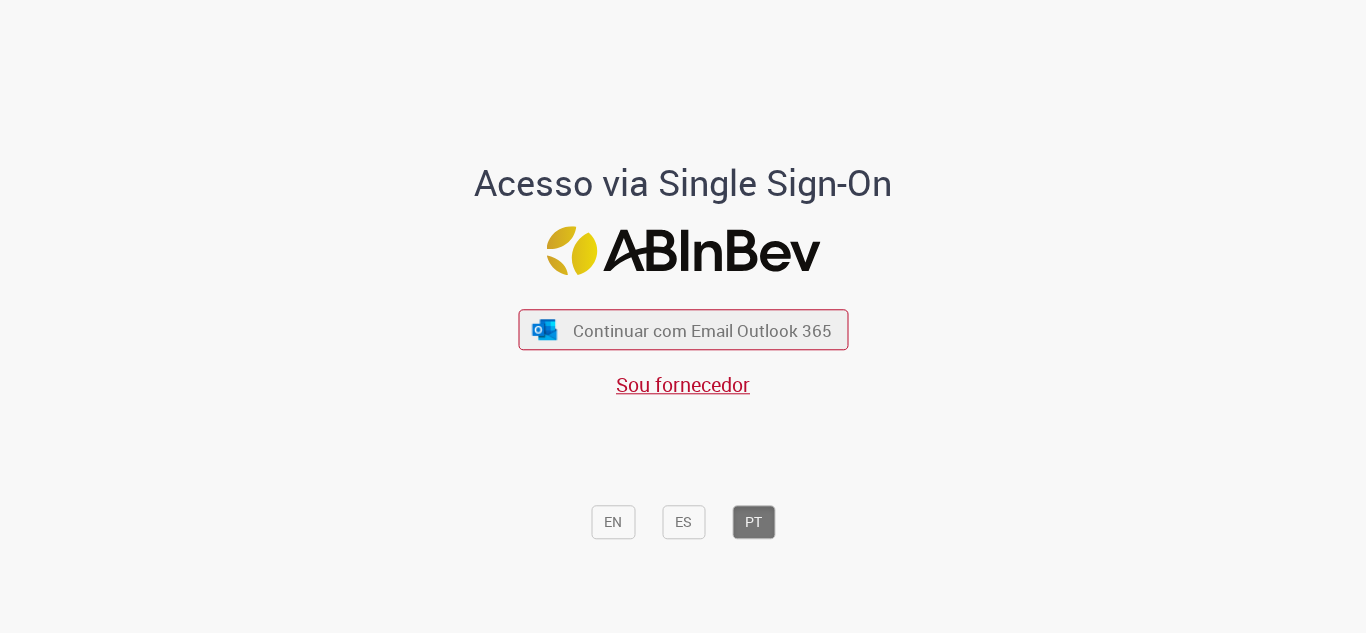 scroll, scrollTop: 0, scrollLeft: 0, axis: both 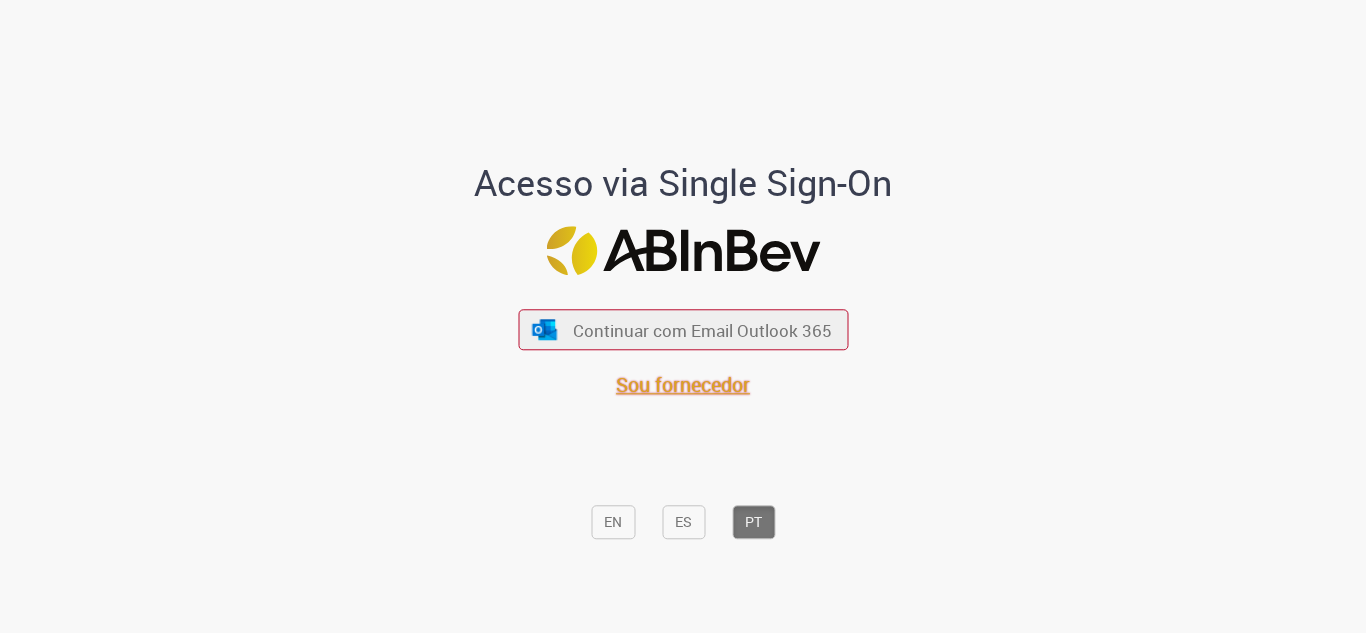 click on "Sou fornecedor" at bounding box center (683, 385) 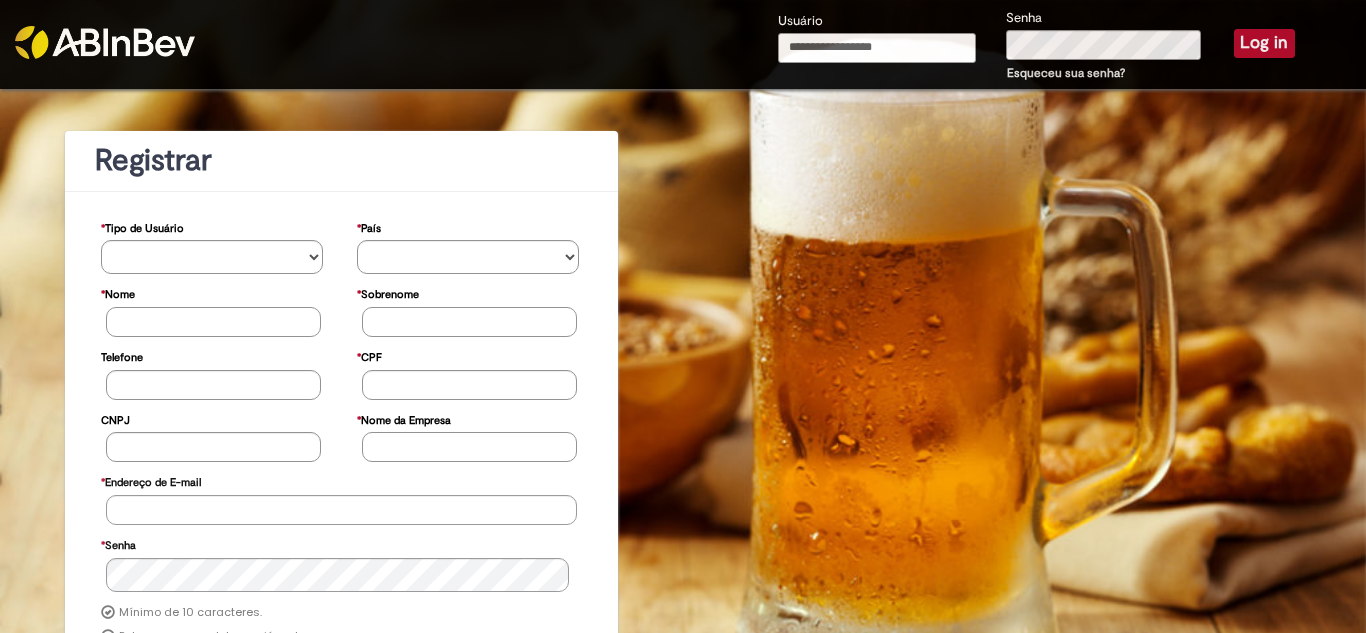 scroll, scrollTop: 0, scrollLeft: 0, axis: both 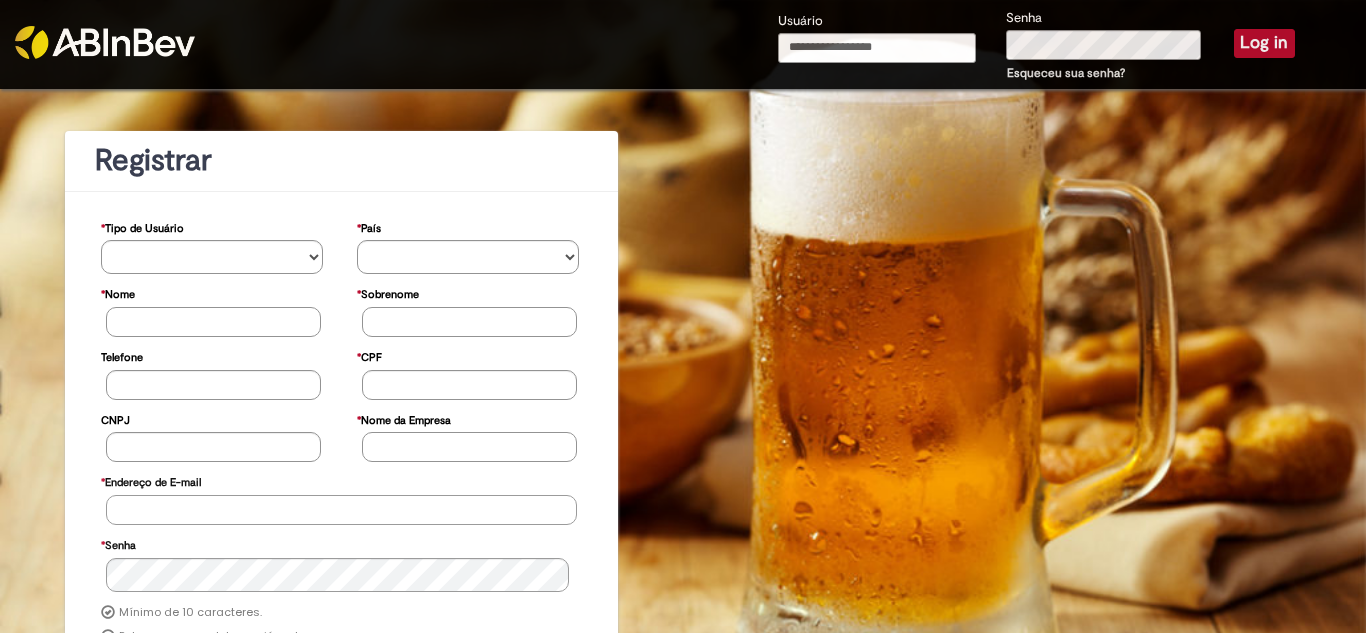 type on "**********" 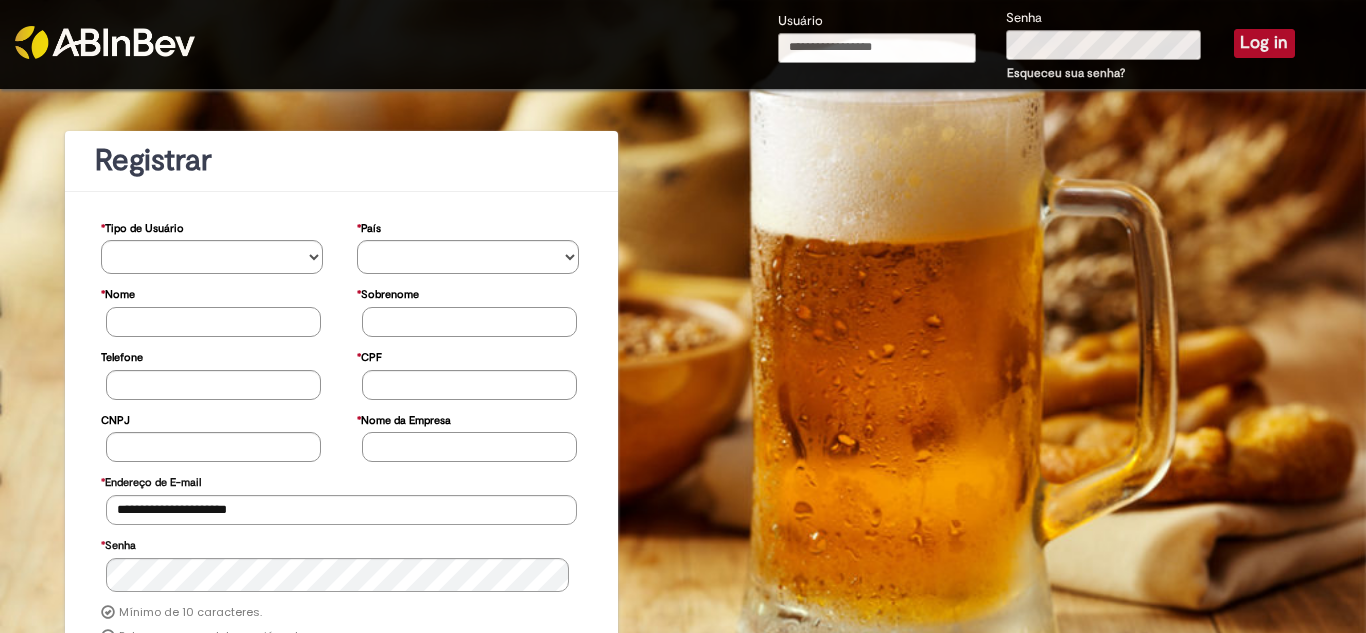 type on "**********" 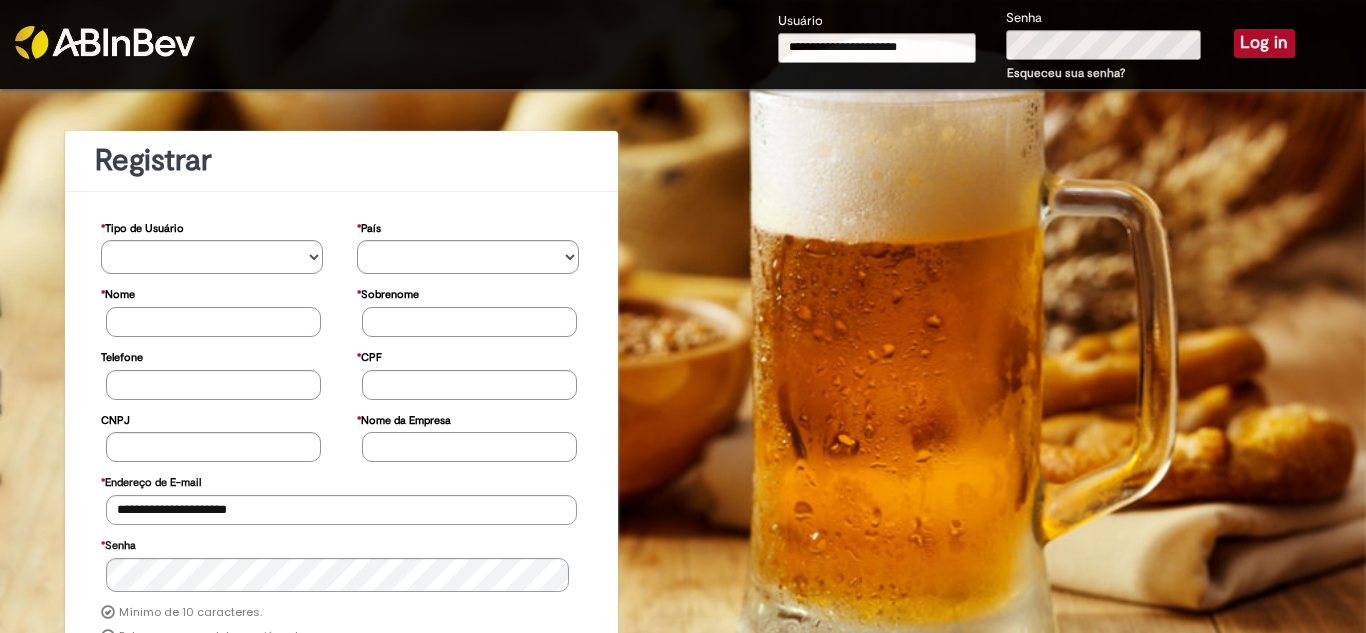 click on "Log in" at bounding box center [1264, 43] 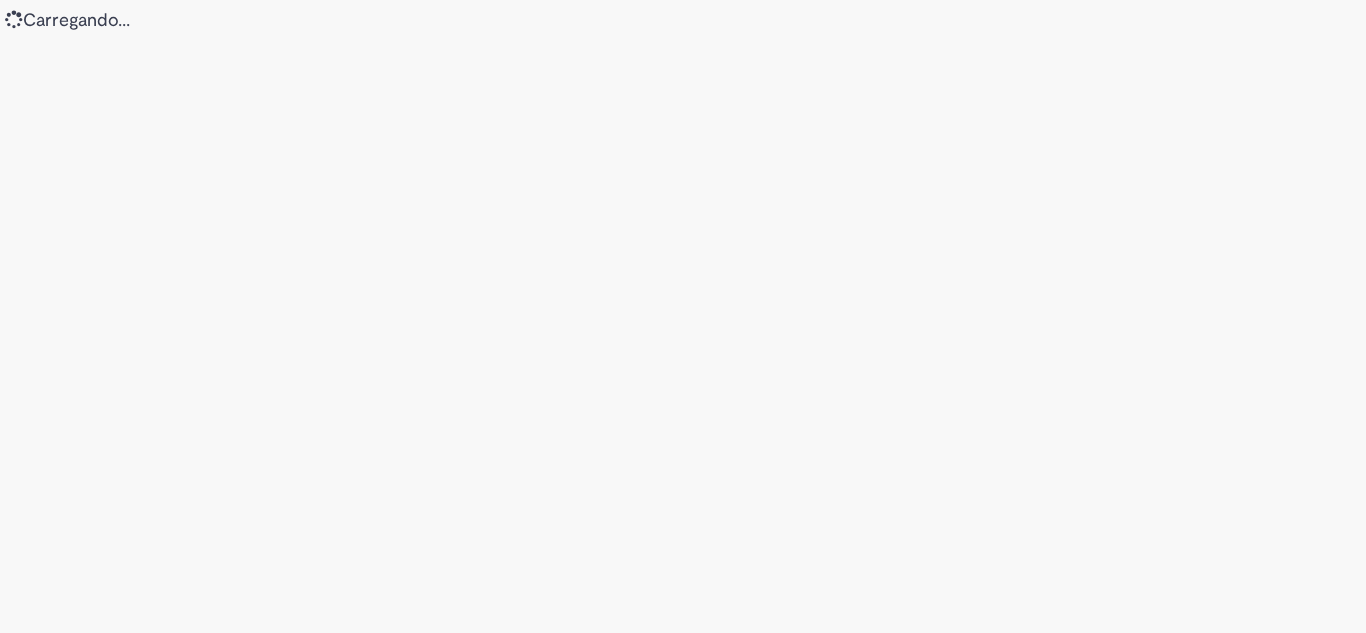 scroll, scrollTop: 0, scrollLeft: 0, axis: both 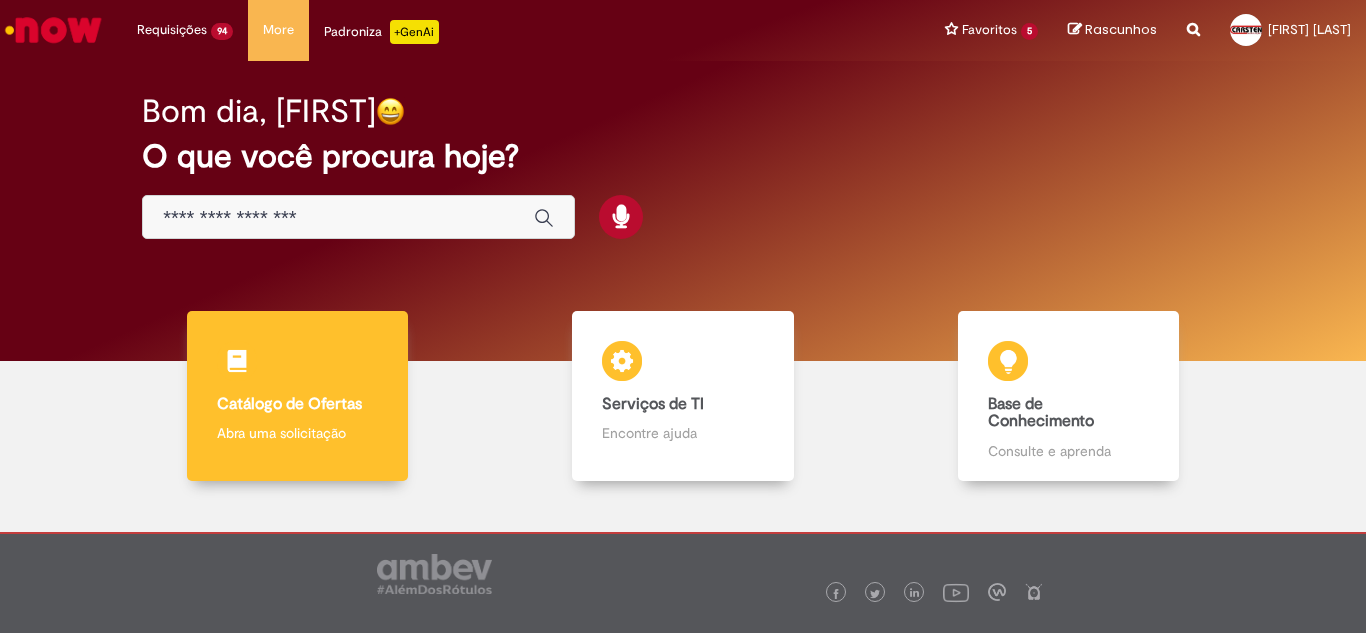 click on "Catálogo de Ofertas" at bounding box center [289, 404] 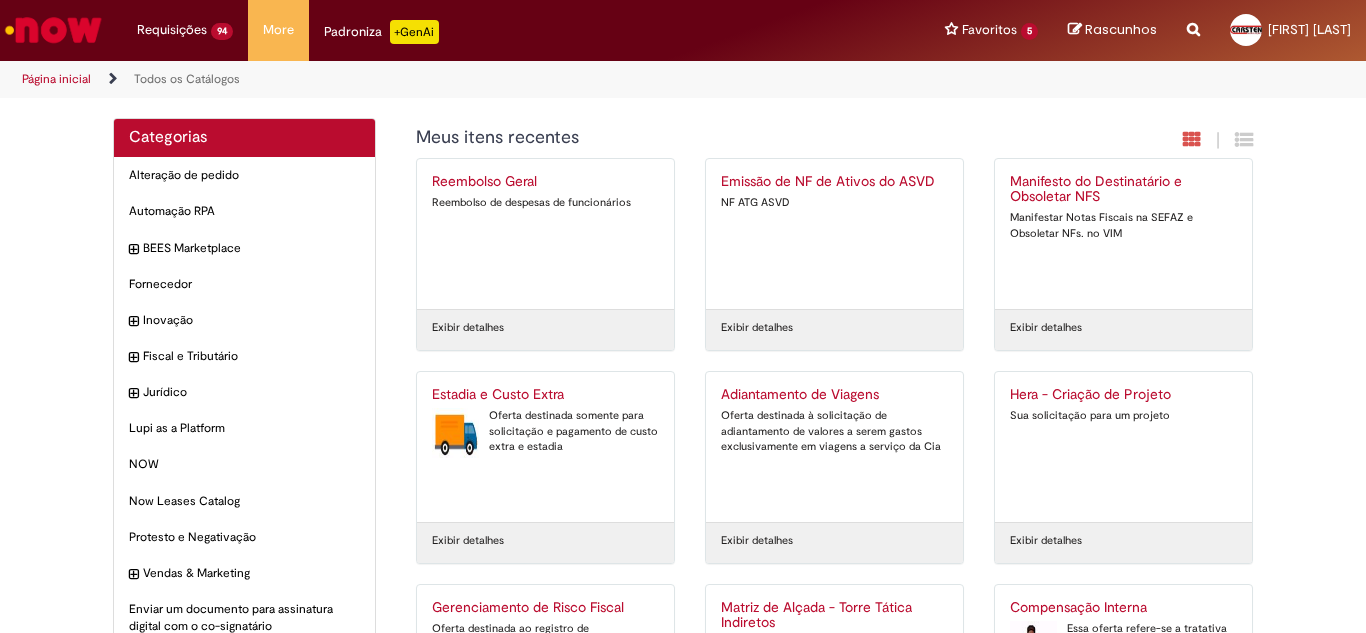 click on "Oferta destinada somente para solicitação e pagamento de custo extra e estadia" at bounding box center (545, 431) 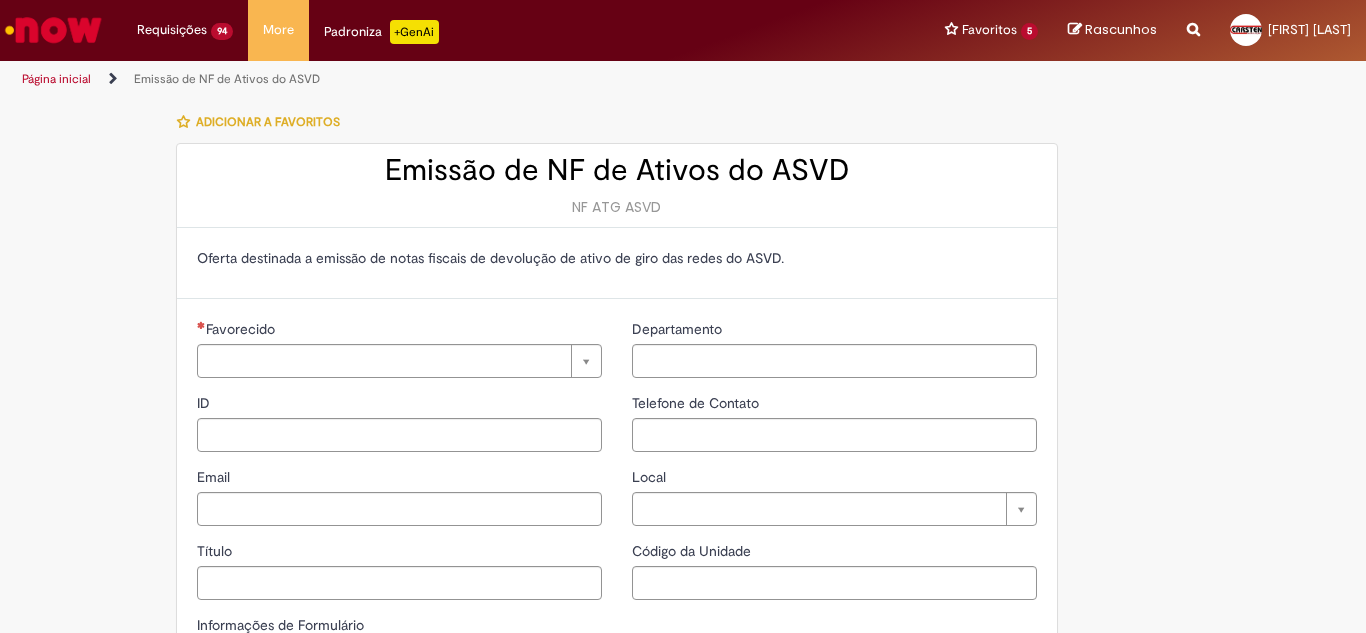 type on "**********" 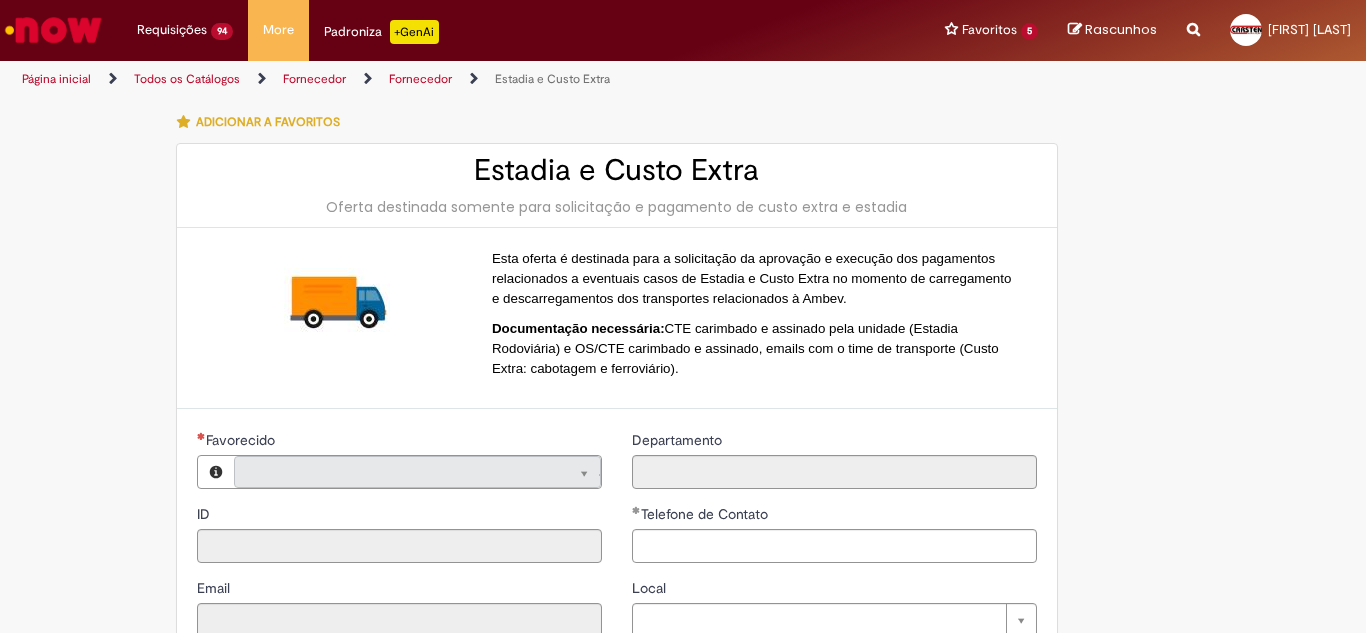 type on "**********" 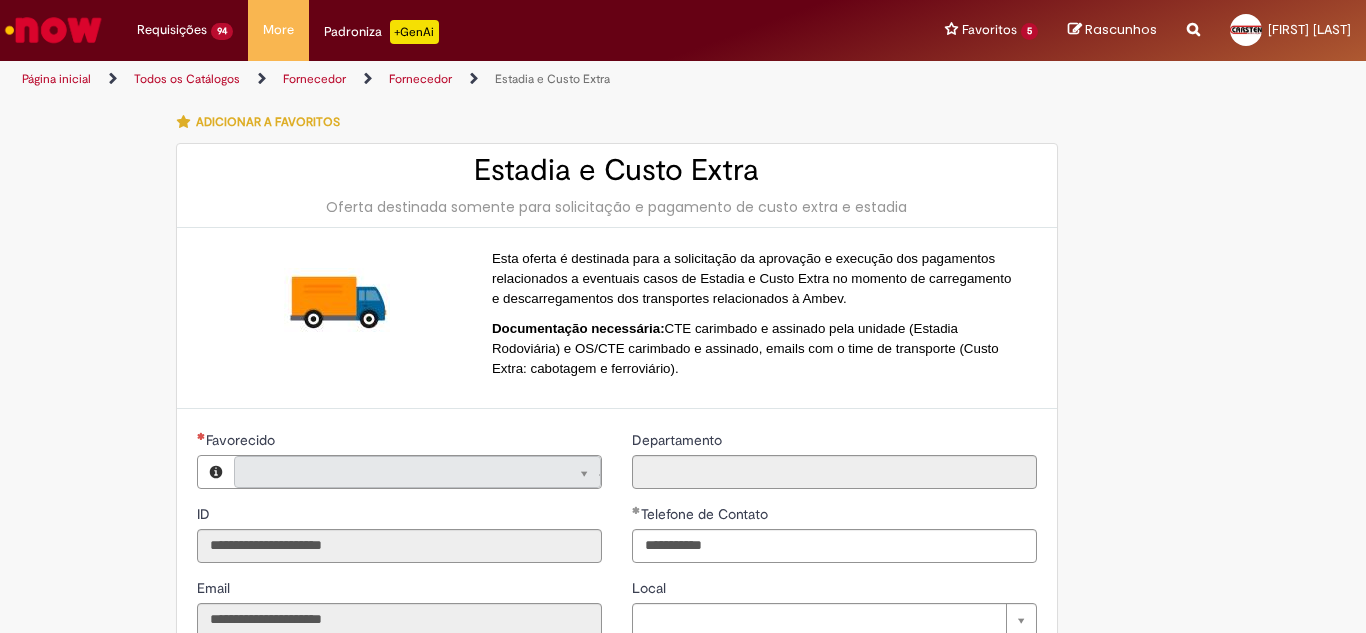 type on "**********" 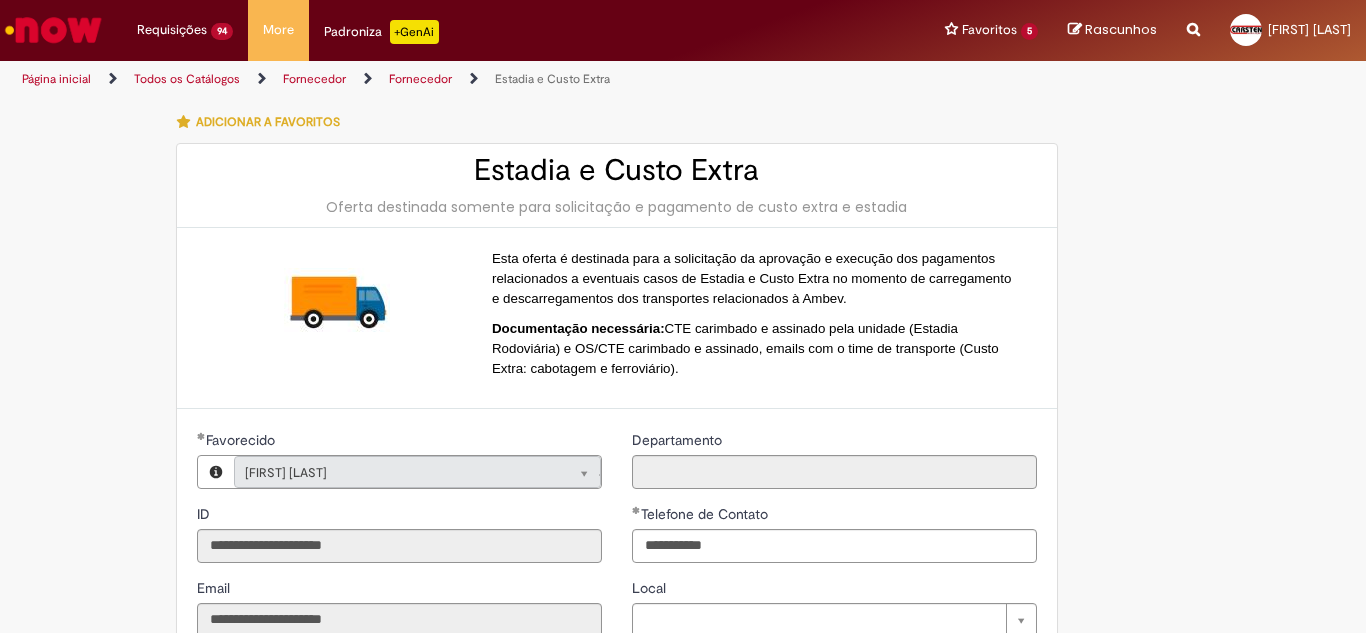 type on "**********" 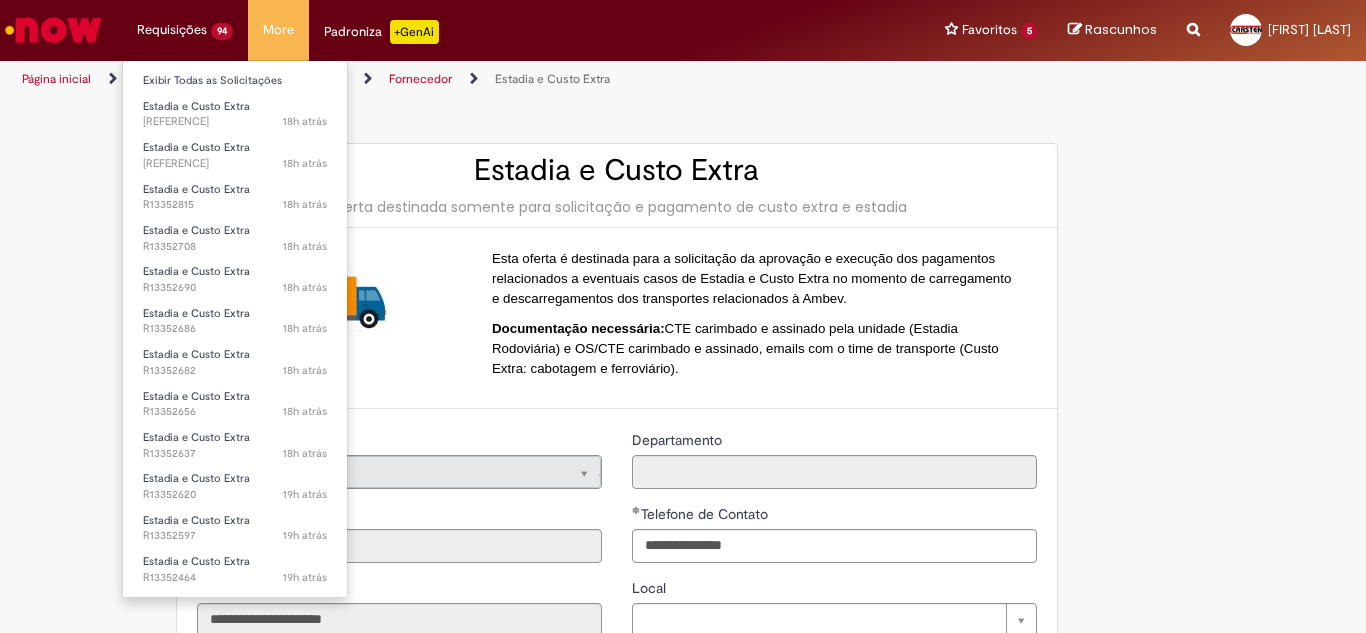 click on "Requisições   94
Exibir Todas as Solicitações
Estadia e Custo Extra
18h atrás 18 horas atrás  R13352860
Estadia e Custo Extra
18h atrás 18 horas atrás  R13352821
Estadia e Custo Extra
18h atrás 18 horas atrás  R13352815
Estadia e Custo Extra
18h atrás 18 horas atrás  R13352708
Estadia e Custo Extra
18h atrás 18 horas atrás  R13352690
Estadia e Custo Extra
18h atrás 18 horas atrás  R13352686
Estadia e Custo Extra
18h atrás 18 horas atrás  R13352682
Estadia e Custo Extra
18h atrás 18 horas atrás  R13352656
Estadia e Custo Extra
18h atrás 18 horas atrás  R13352637
Estadia e Custo Extra
19h atrás 19 horas atrás  R13352620
Estadia e Custo Extra
19h atrás 19 horas atrás  R13352597" at bounding box center [185, 30] 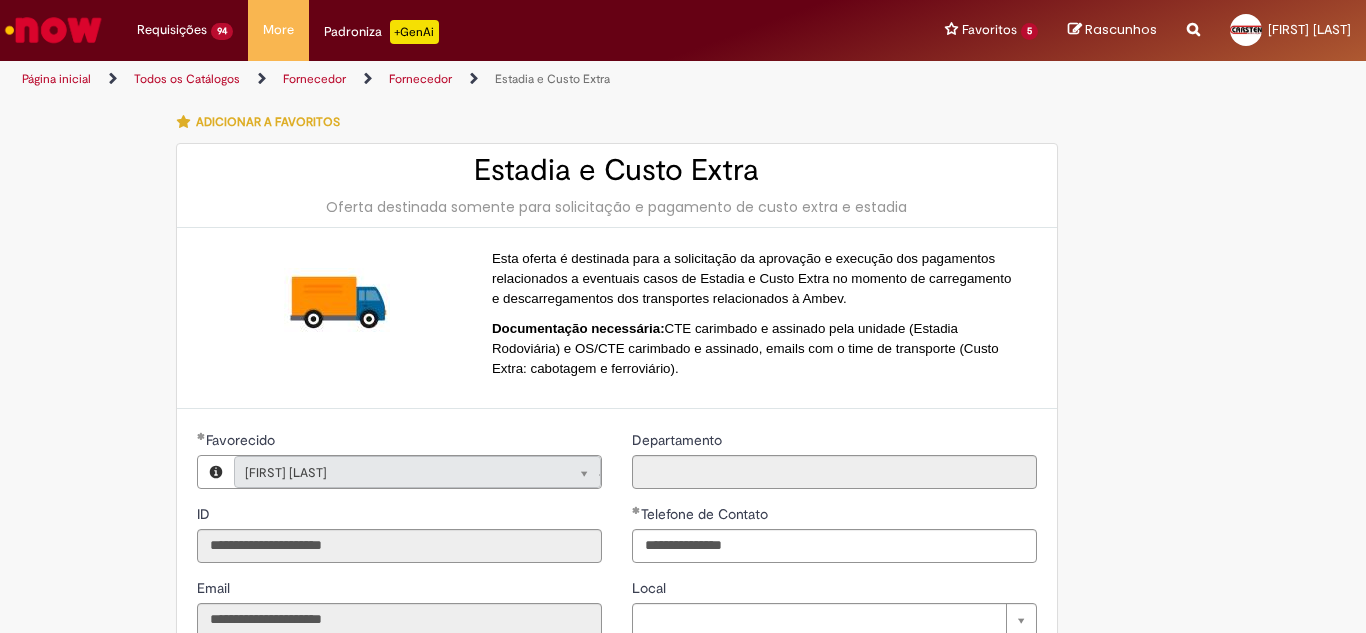 click at bounding box center [53, 30] 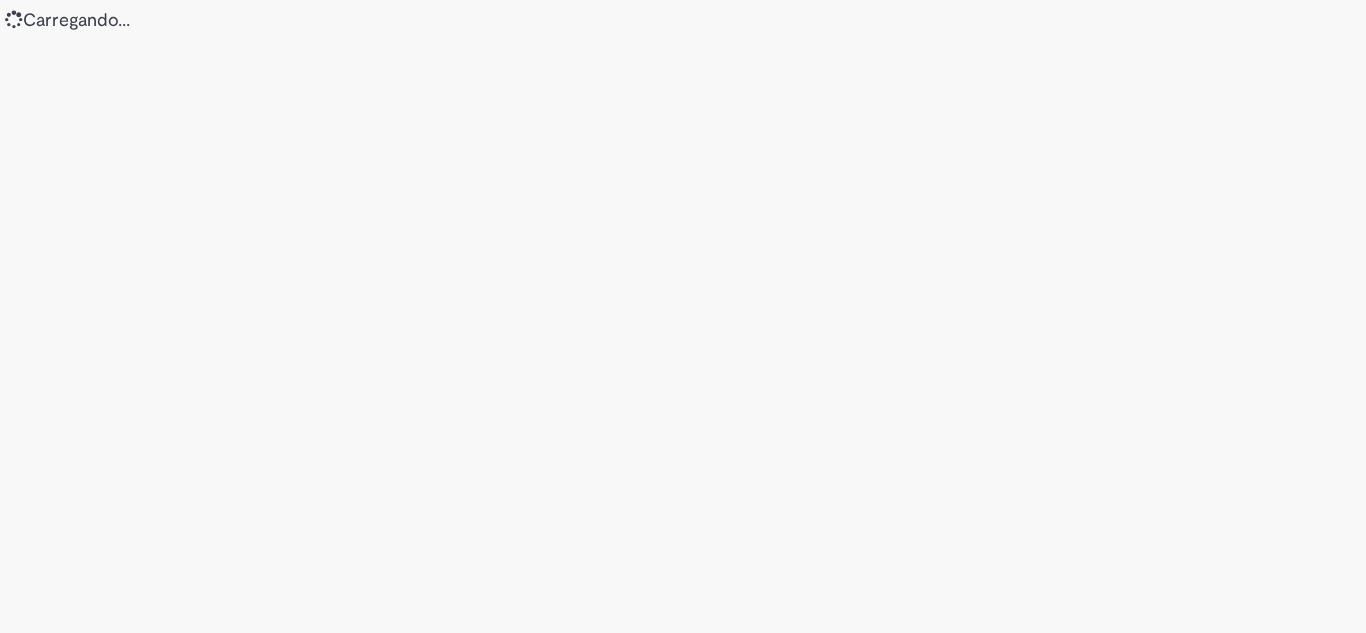 scroll, scrollTop: 0, scrollLeft: 0, axis: both 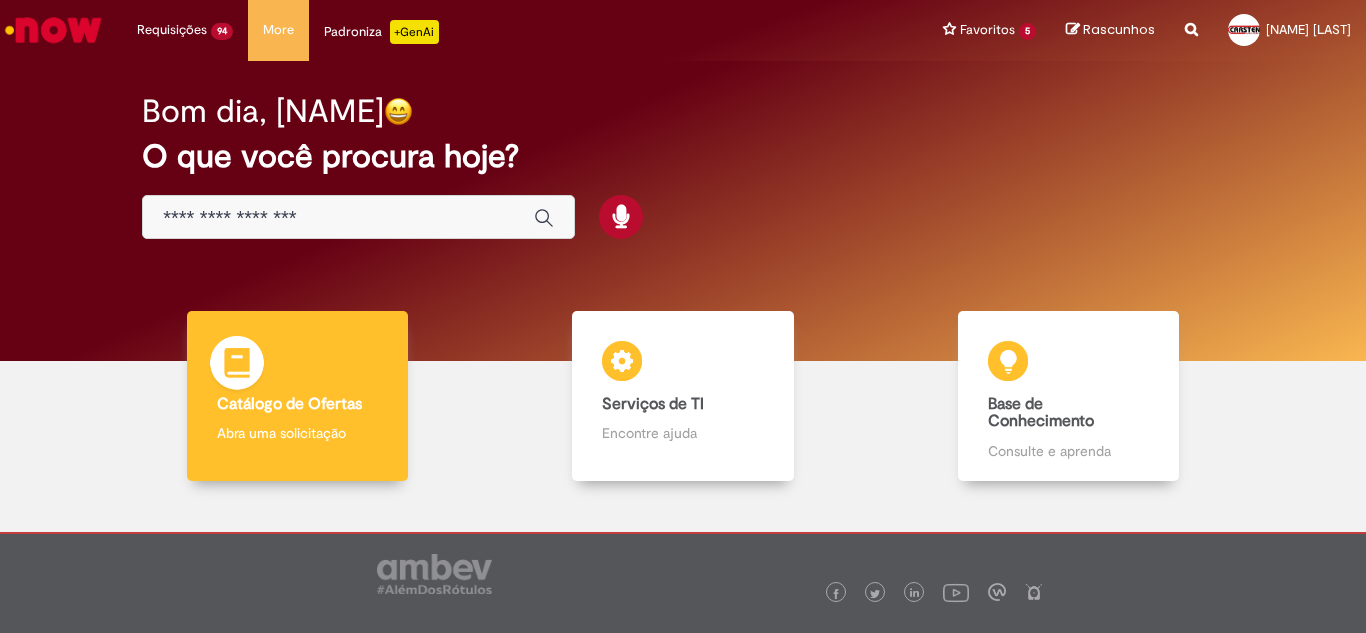 click on "Catálogo de Ofertas
Catálogo de Ofertas
Abra uma solicitação" at bounding box center [298, 396] 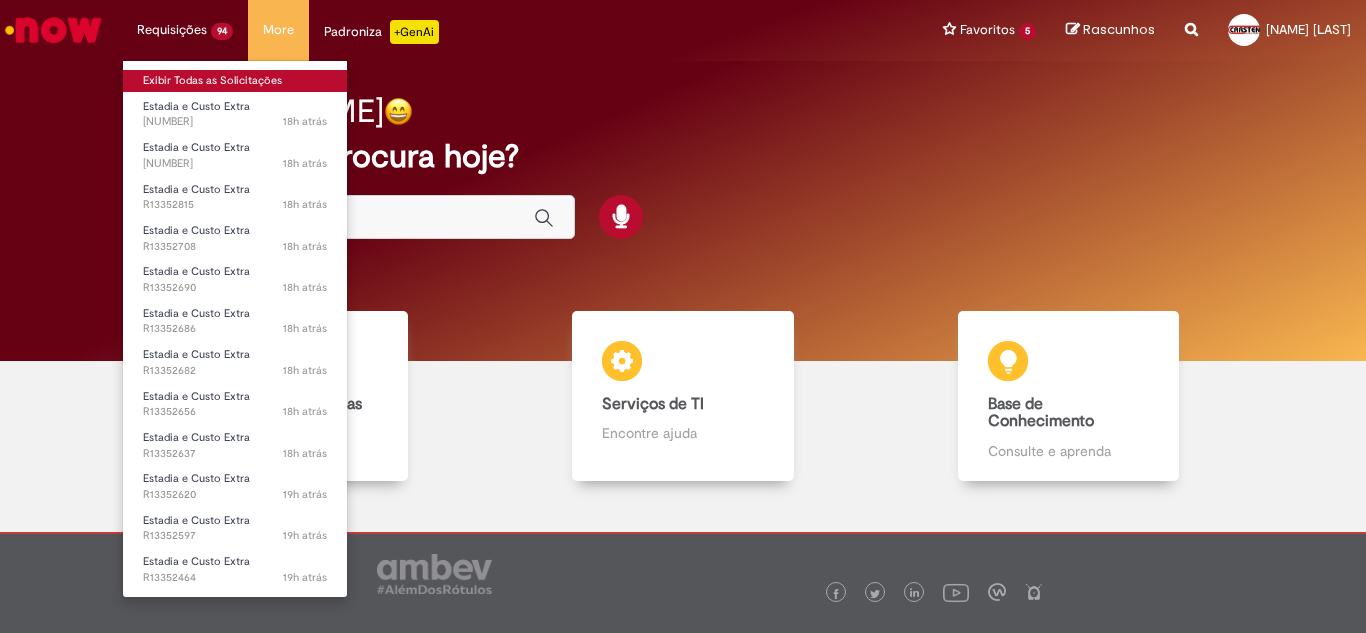 click on "Exibir Todas as Solicitações" at bounding box center (235, 81) 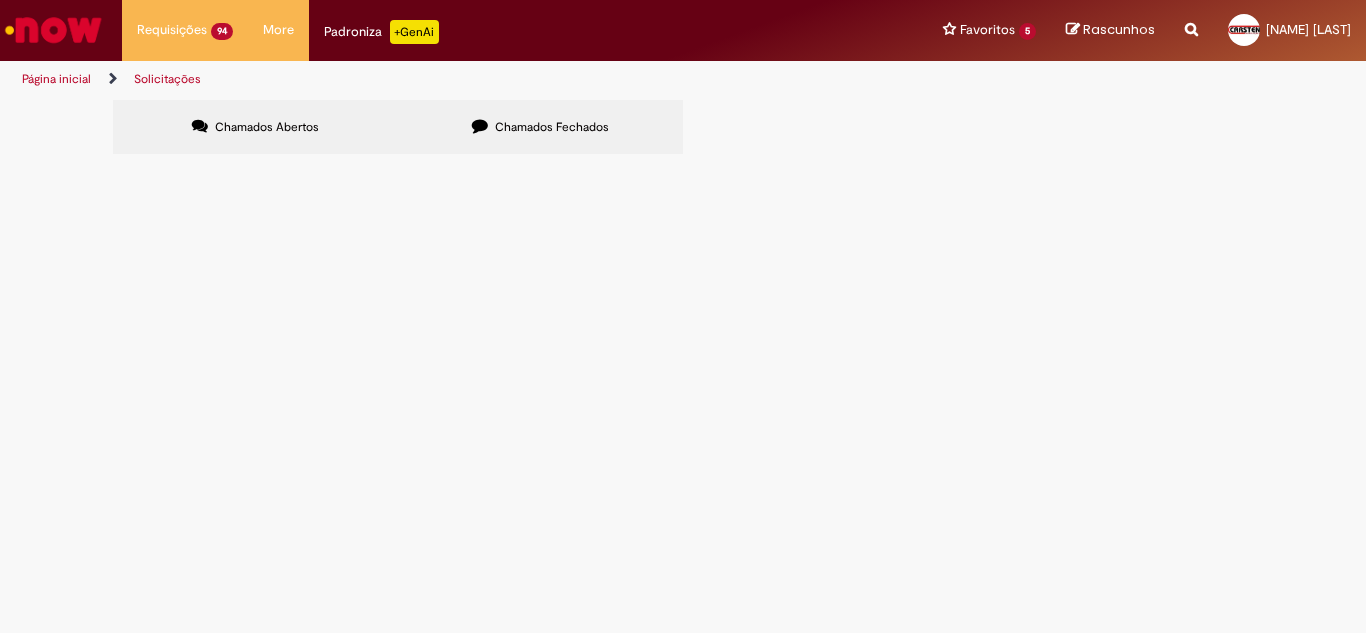click at bounding box center [53, 30] 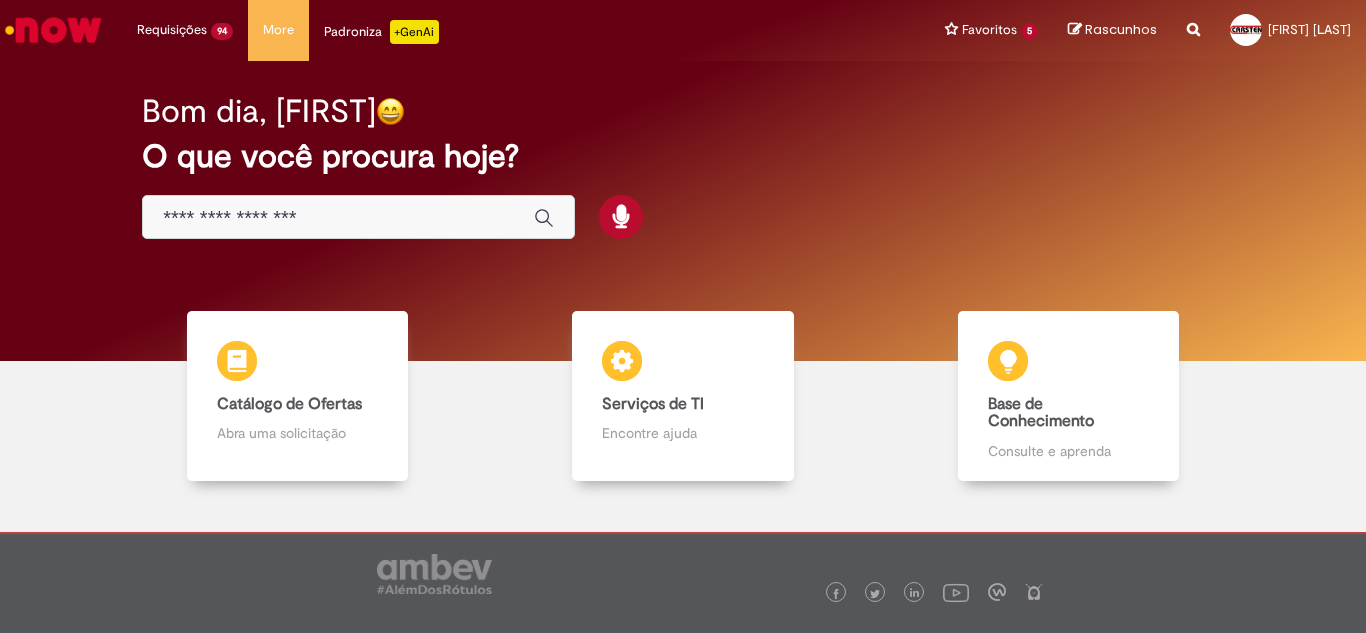 scroll, scrollTop: 0, scrollLeft: 0, axis: both 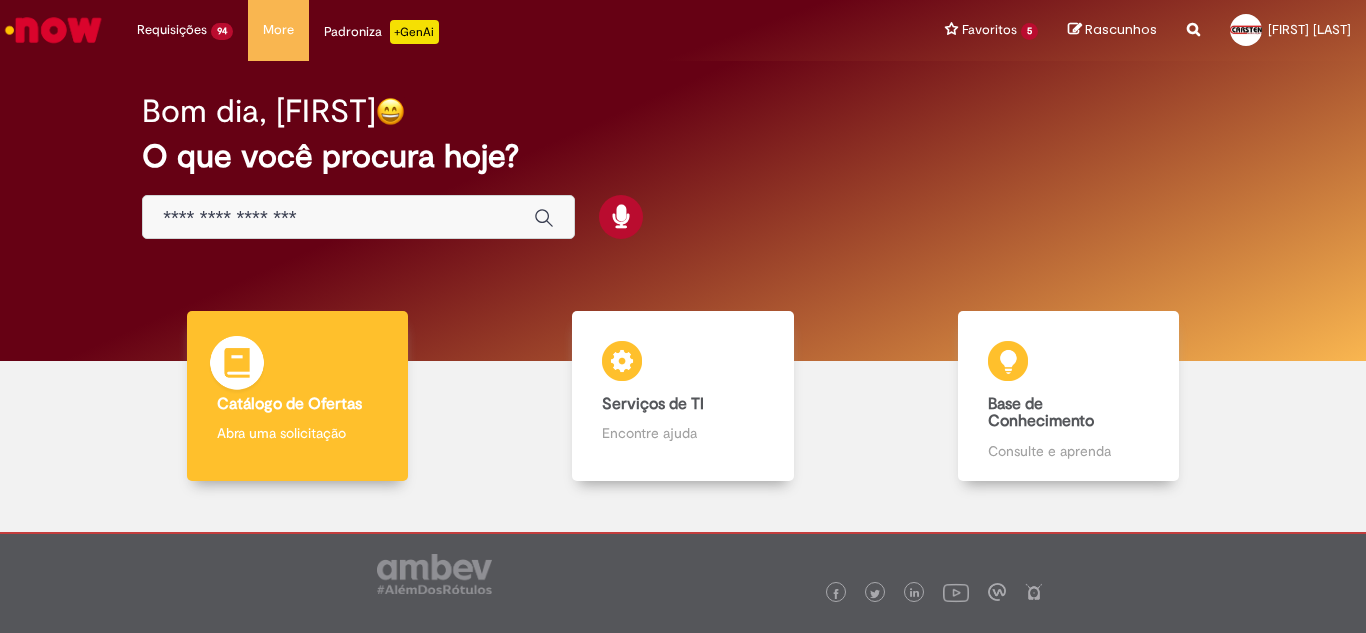 click on "Catálogo de Ofertas" at bounding box center (289, 404) 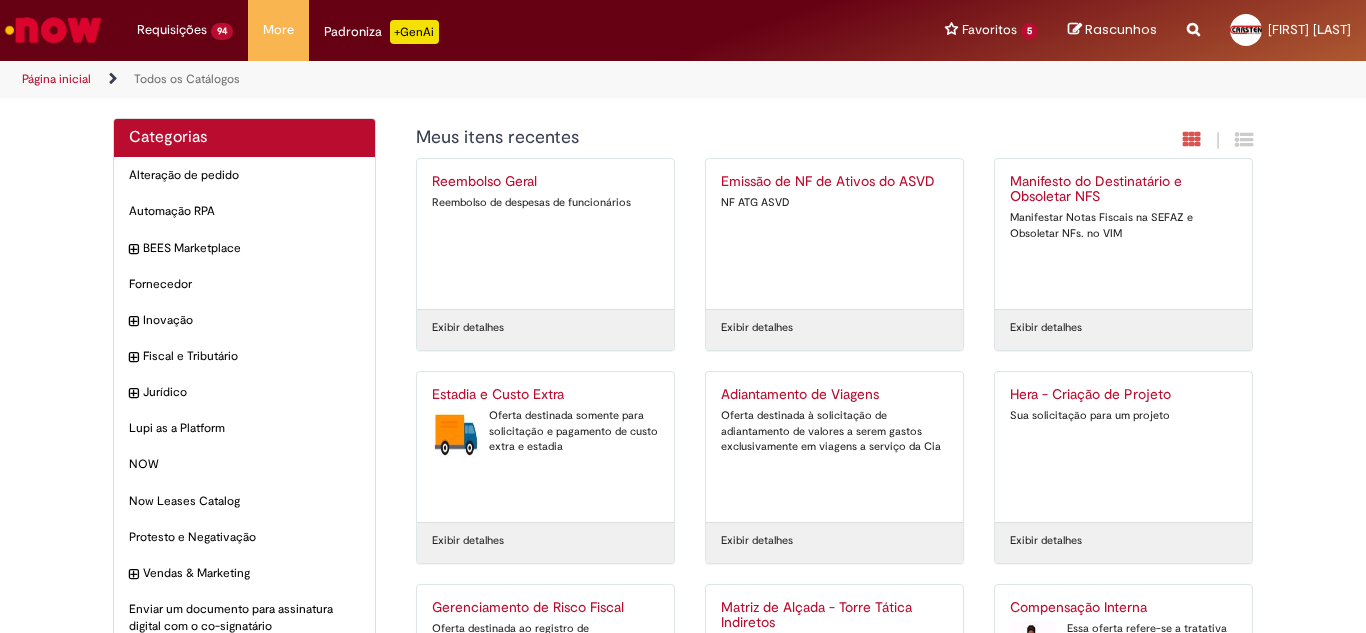 click on "Emissão de NF de Ativos do ASVD
NF ATG ASVD" at bounding box center [834, 234] 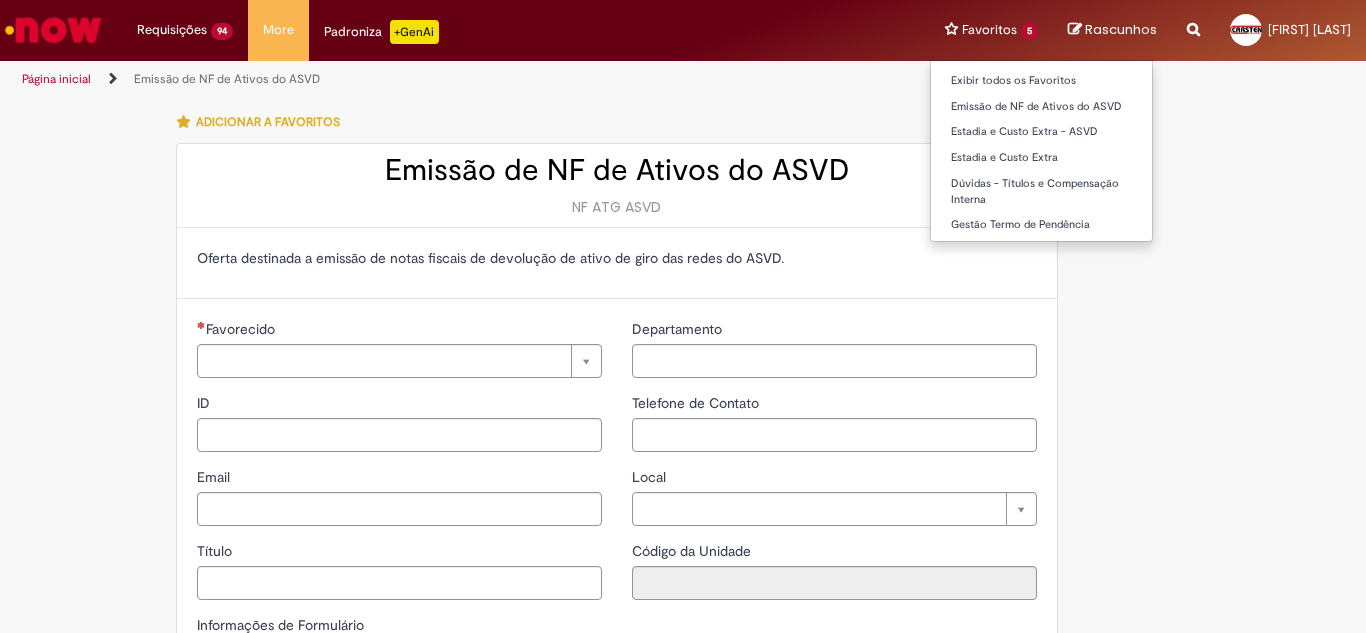 type on "**********" 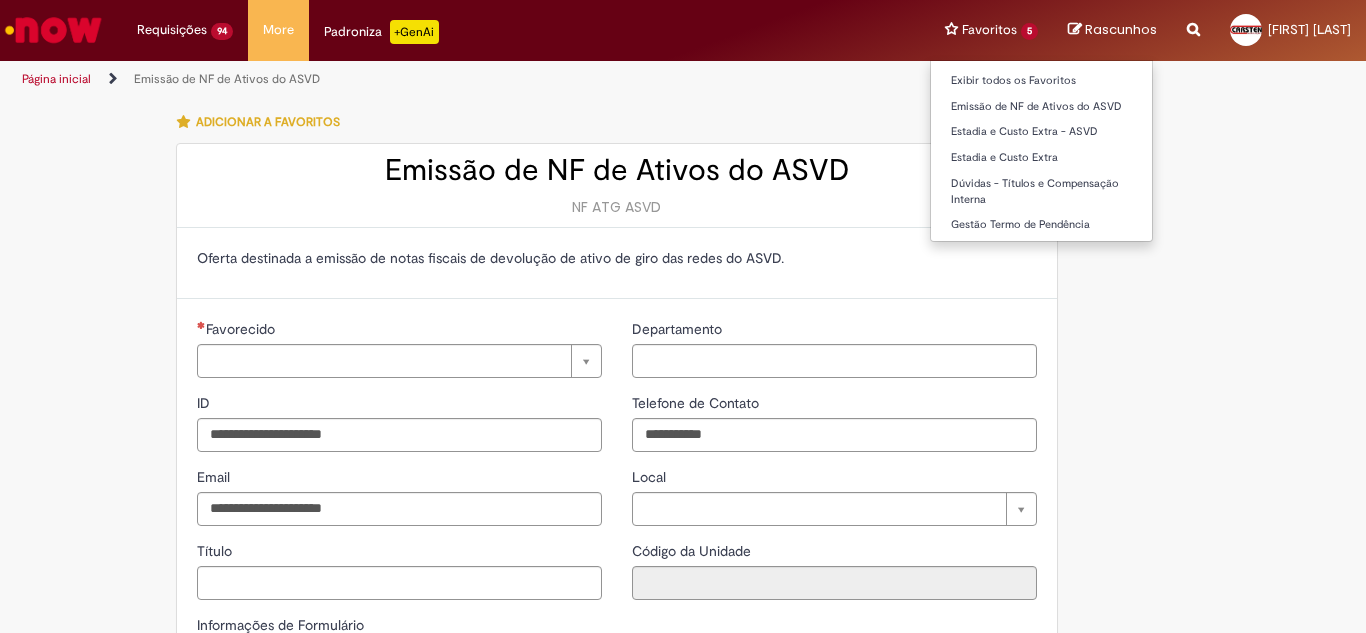 type on "**********" 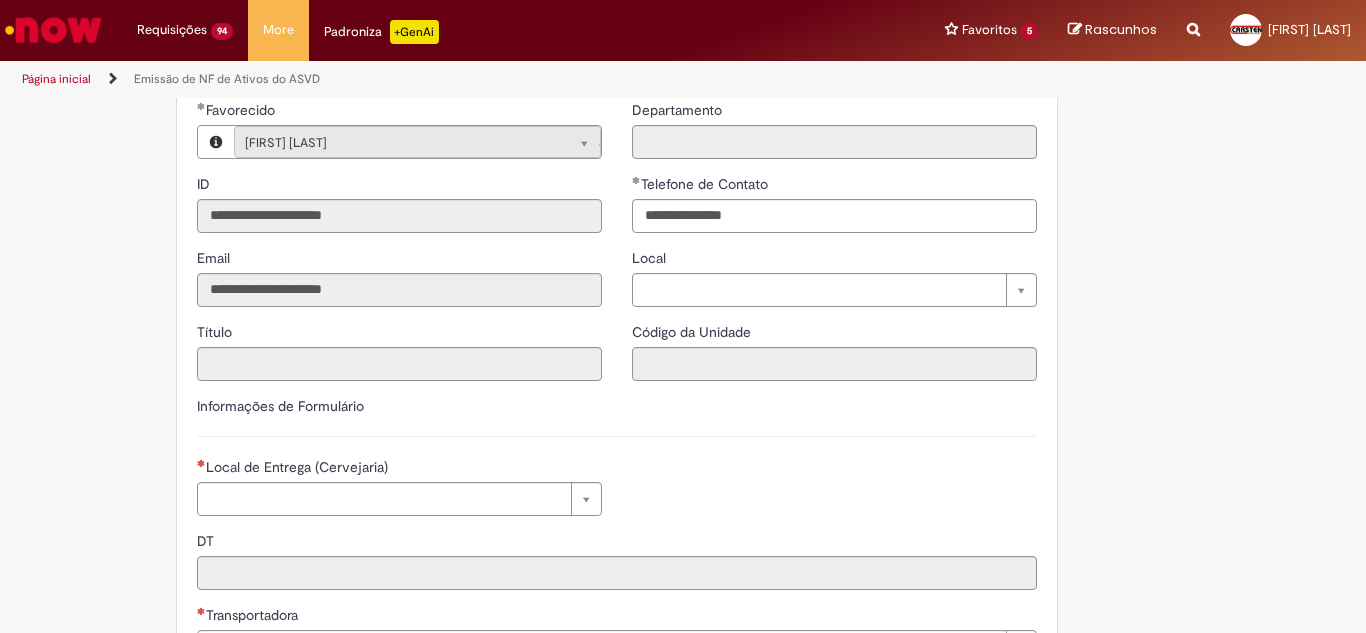 scroll, scrollTop: 500, scrollLeft: 0, axis: vertical 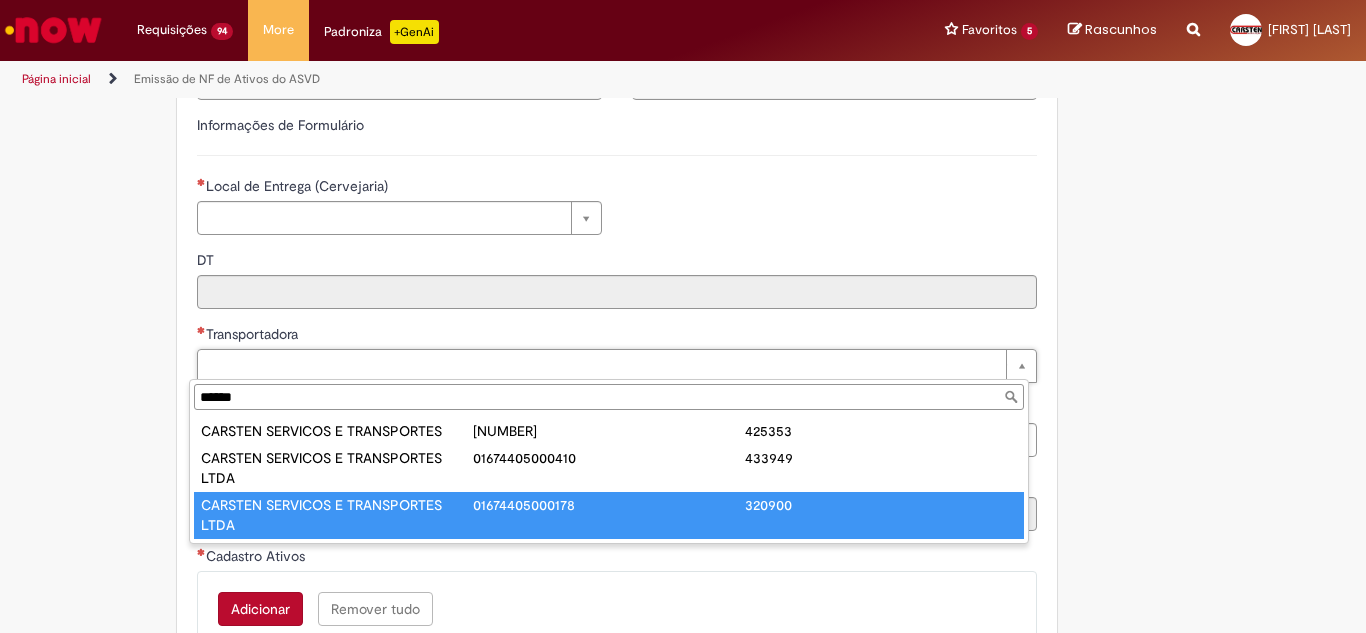 type on "******" 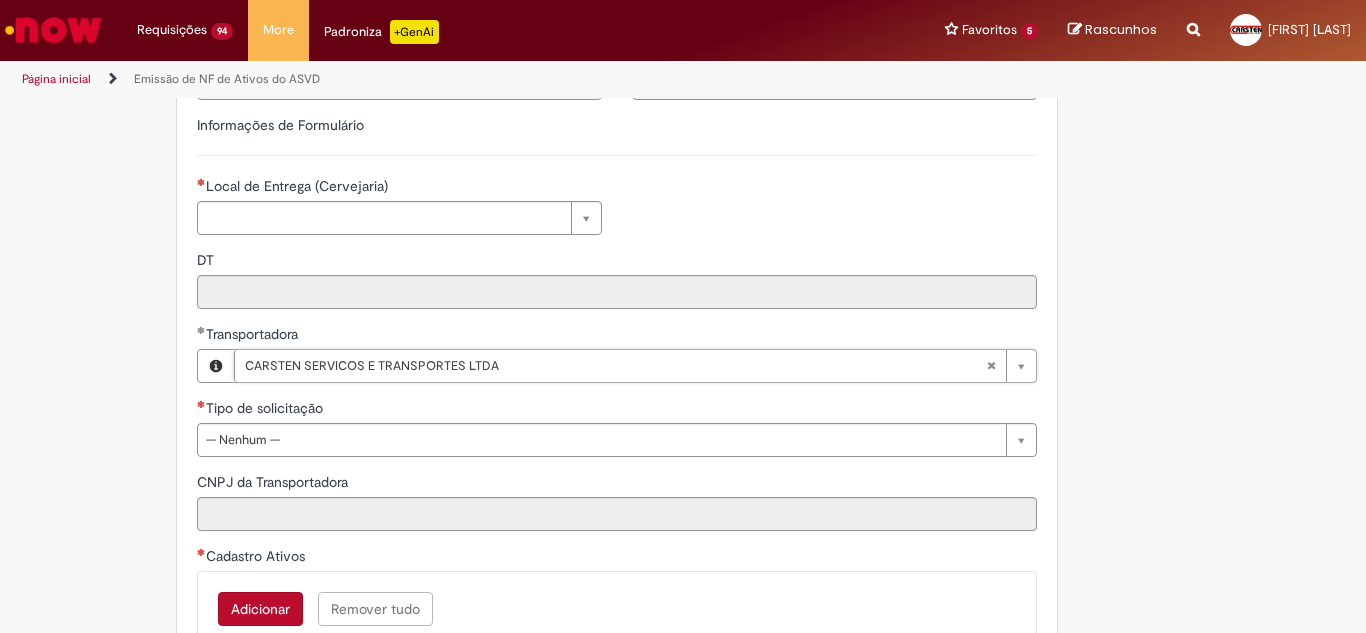 type on "**********" 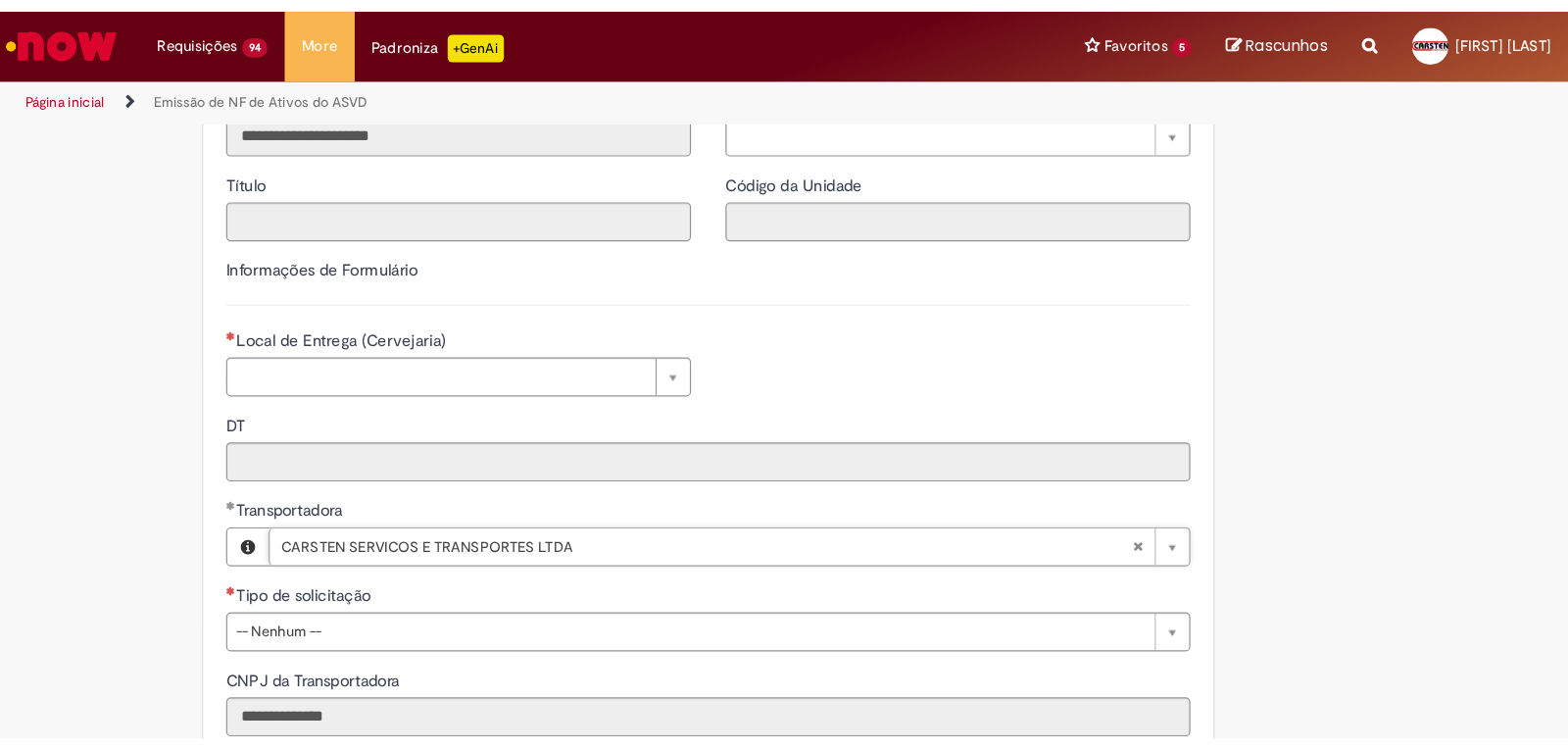 scroll, scrollTop: 196, scrollLeft: 0, axis: vertical 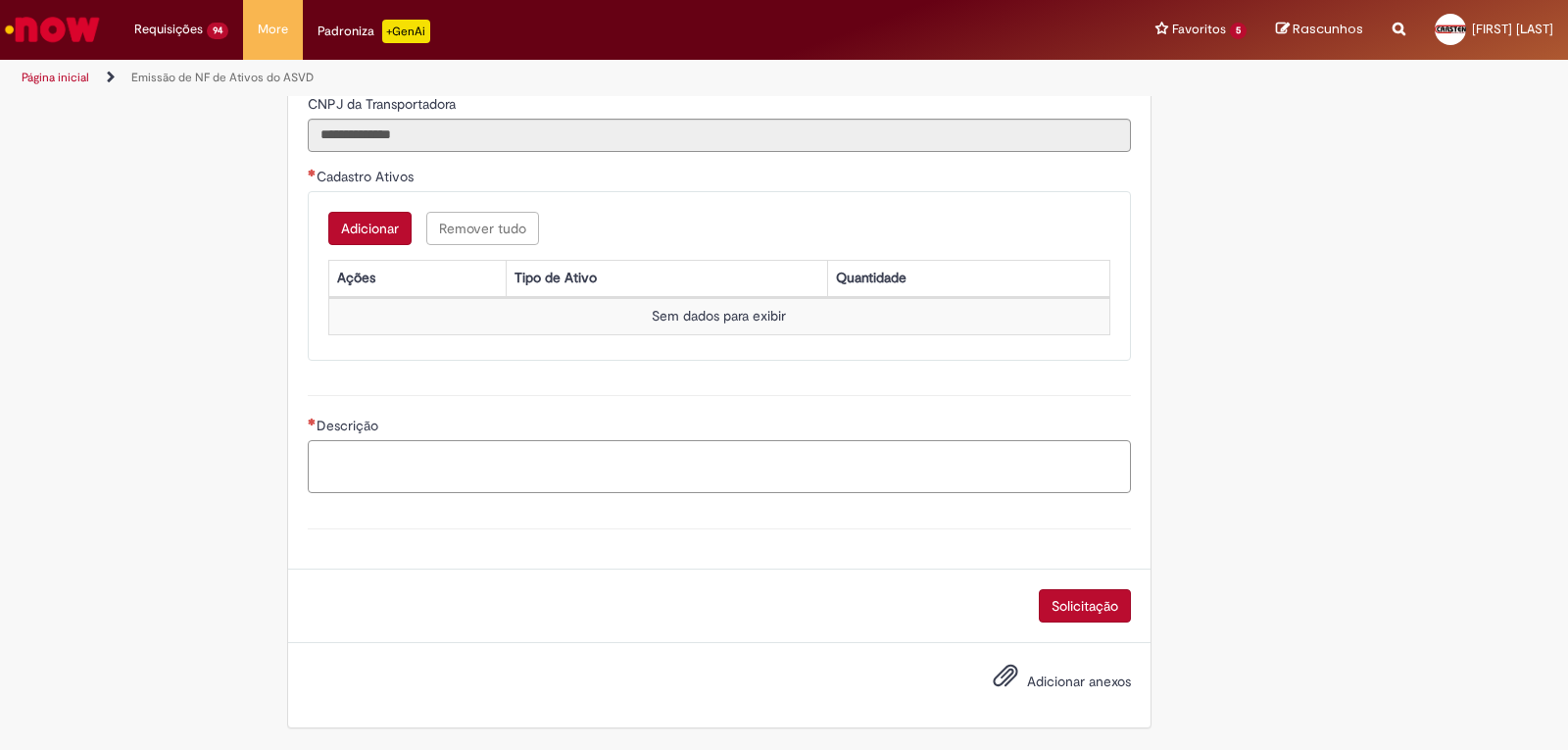 click on "Descrição" at bounding box center [719, 467] 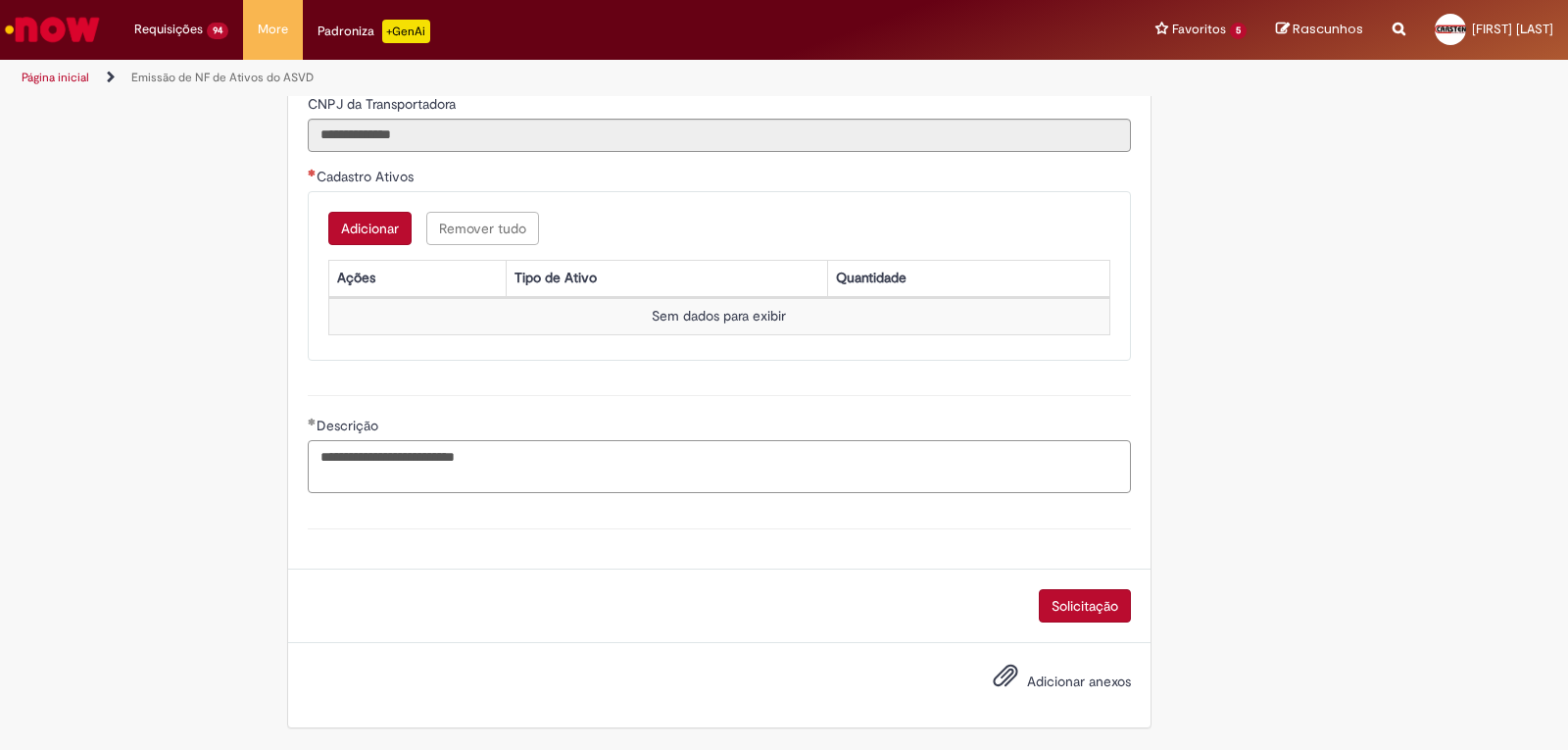 paste on "**********" 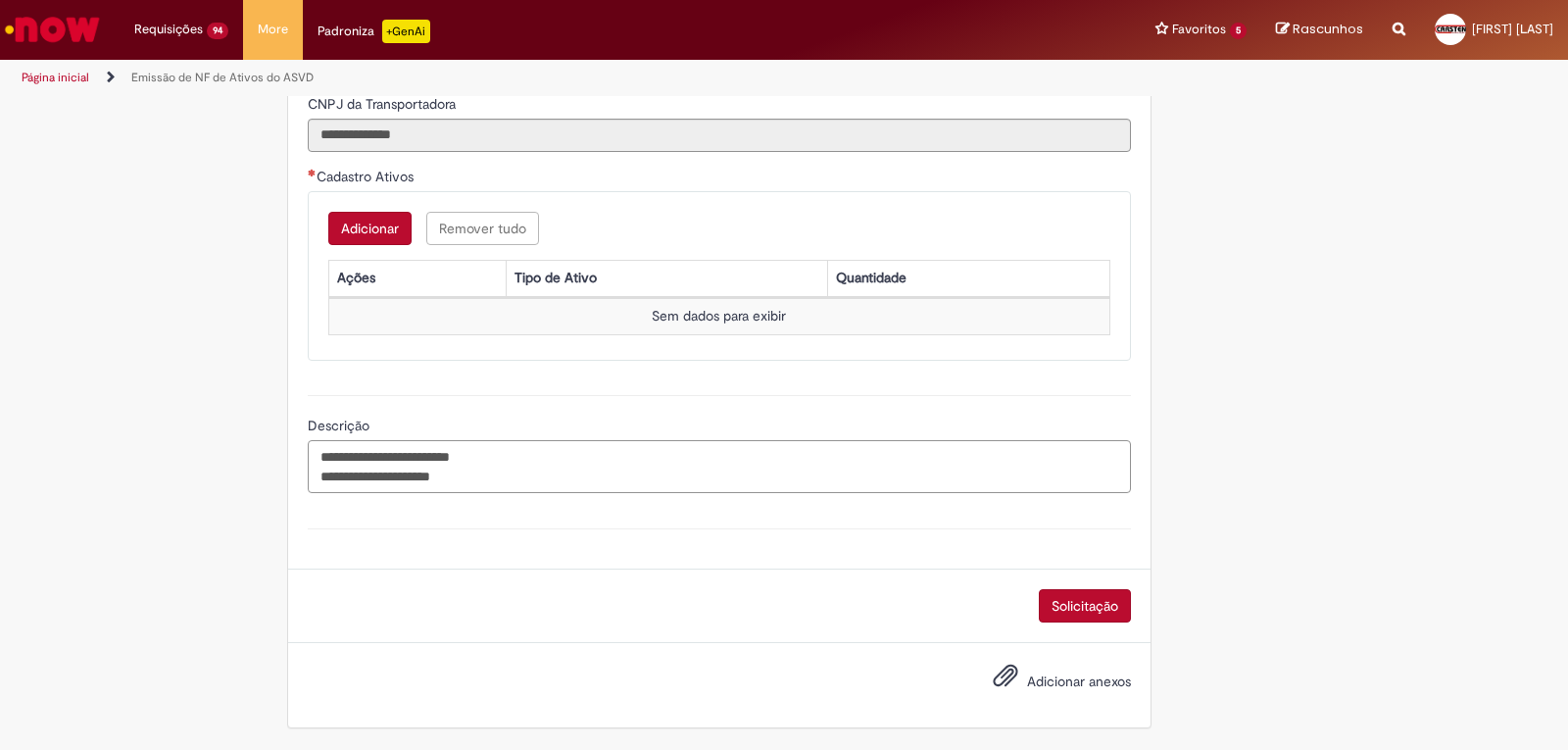 click on "**********" at bounding box center (719, 467) 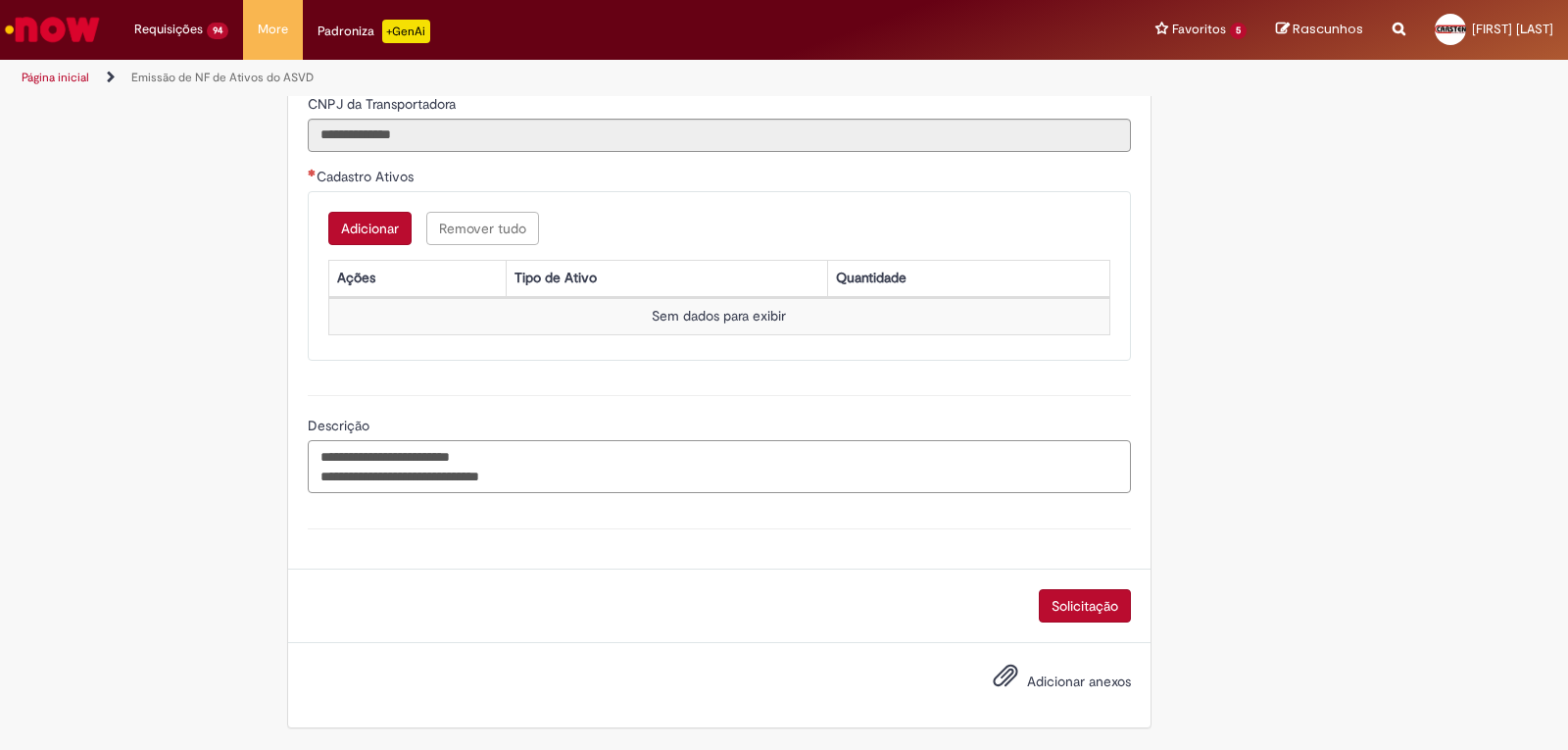 paste on "*********" 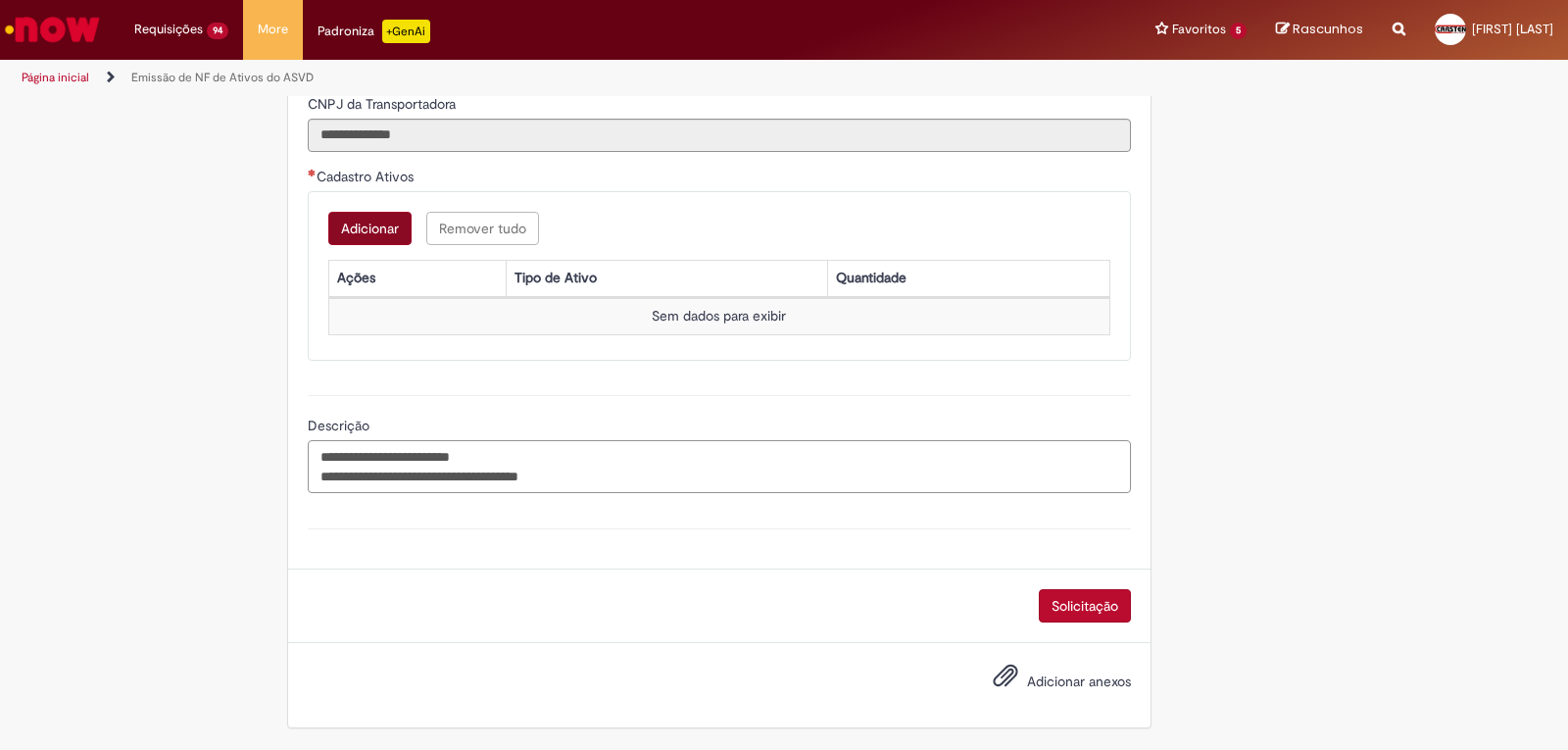 type on "**********" 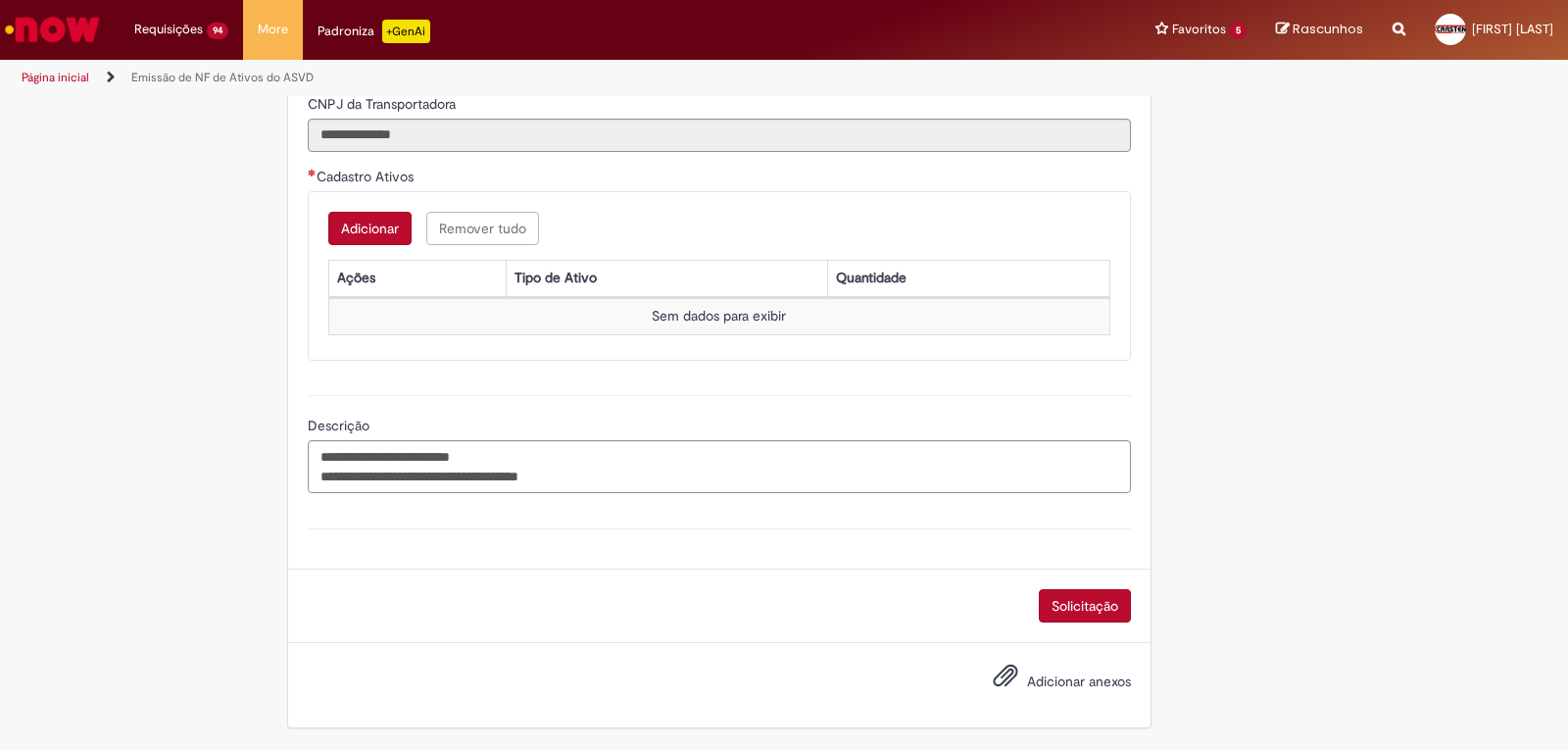 click on "Adicionar" at bounding box center [369, 228] 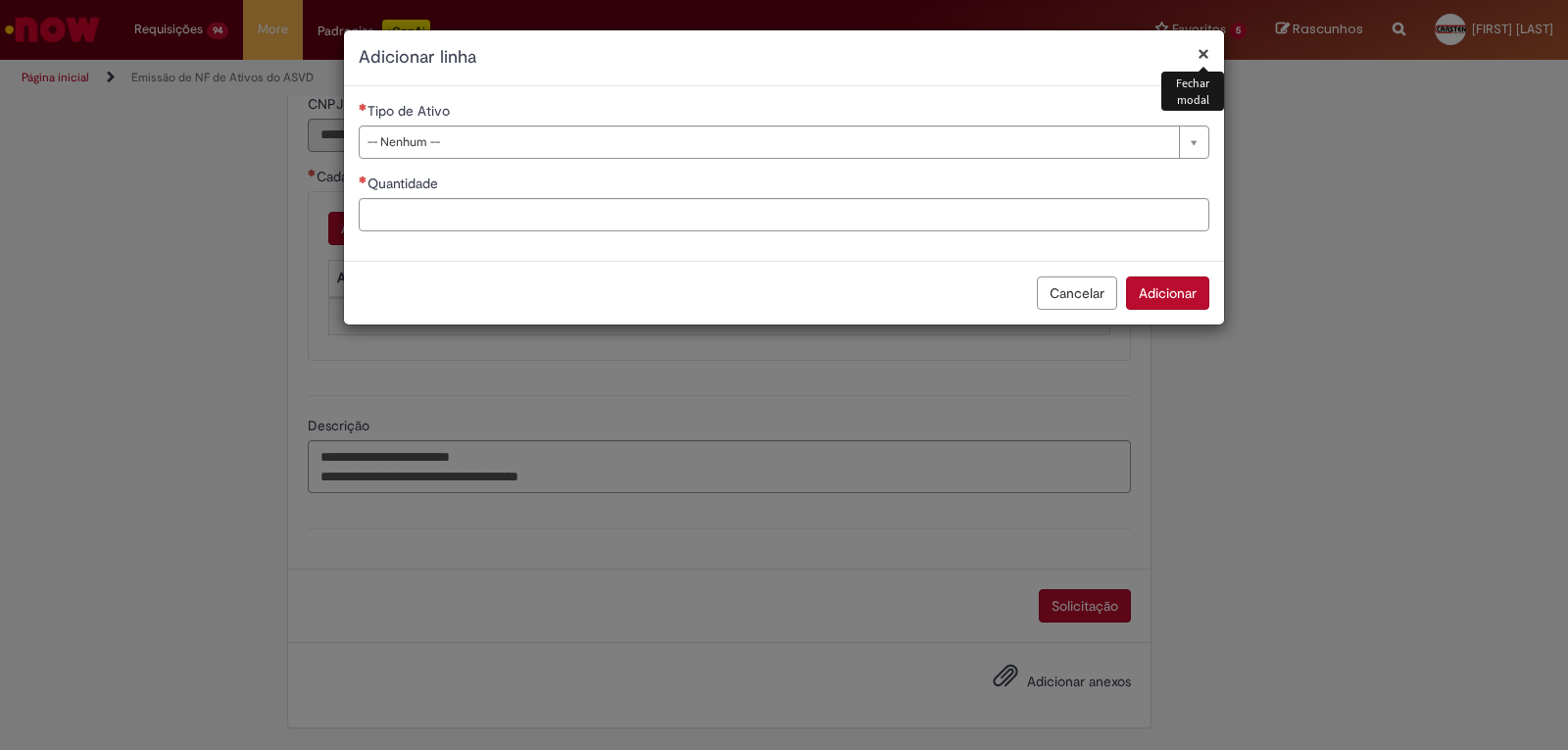 click on "**********" at bounding box center (784, 174) 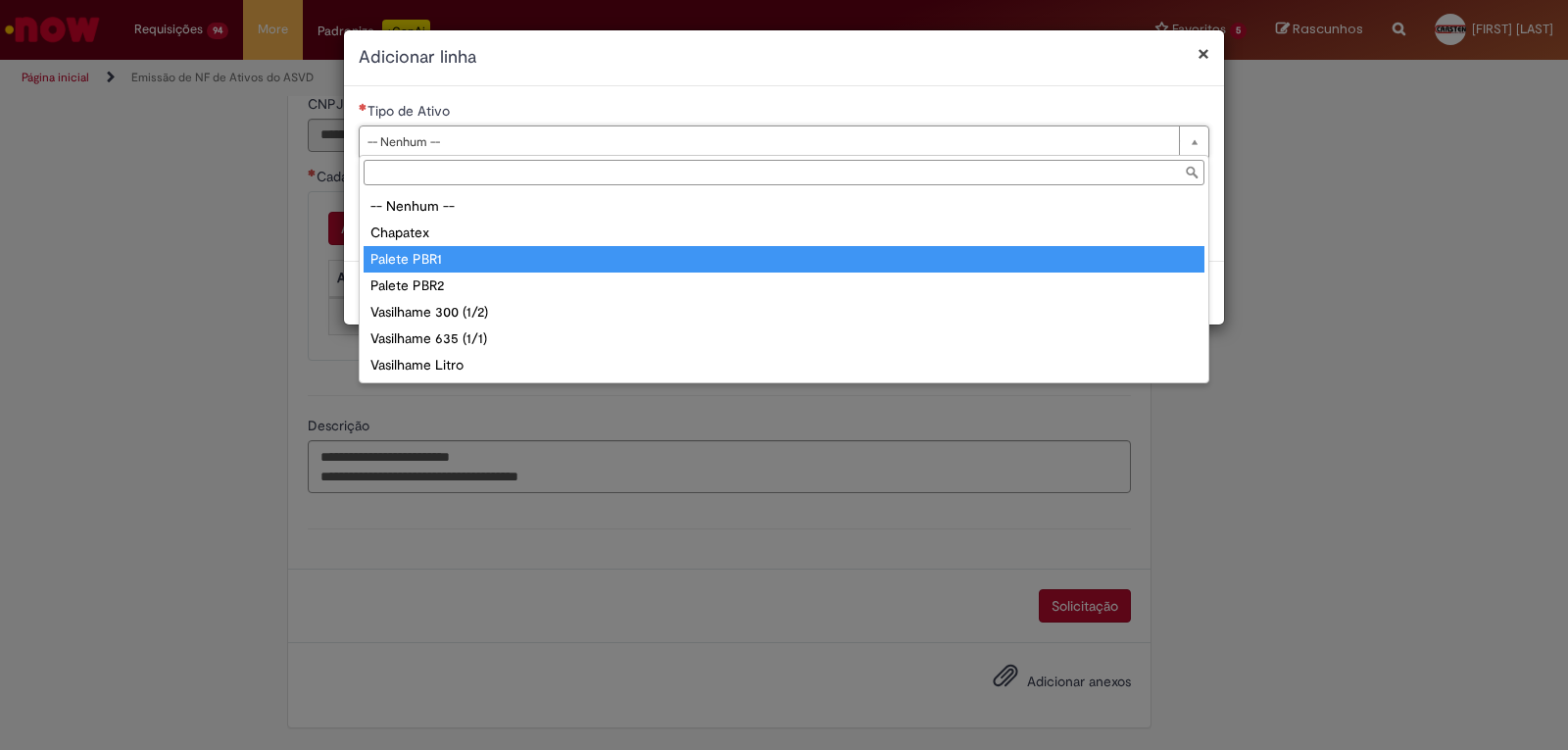 type on "**********" 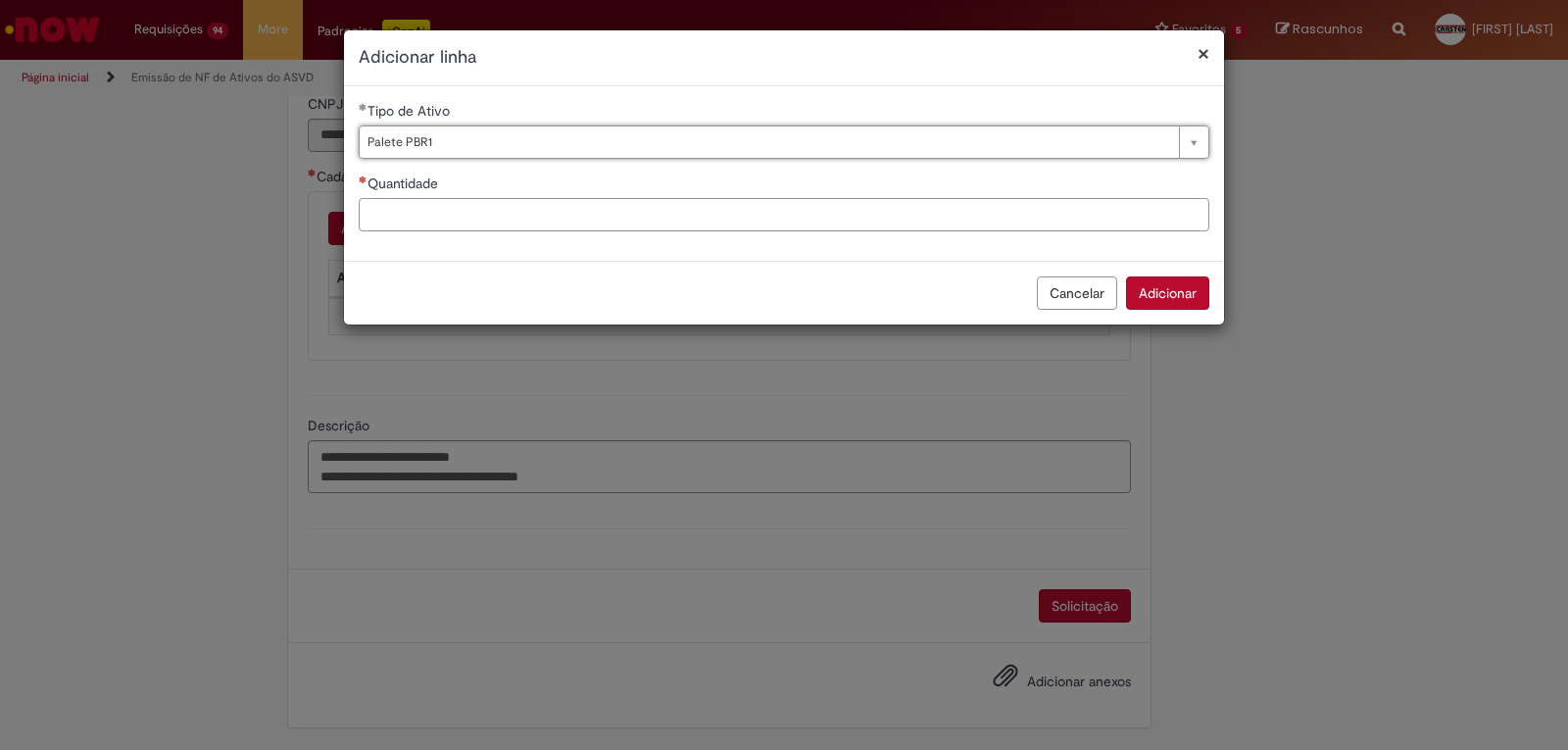 click on "Quantidade" at bounding box center [784, 215] 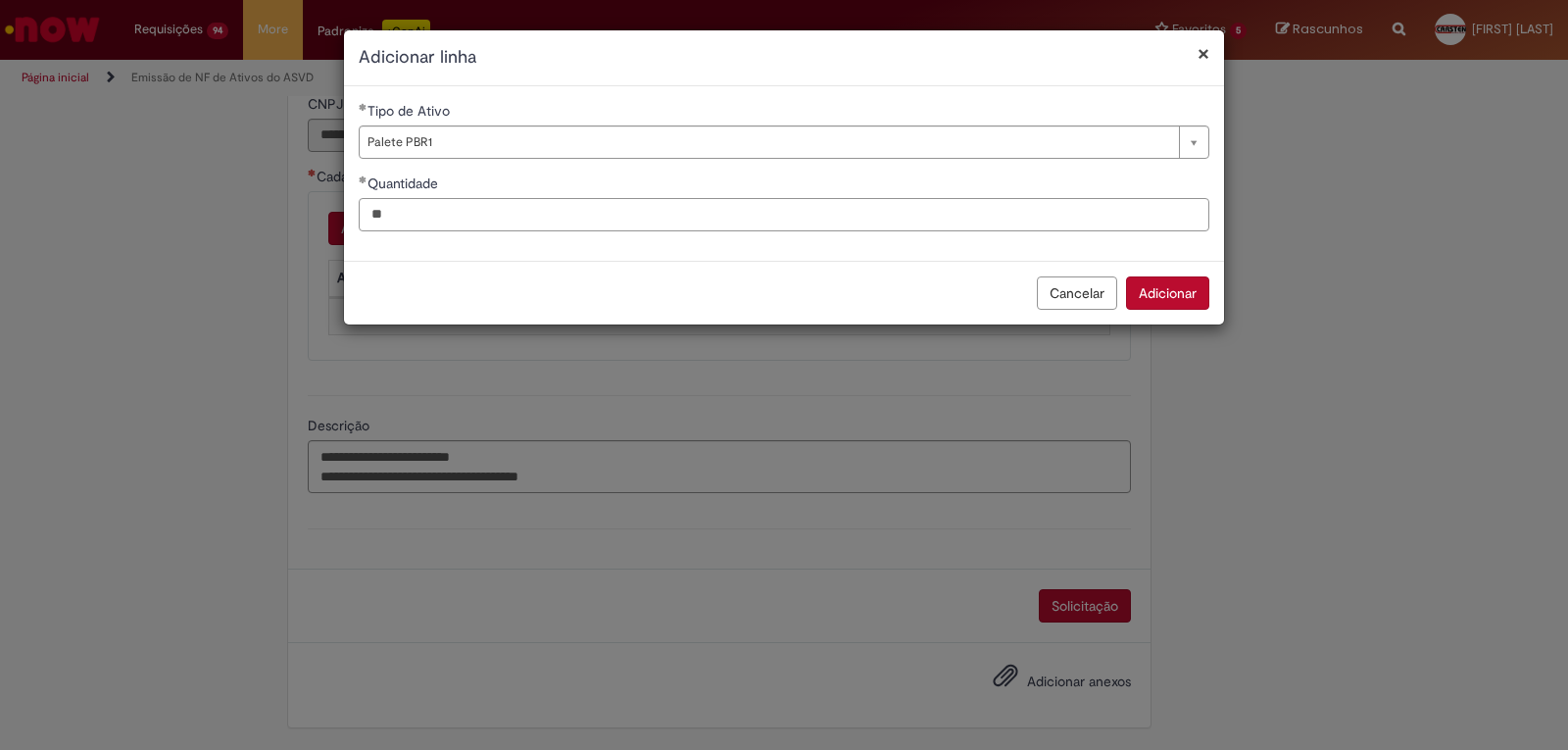 type on "**" 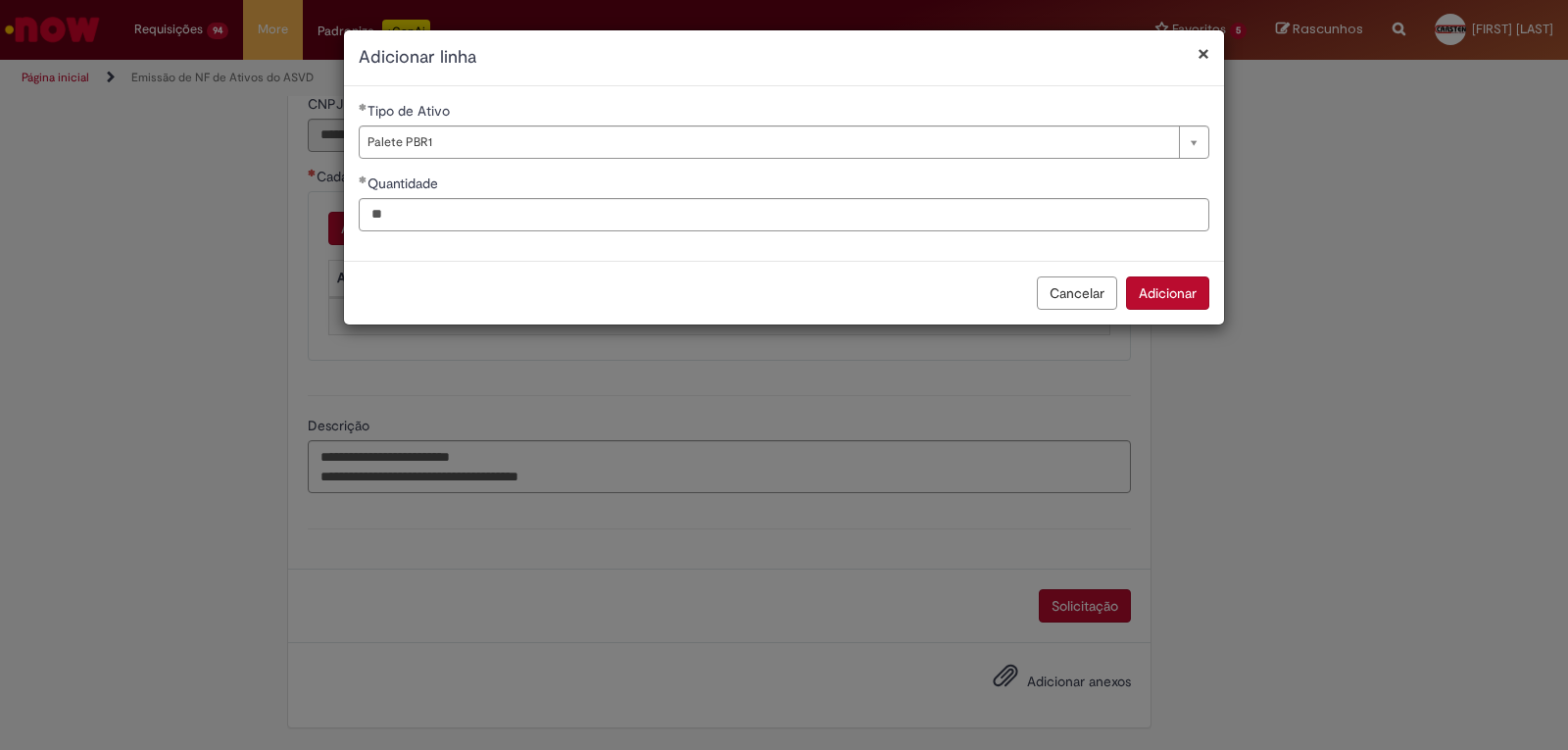 click on "Adicionar" at bounding box center [1167, 293] 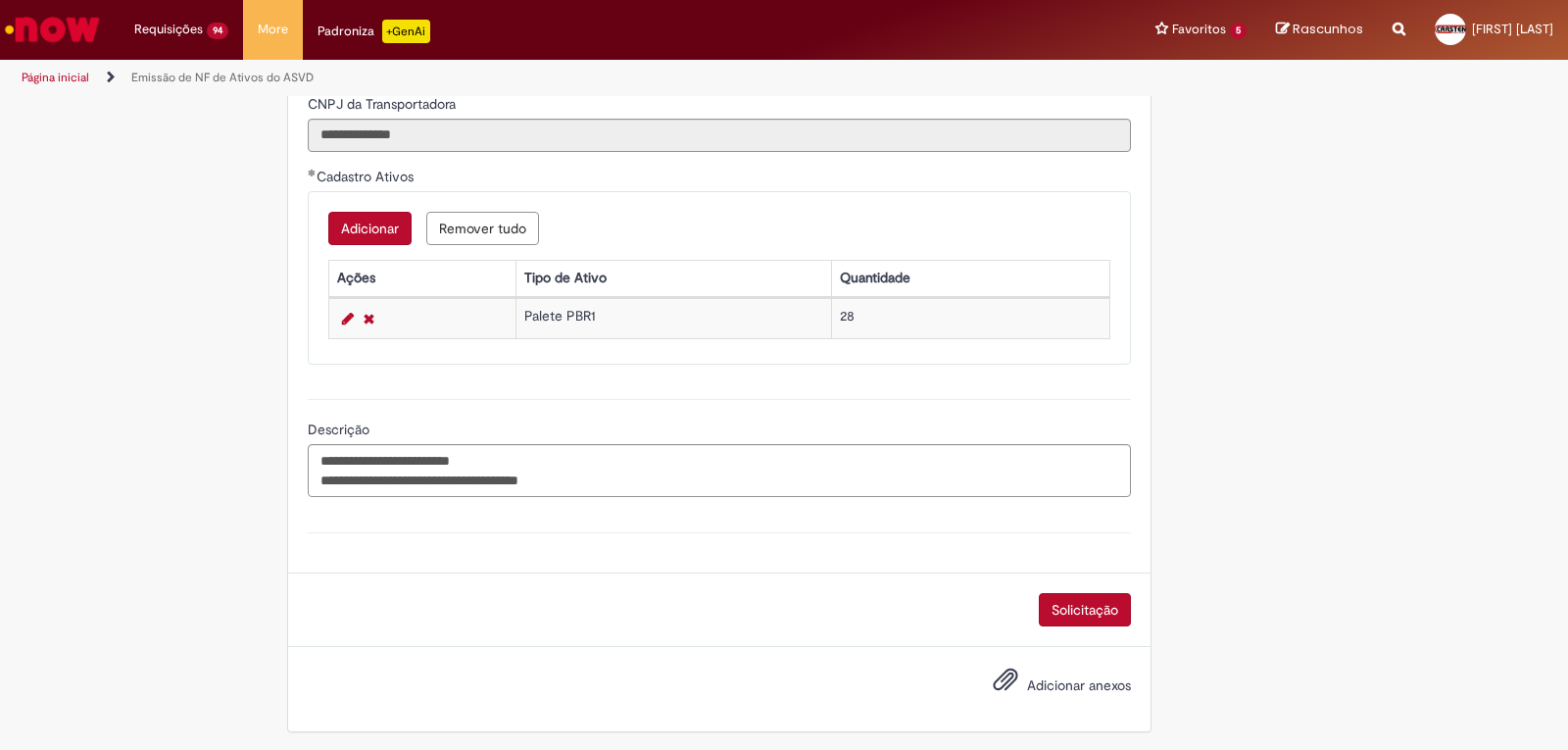 scroll, scrollTop: 859, scrollLeft: 0, axis: vertical 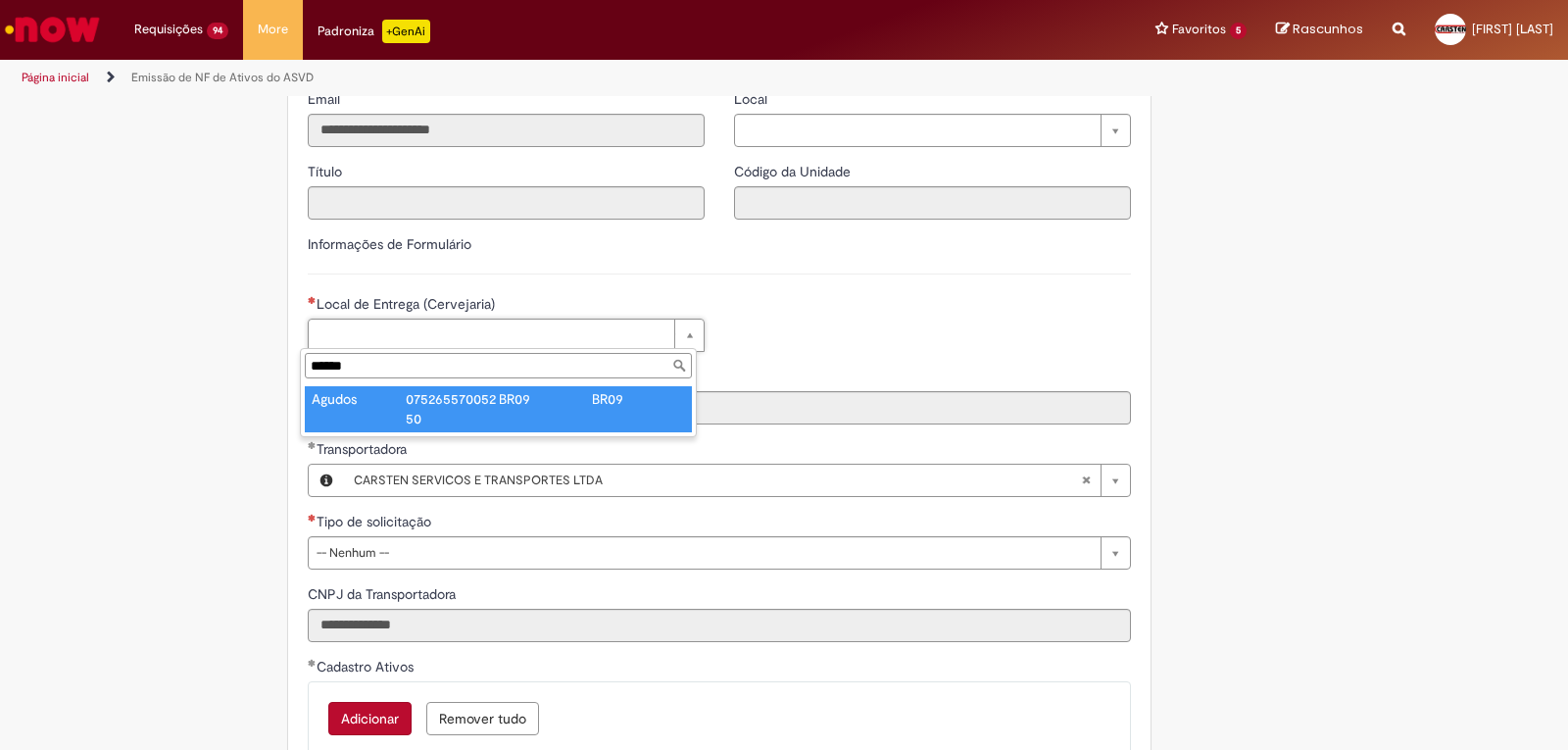 type on "******" 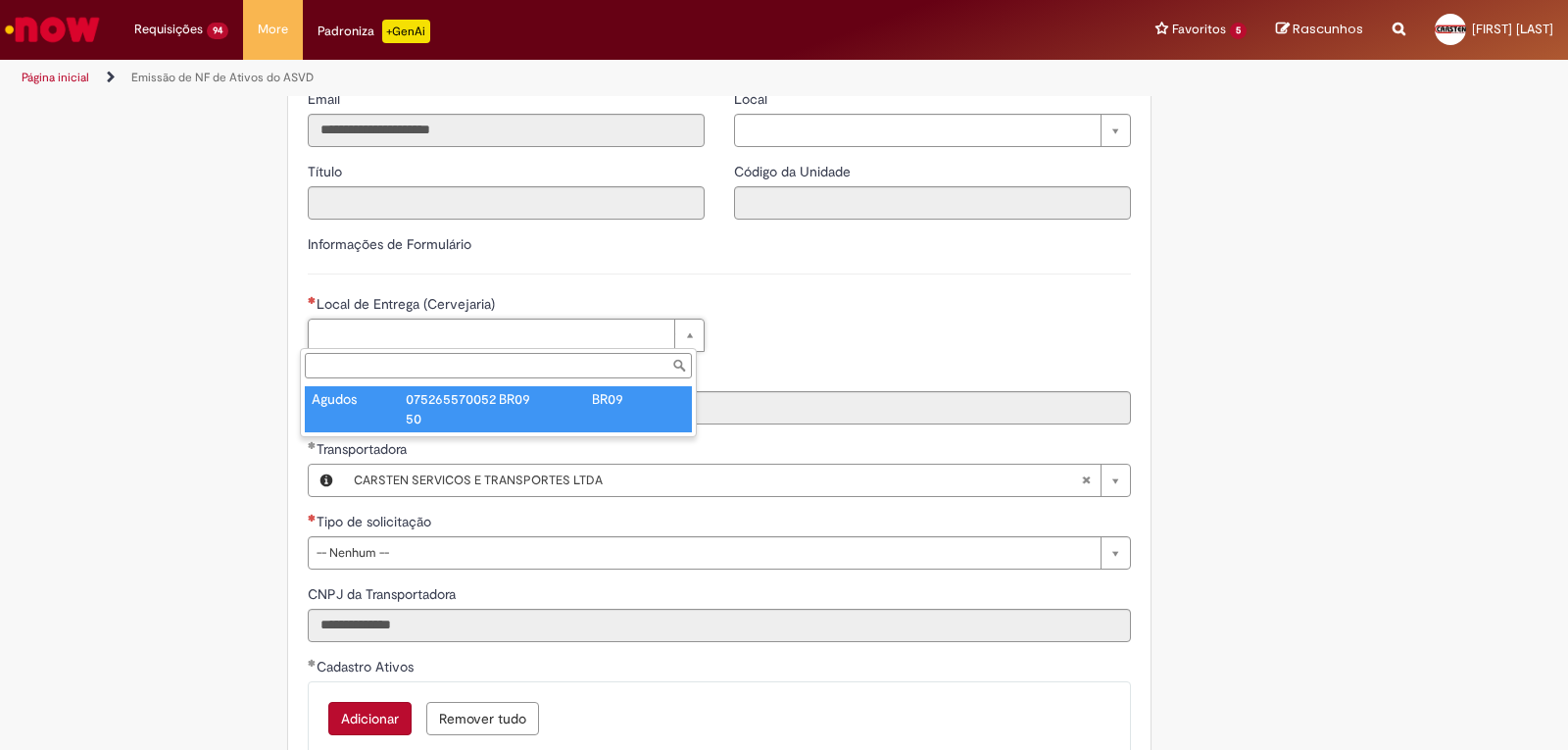 type on "****" 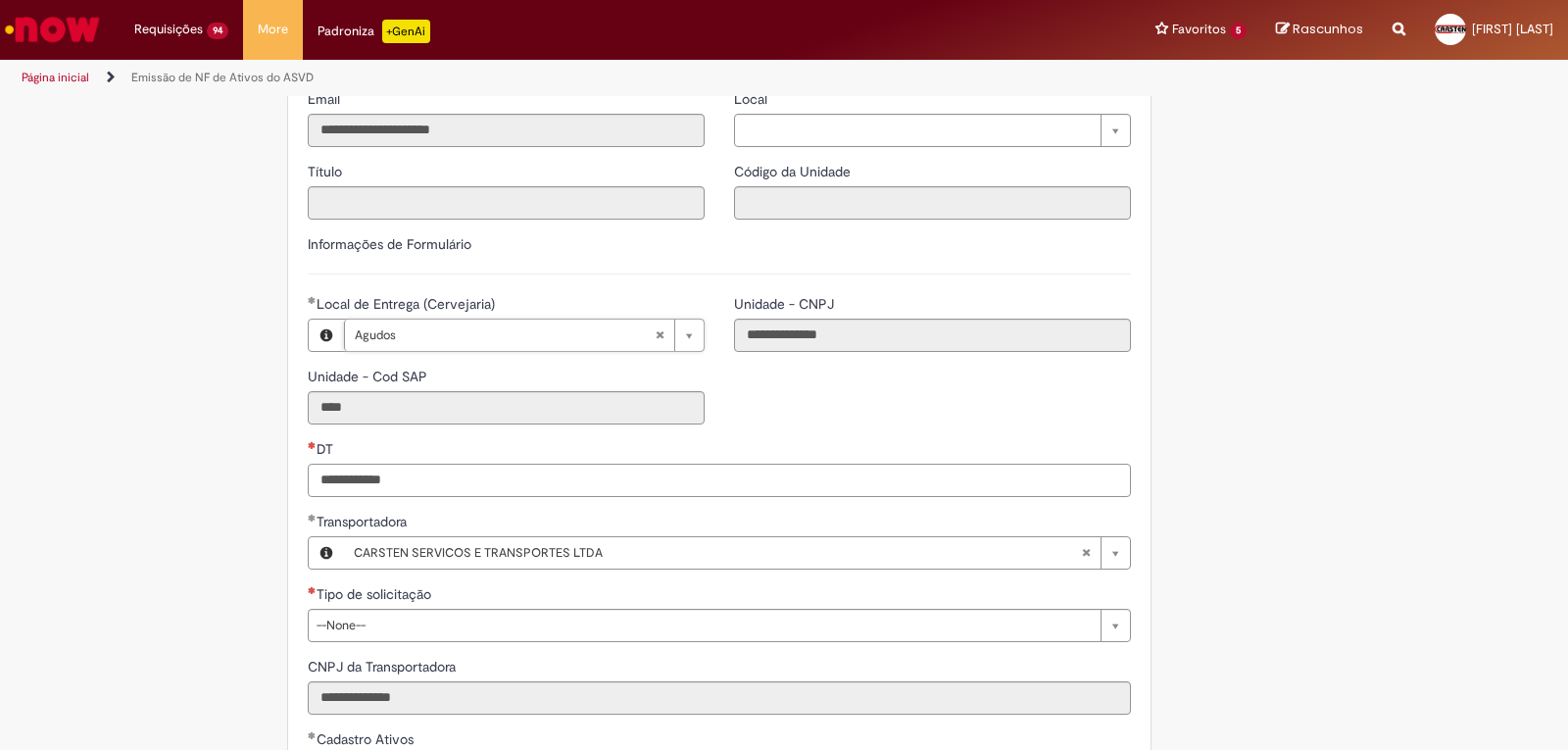 click on "DT" at bounding box center [719, 480] 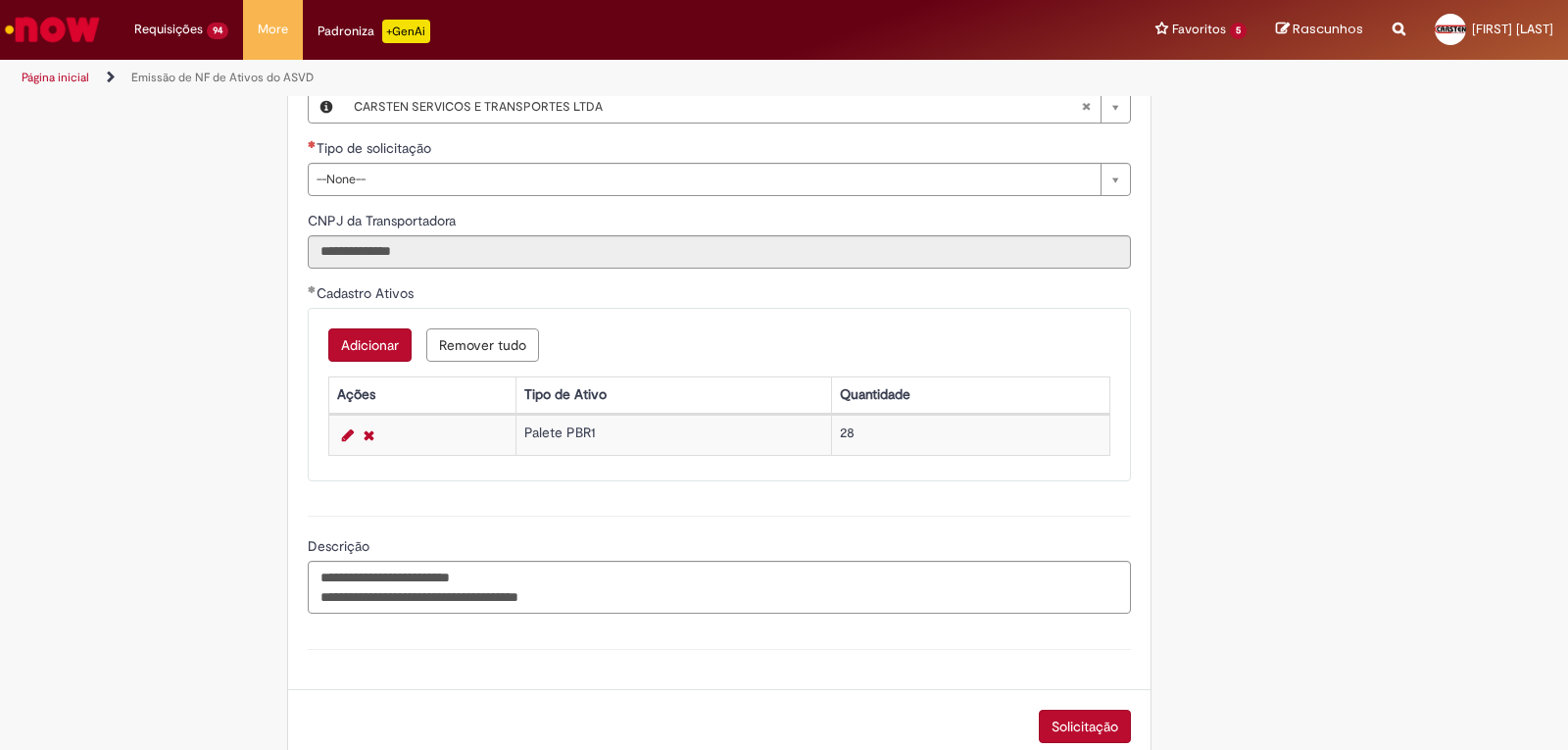 scroll, scrollTop: 859, scrollLeft: 0, axis: vertical 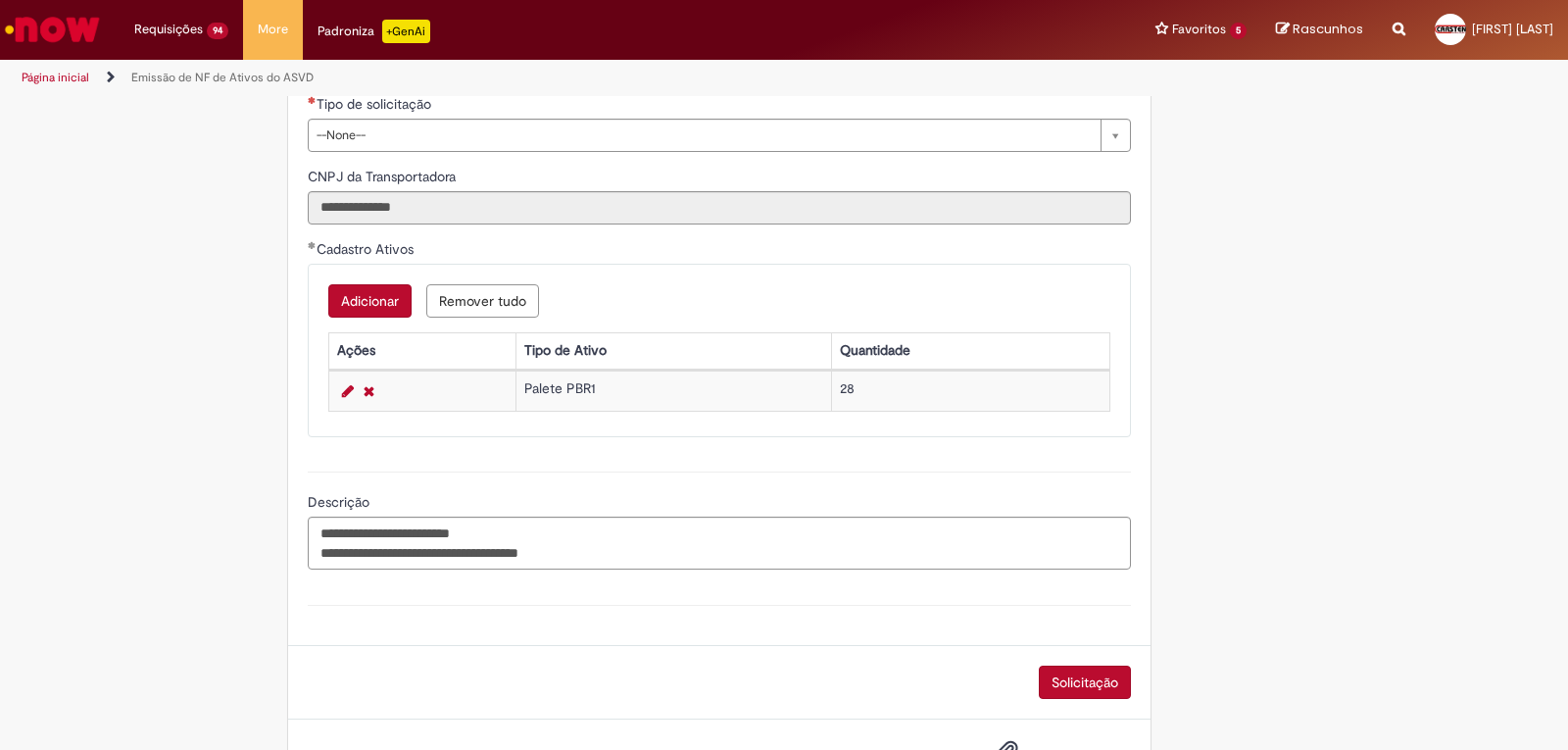 type on "**********" 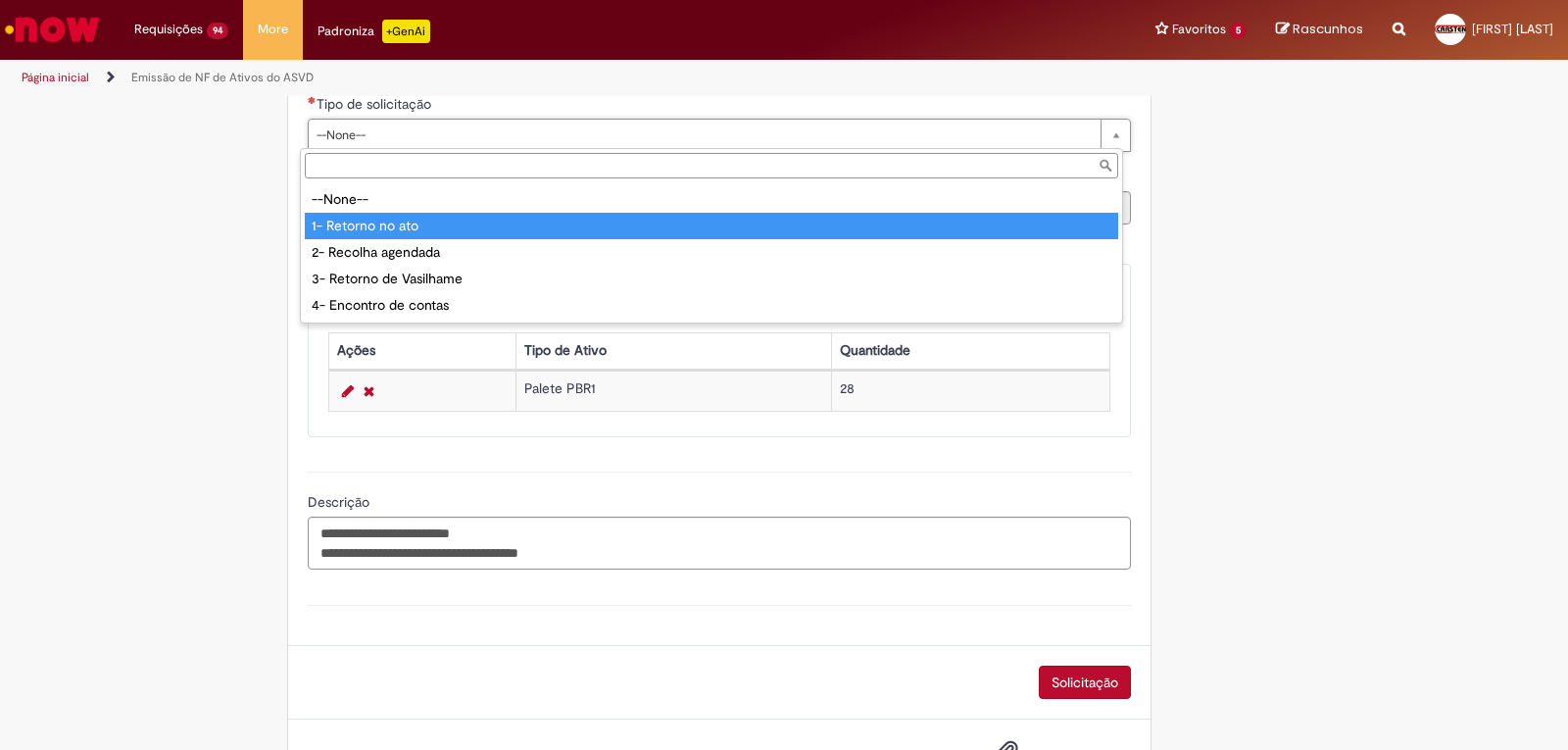 type on "**********" 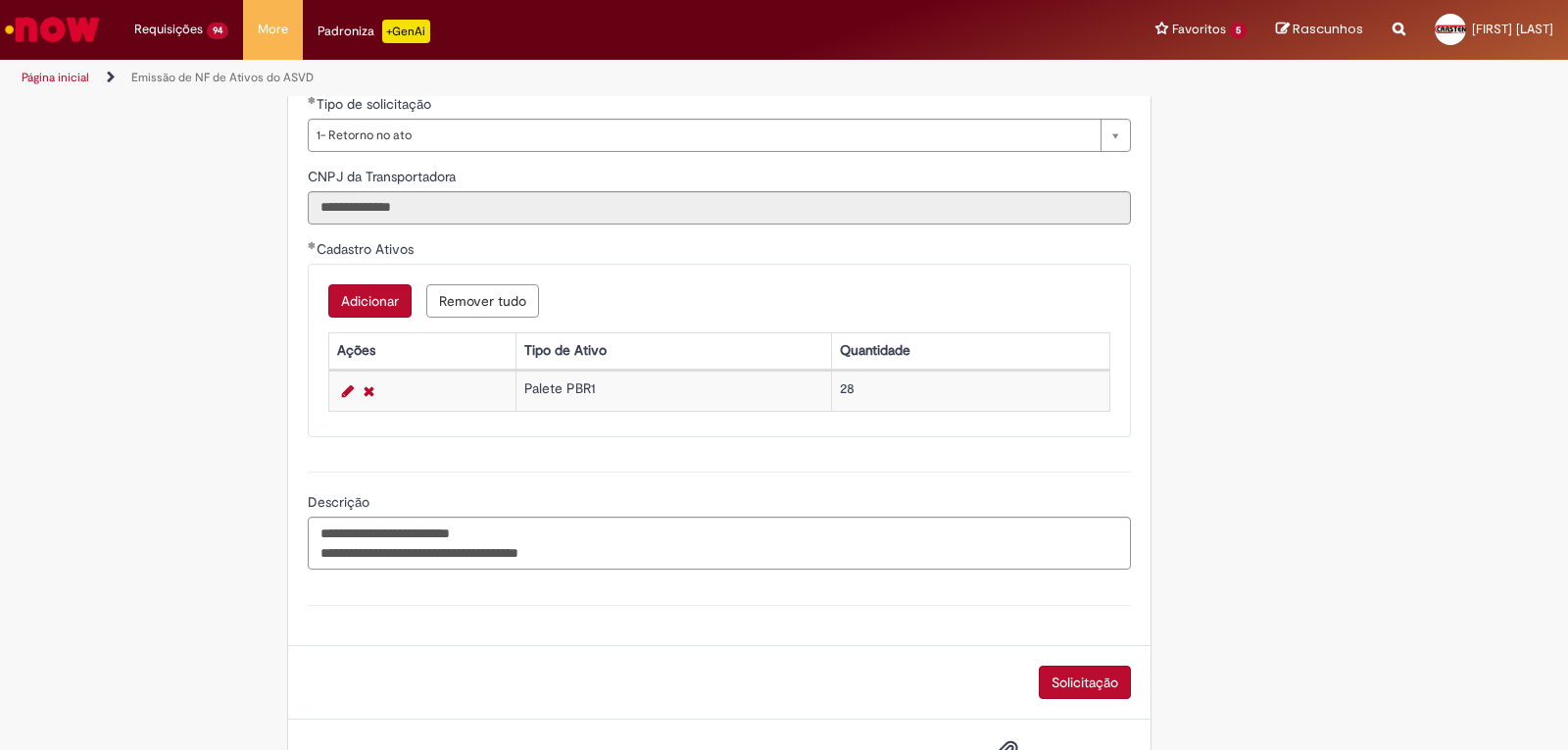 click on "**********" at bounding box center [784, 32] 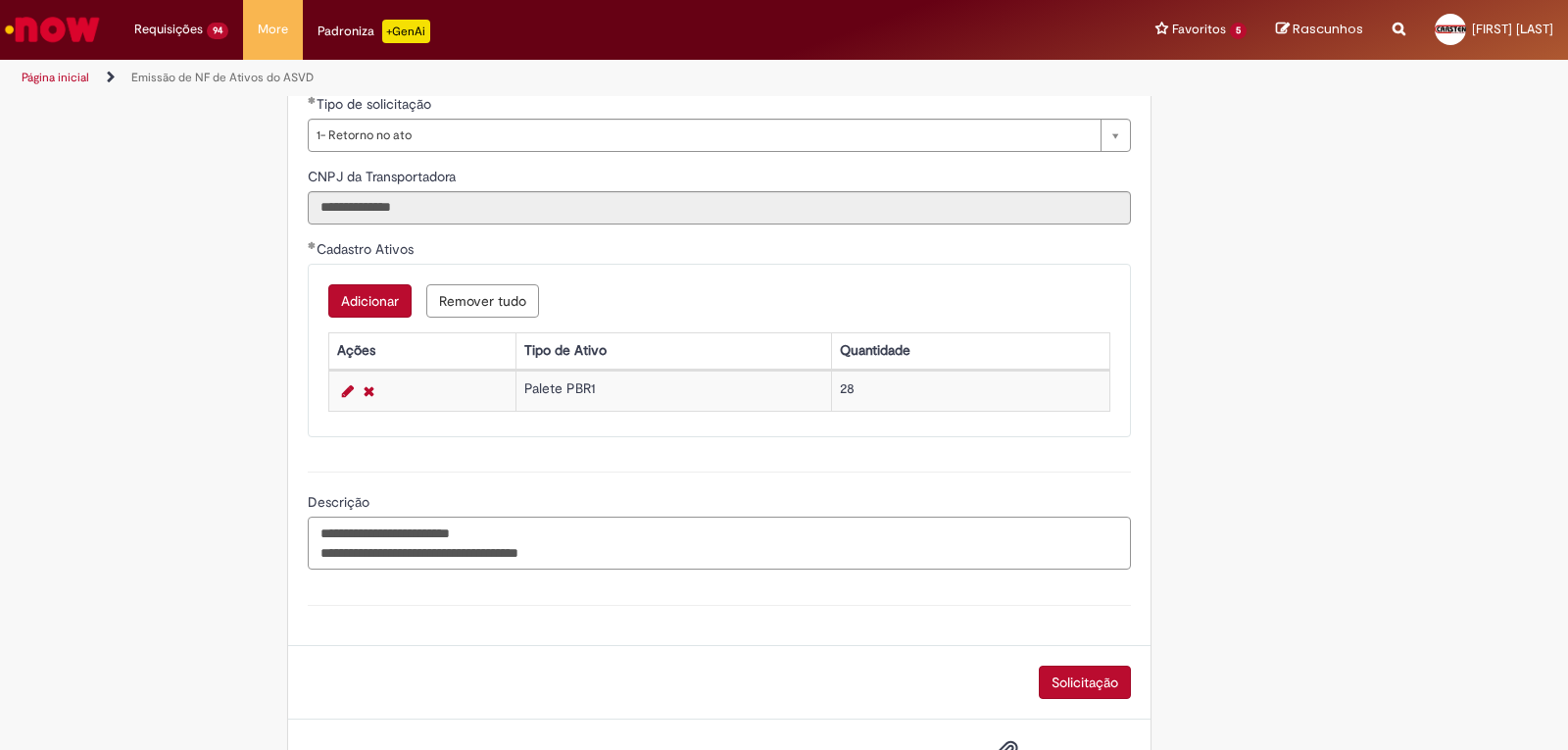 click on "**********" at bounding box center [719, 543] 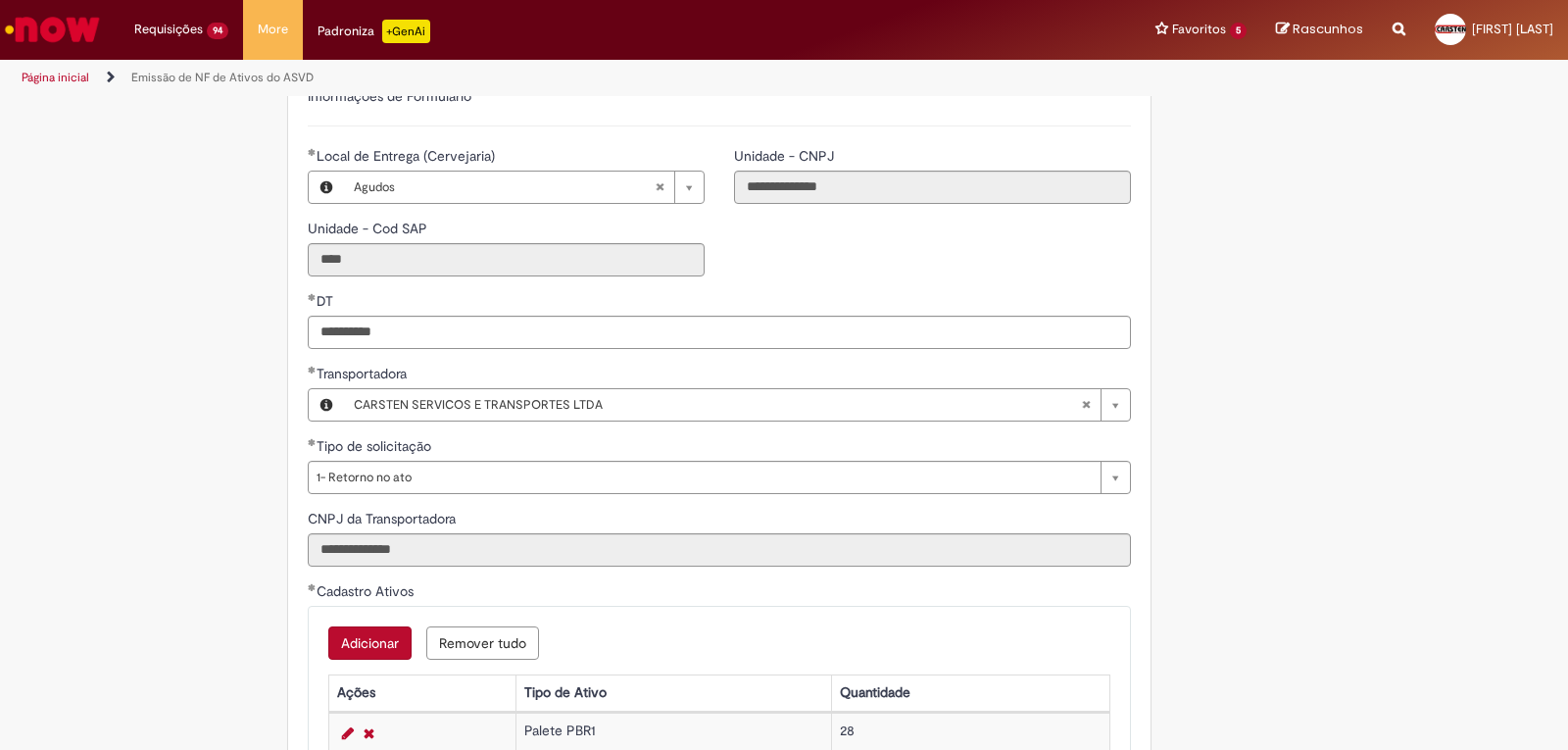 scroll, scrollTop: 271, scrollLeft: 0, axis: vertical 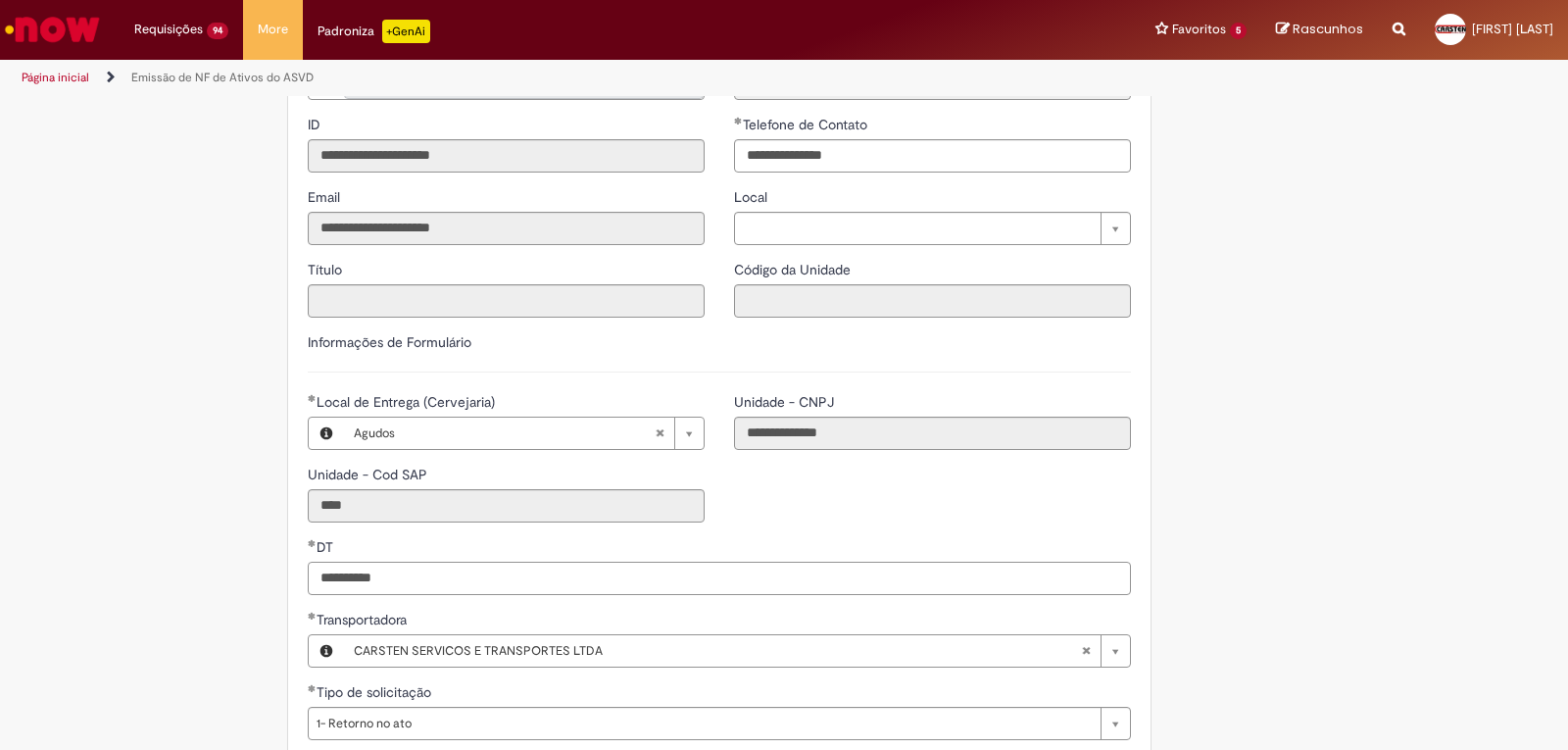 drag, startPoint x: 255, startPoint y: 564, endPoint x: 94, endPoint y: 539, distance: 162.92943 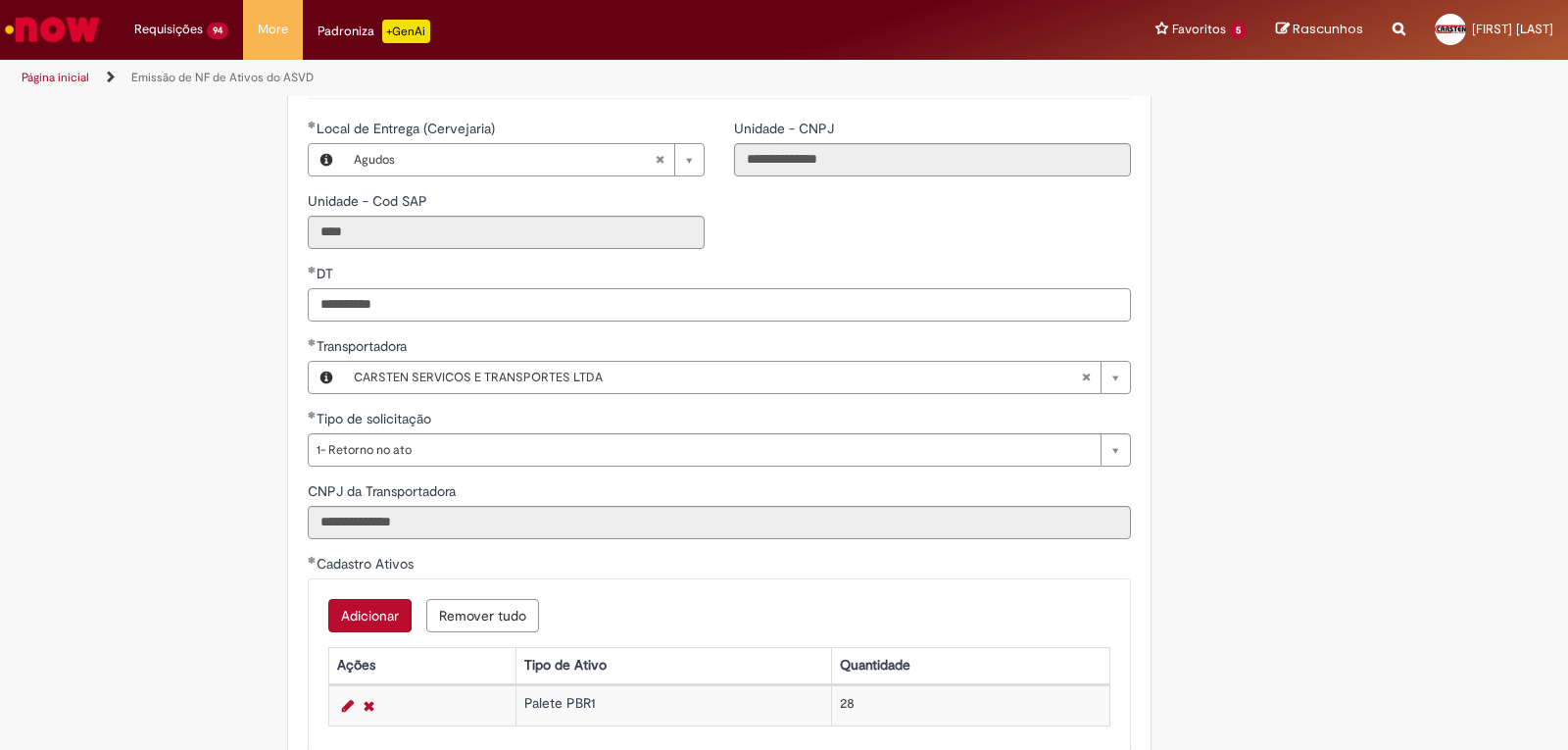 scroll, scrollTop: 935, scrollLeft: 0, axis: vertical 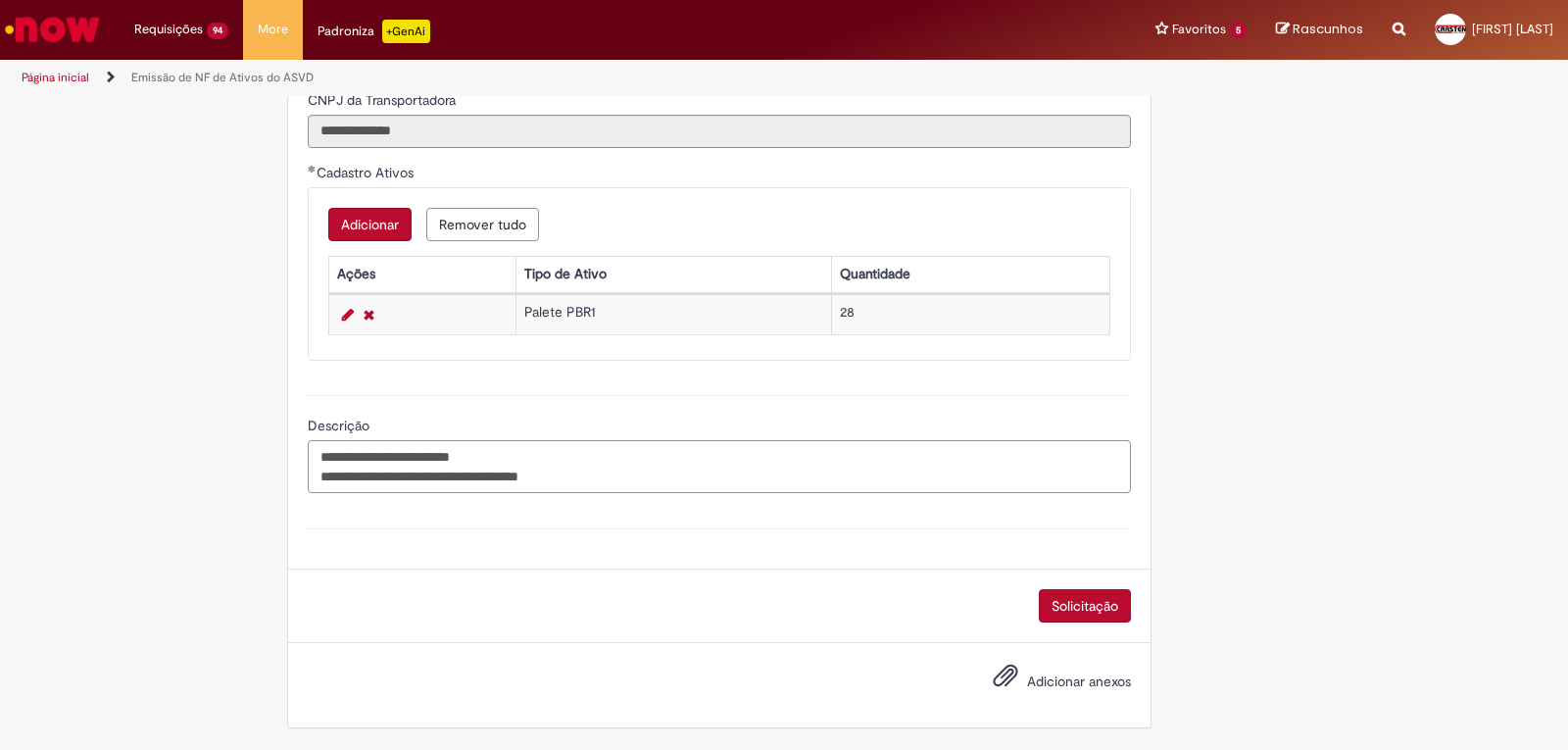 click on "**********" at bounding box center (719, 467) 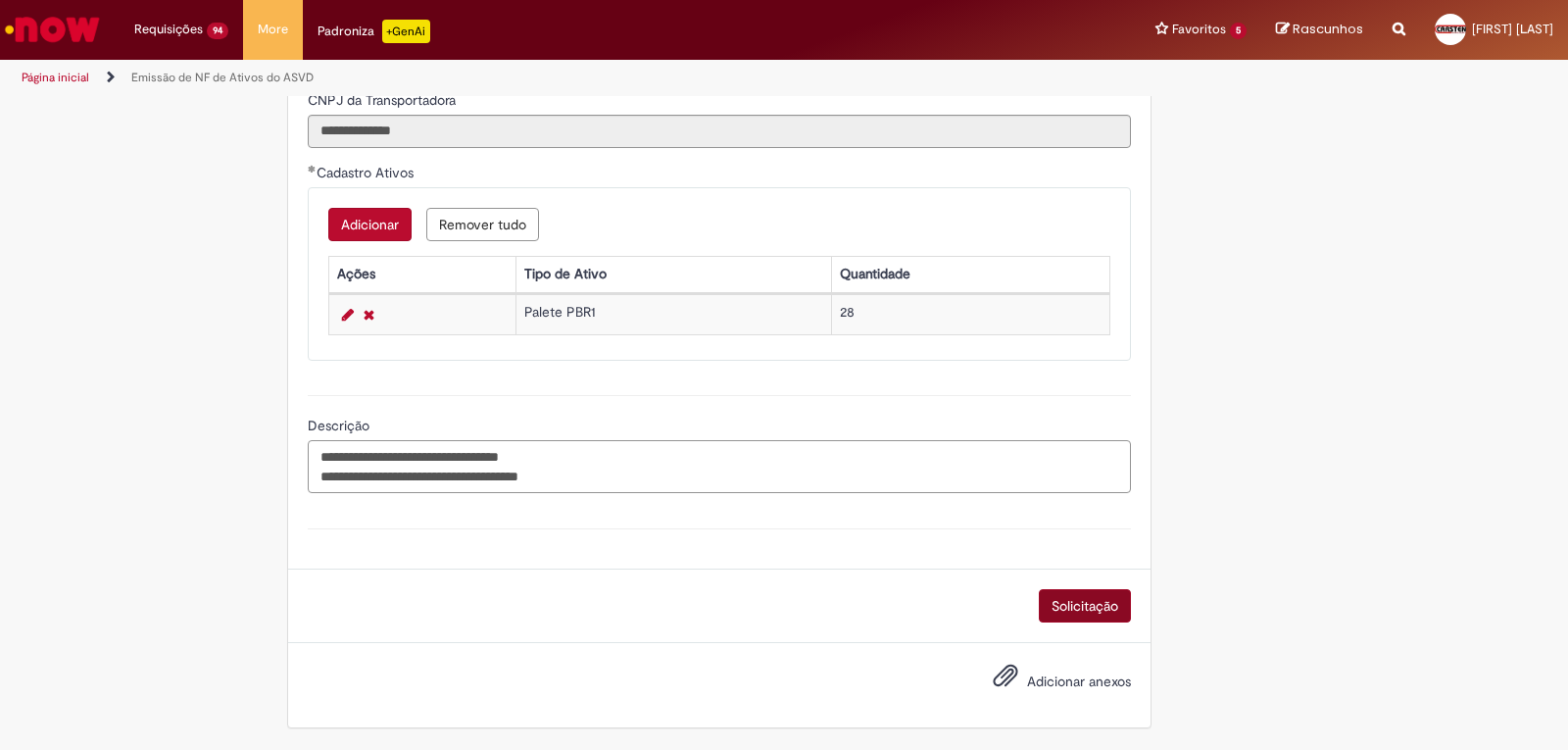 type on "**********" 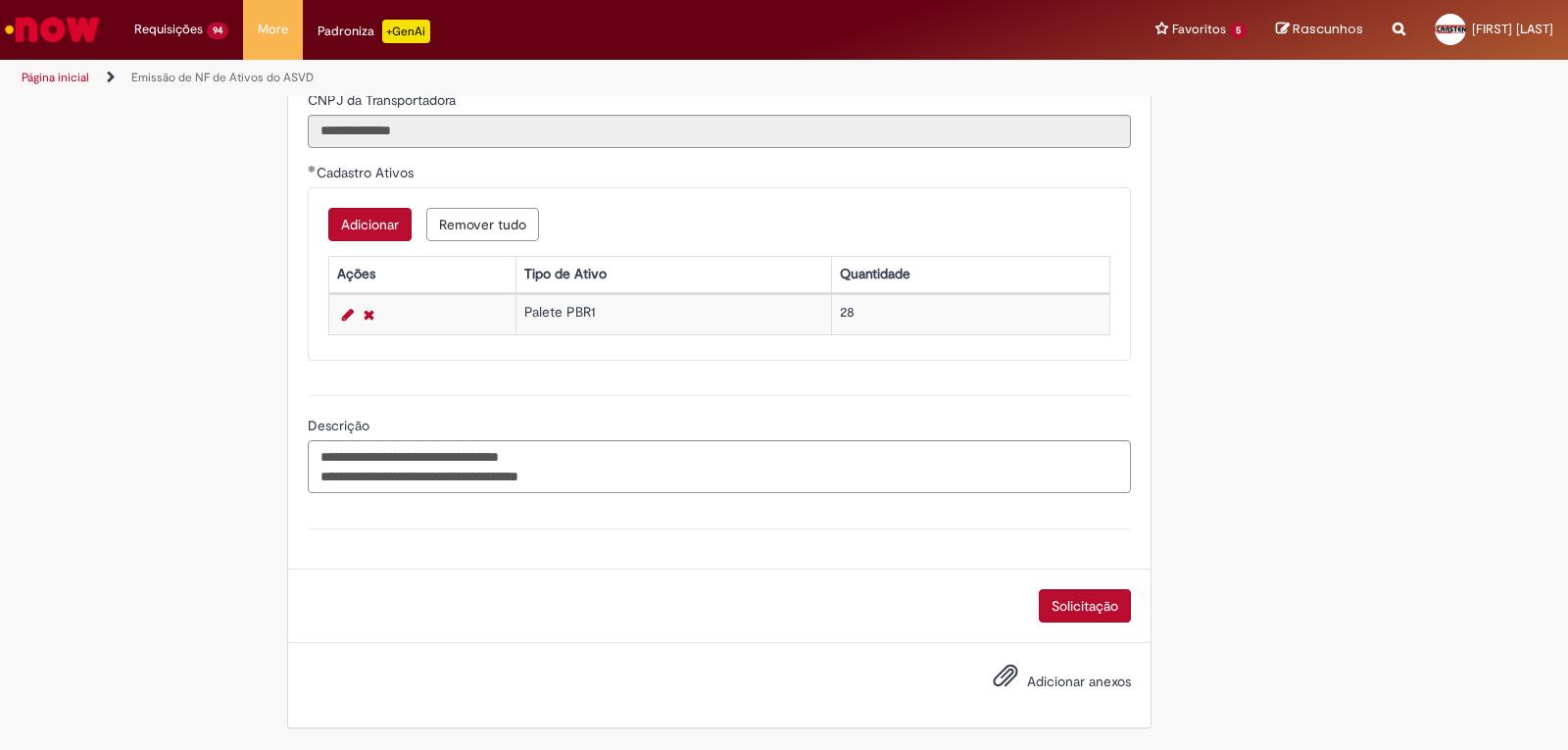 click on "Solicitação" at bounding box center [1085, 606] 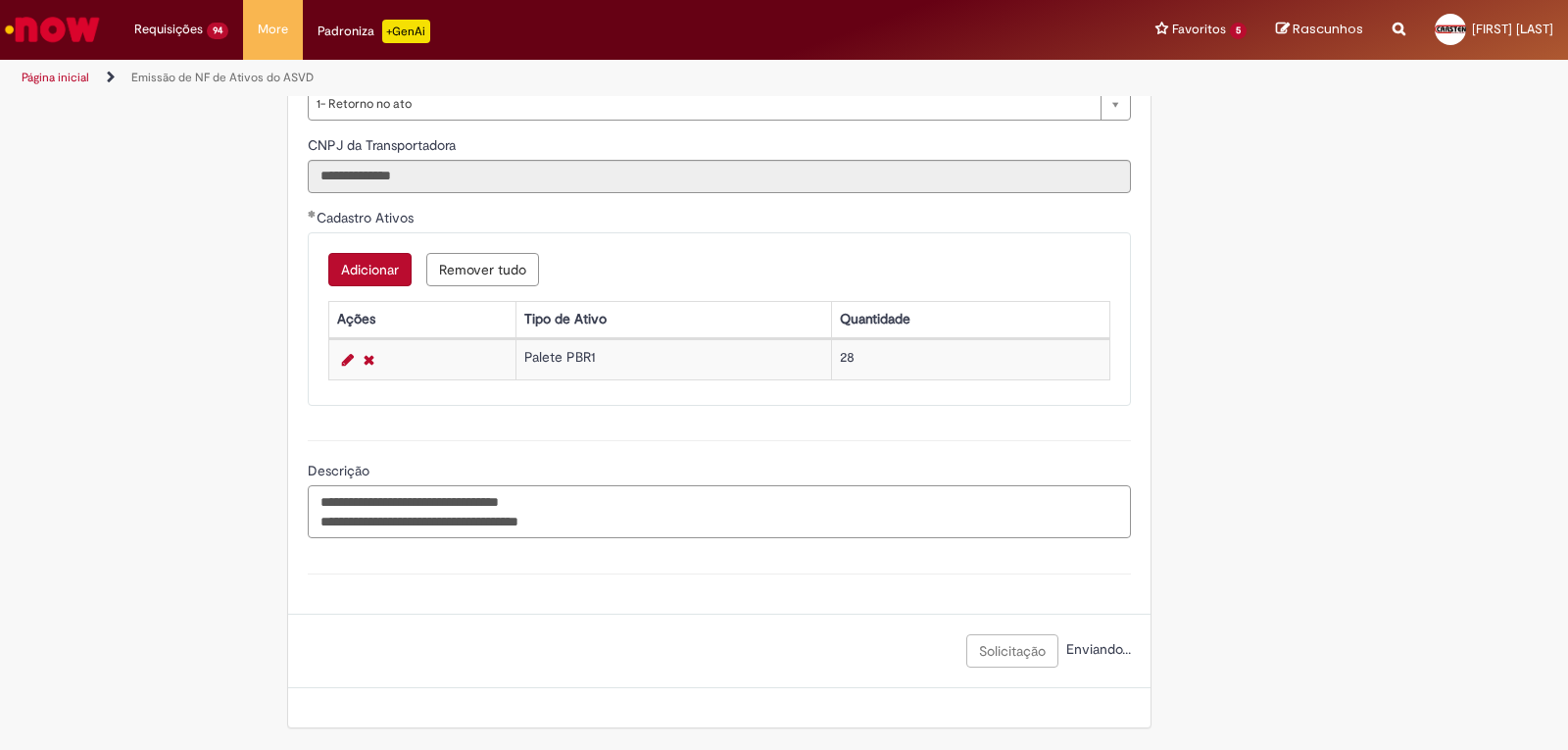 drag, startPoint x: 645, startPoint y: 530, endPoint x: 228, endPoint y: 464, distance: 422.1907 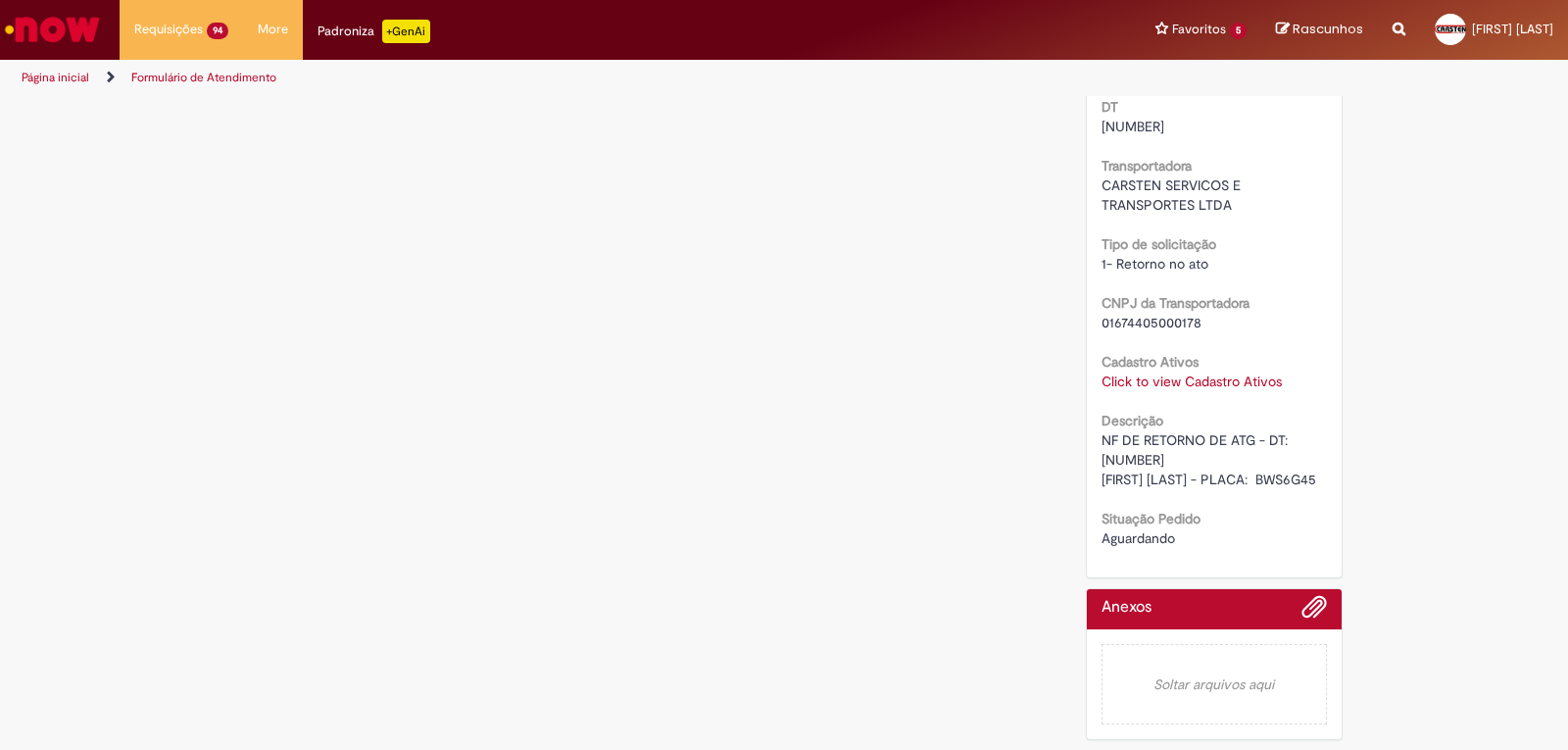 scroll, scrollTop: 0, scrollLeft: 0, axis: both 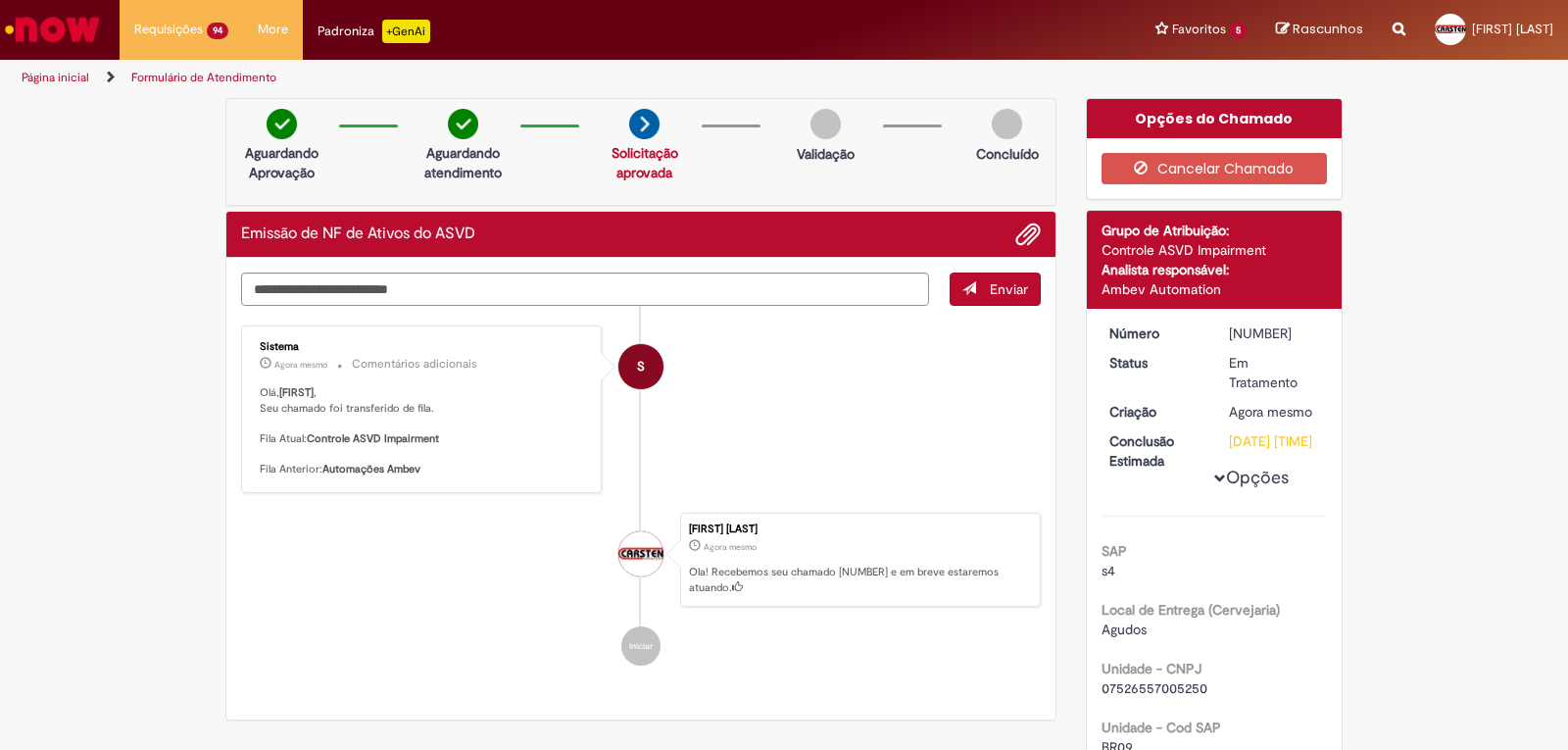 click on "R13355255" at bounding box center [1274, 333] 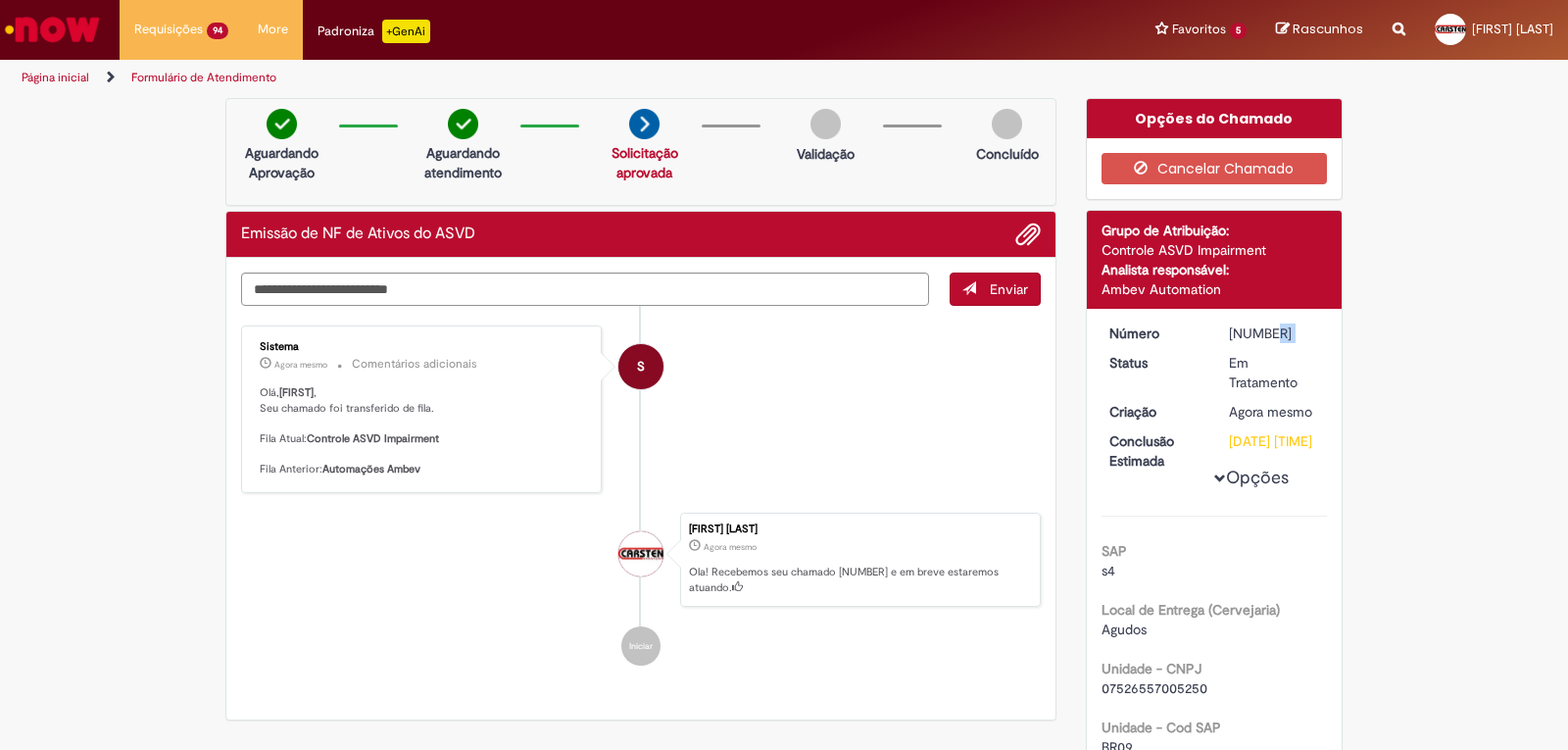 click on "R13355255" at bounding box center (1274, 333) 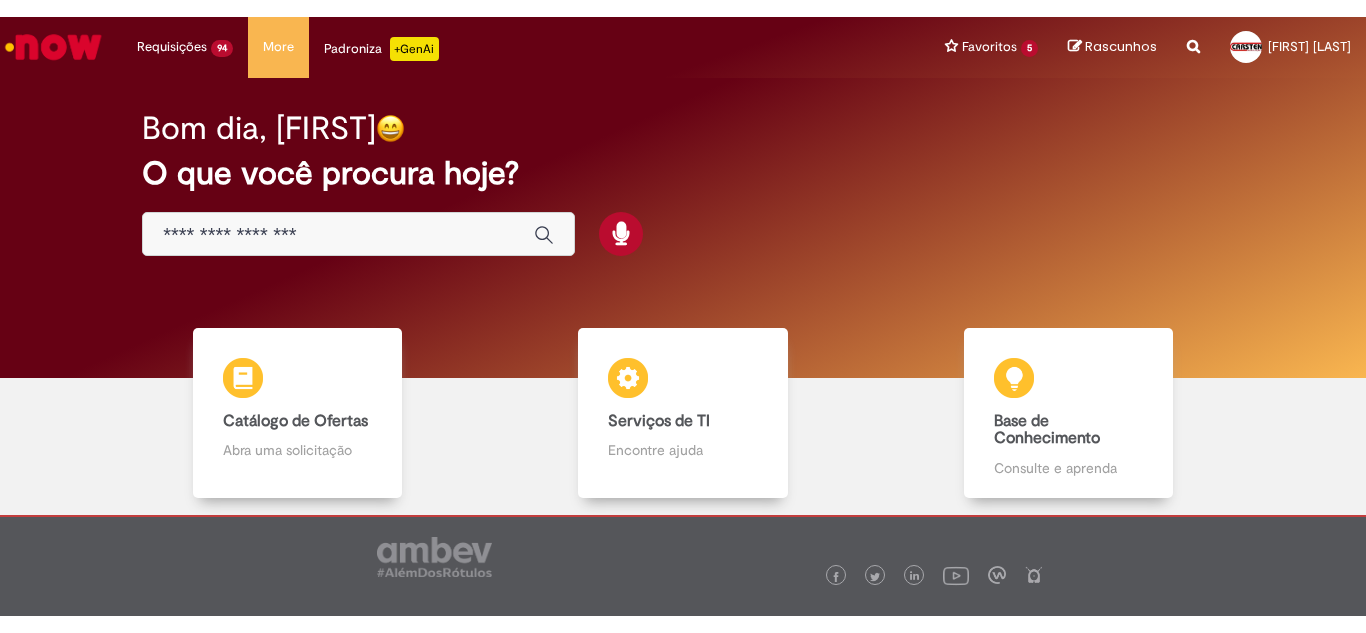 scroll, scrollTop: 0, scrollLeft: 0, axis: both 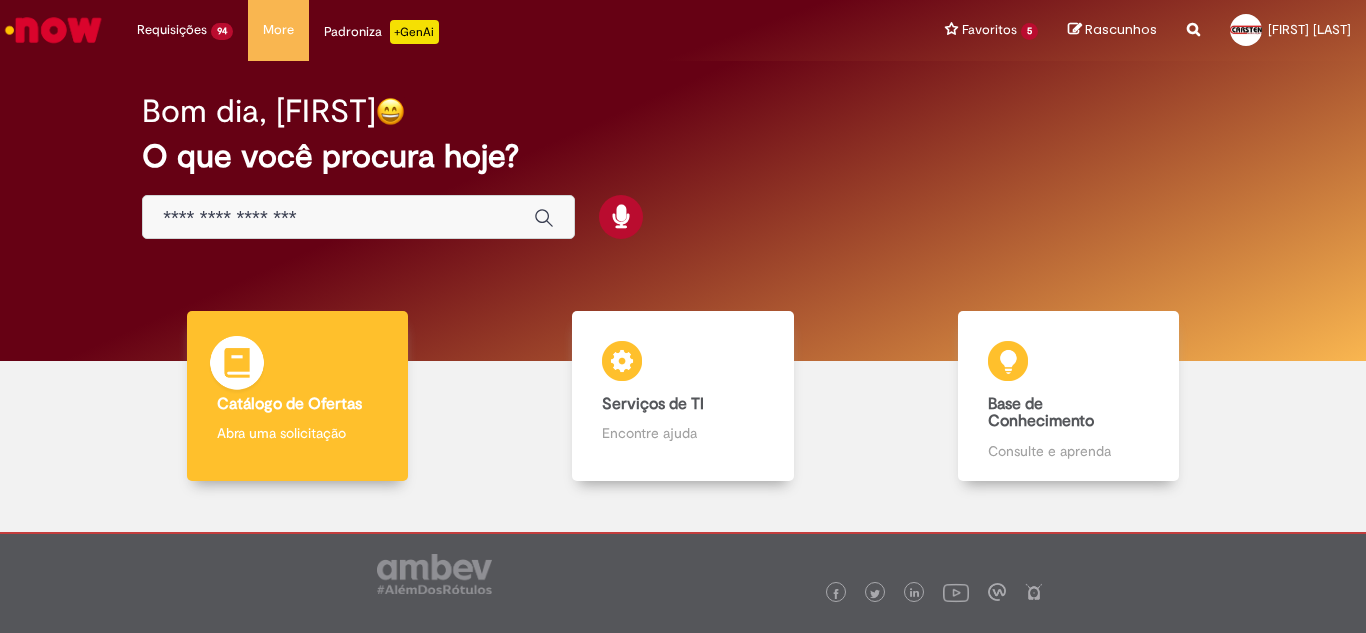 click on "Catálogo de Ofertas
Catálogo de Ofertas
Abra uma solicitação" at bounding box center (298, 396) 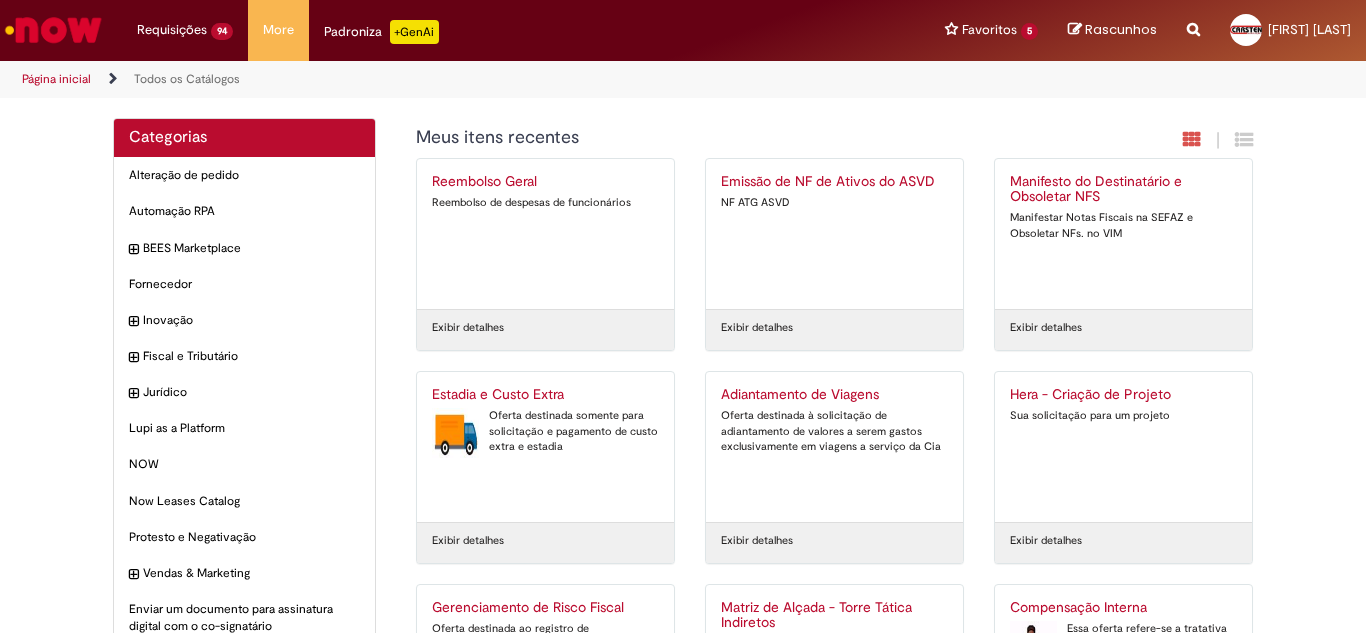 click on "Emissão de NF de Ativos do ASVD
NF ATG ASVD" at bounding box center [834, 234] 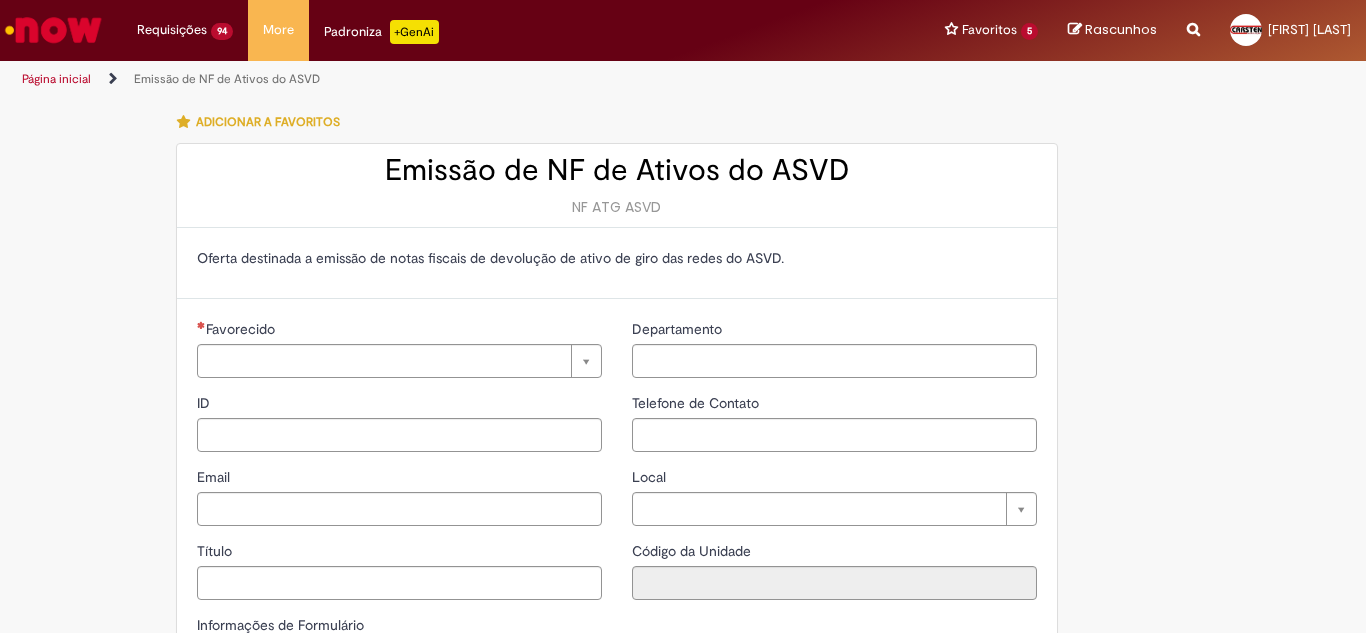 type on "**********" 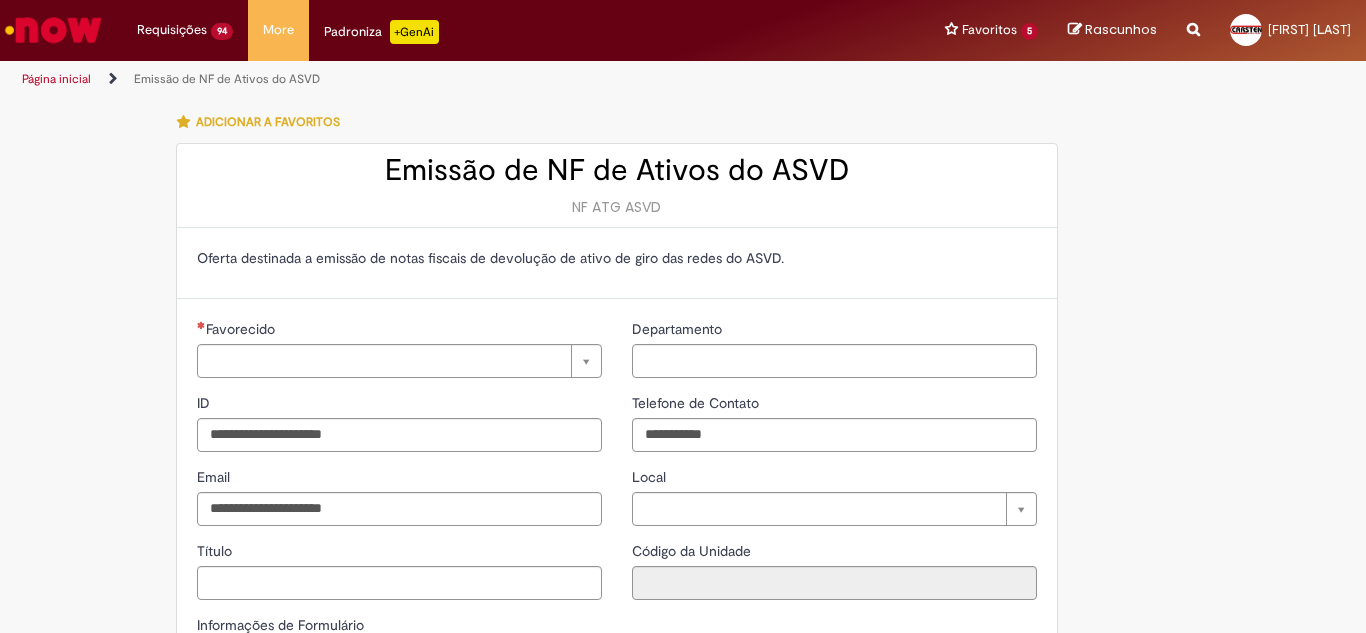 type on "**********" 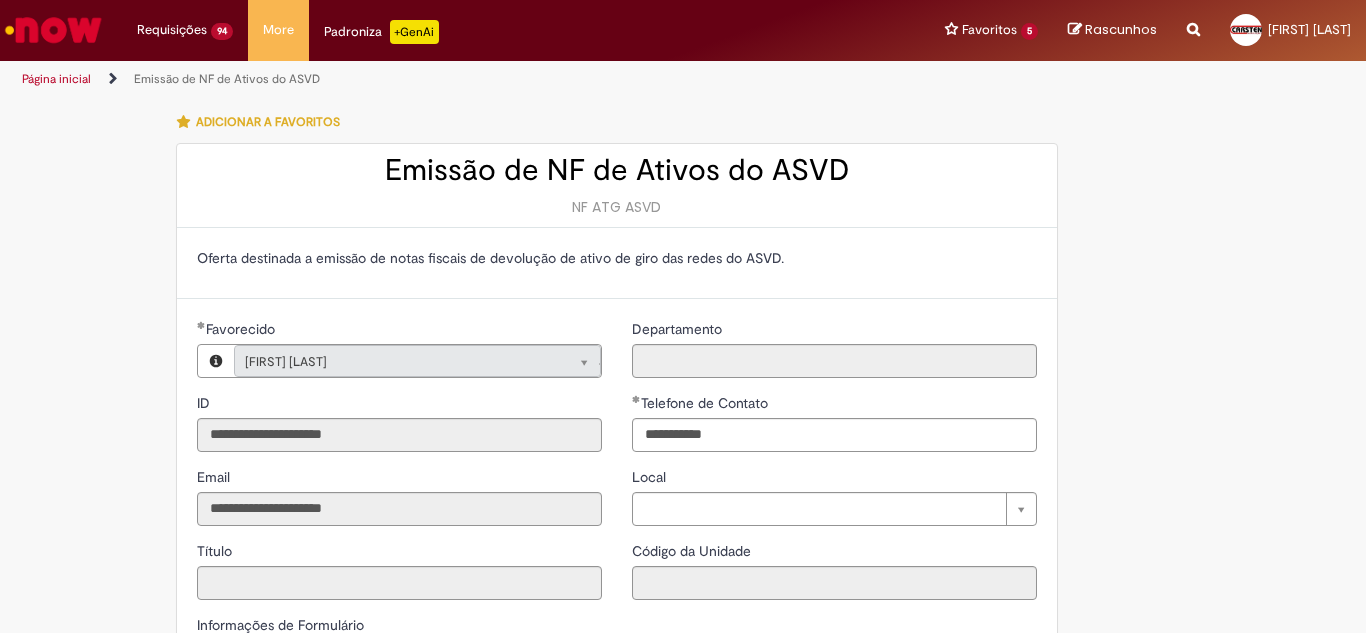 type on "**********" 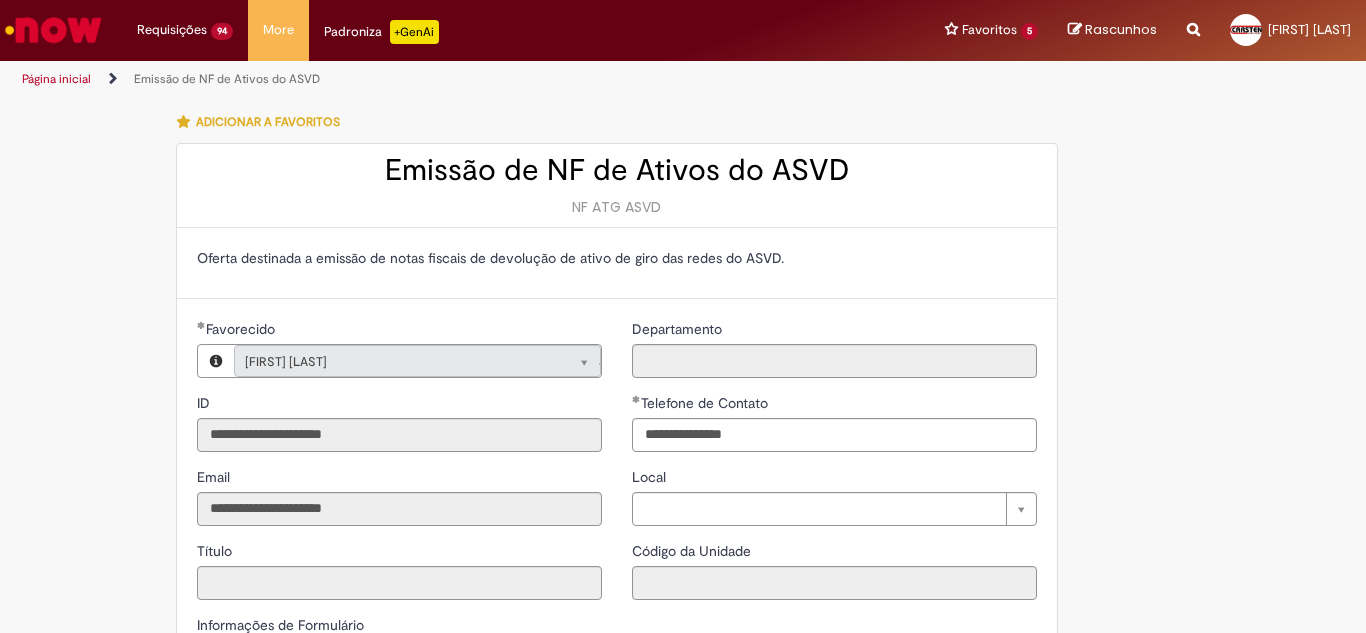 drag, startPoint x: 1135, startPoint y: 376, endPoint x: 1337, endPoint y: 383, distance: 202.12125 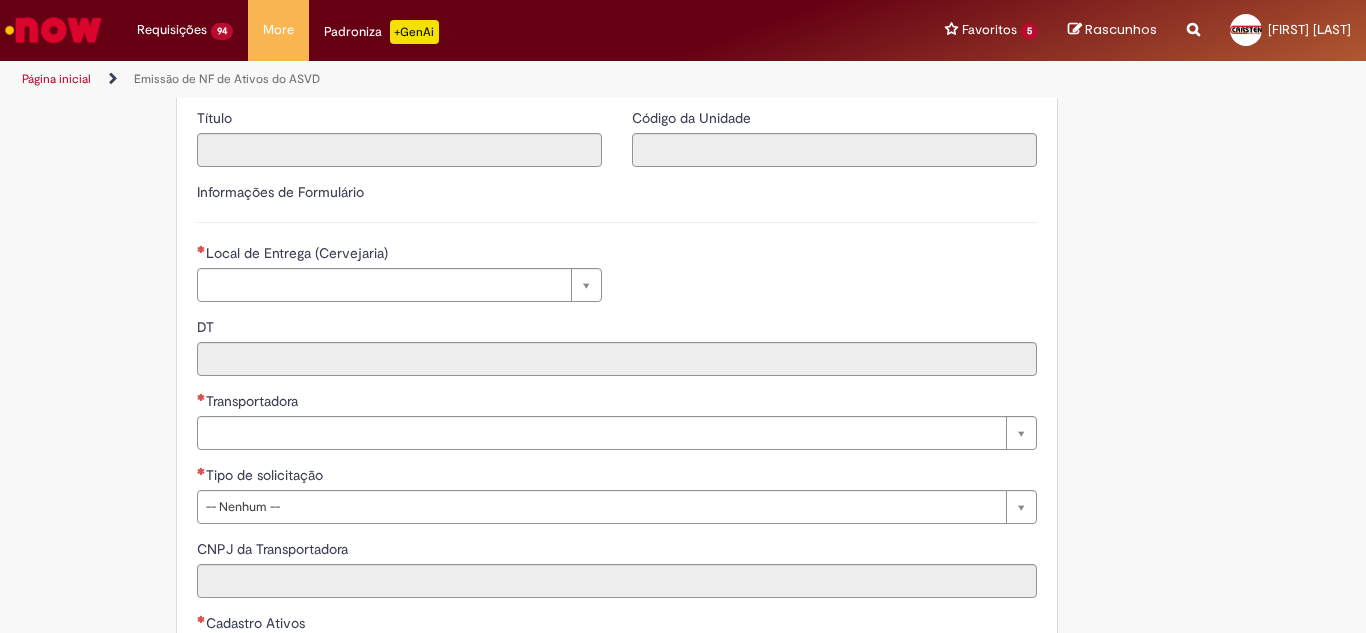 scroll, scrollTop: 400, scrollLeft: 0, axis: vertical 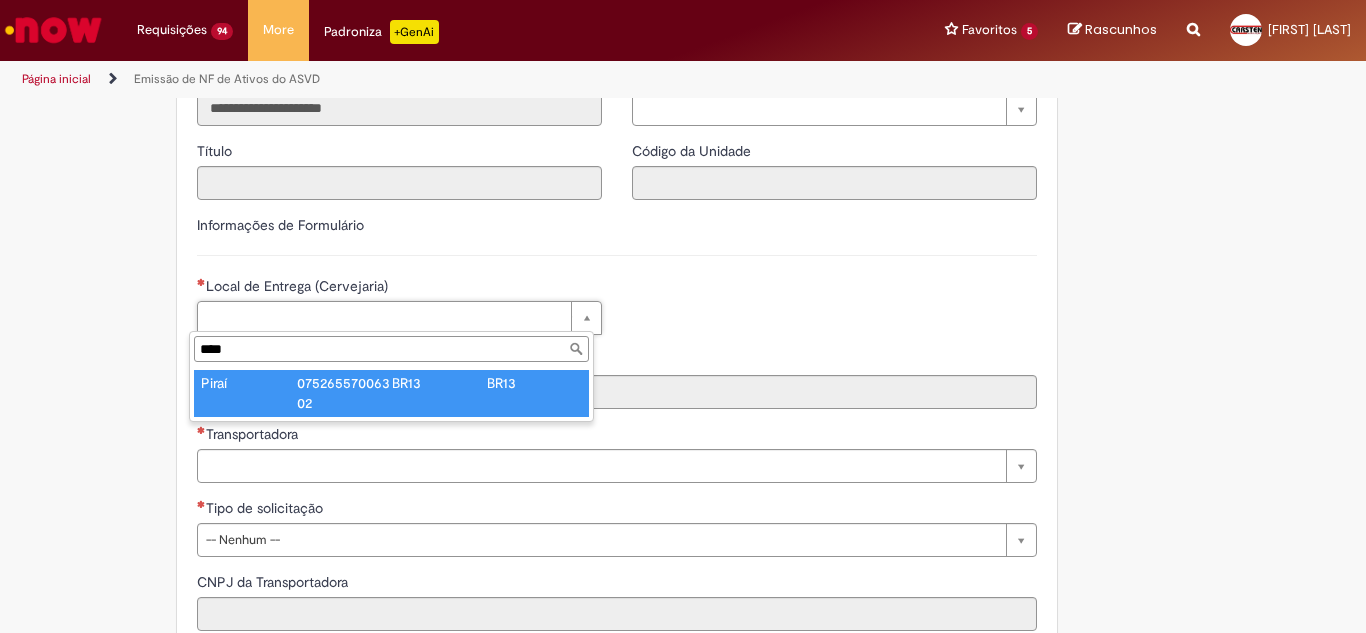 type on "****" 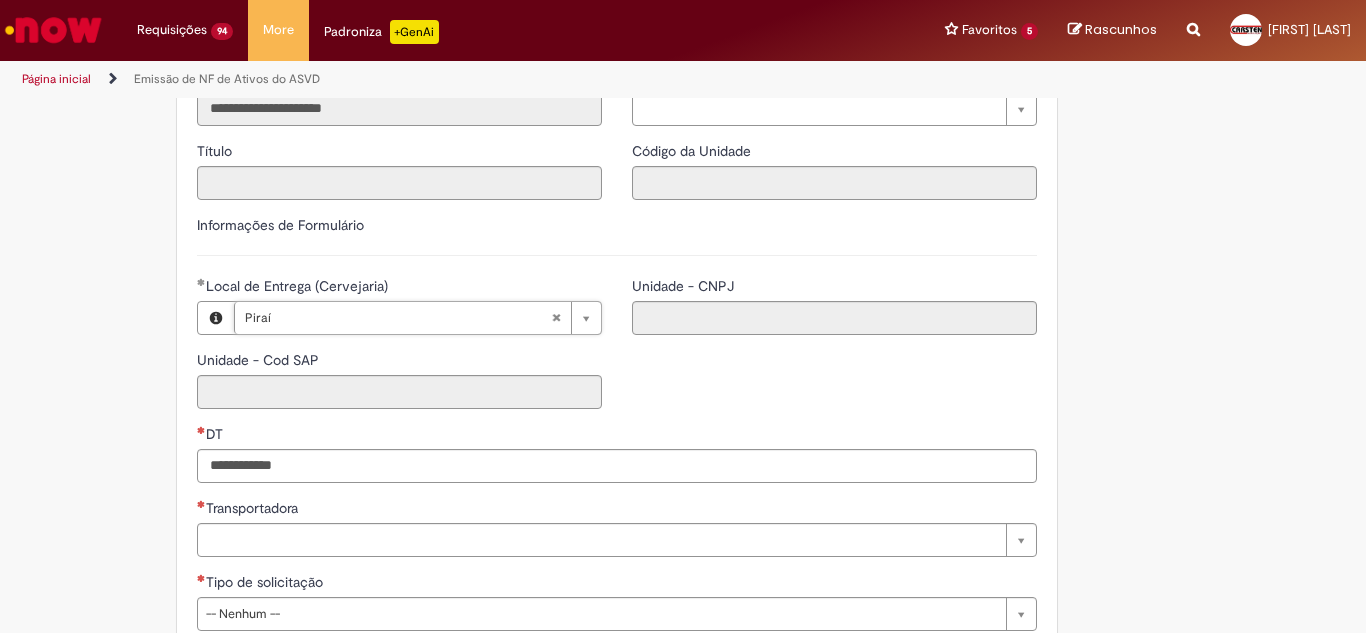 type on "****" 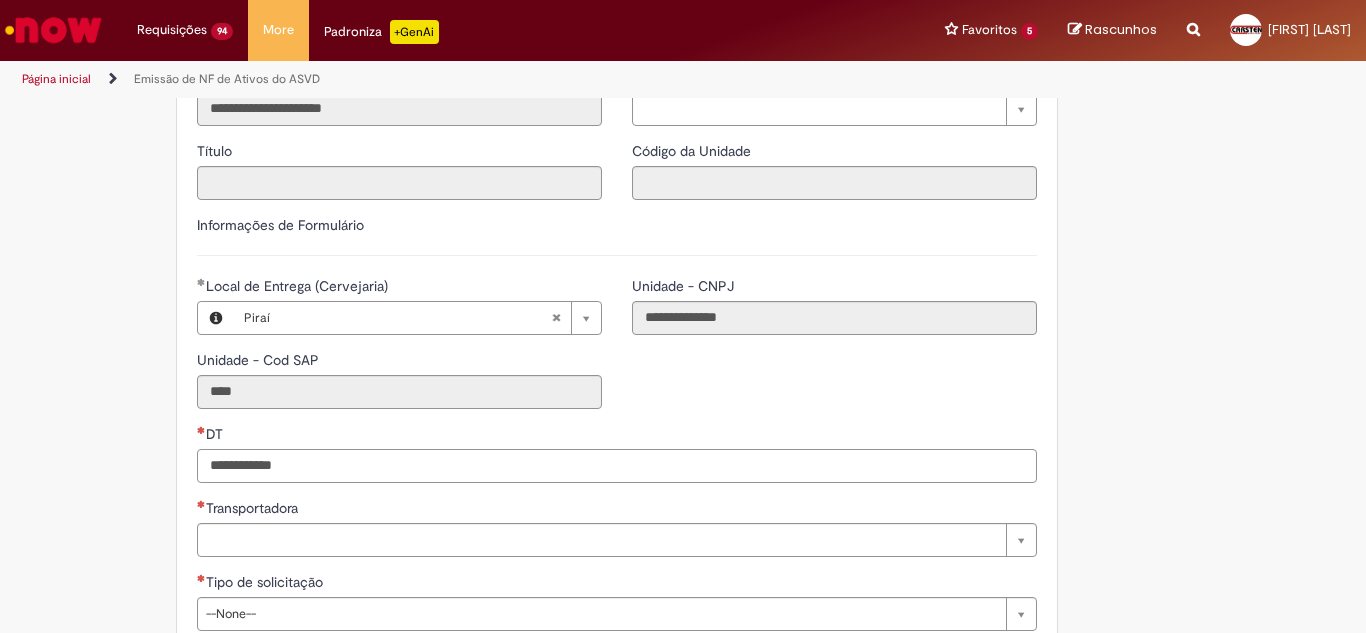 click on "DT" at bounding box center (617, 466) 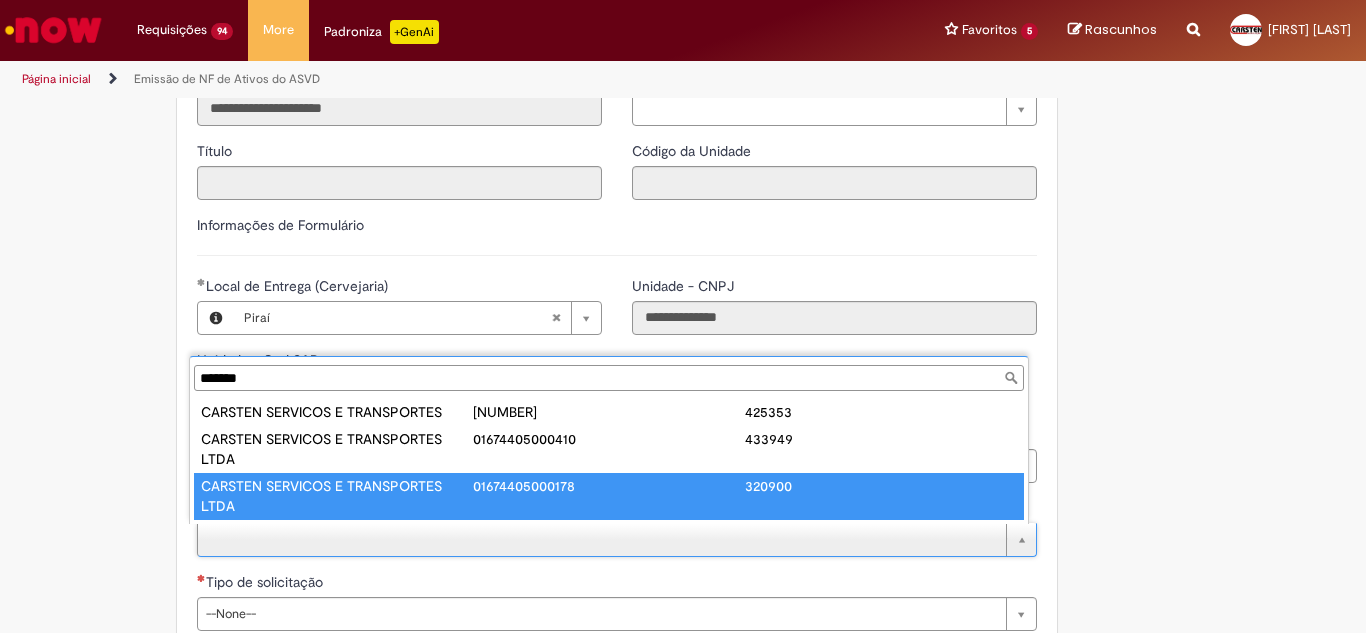 type on "*******" 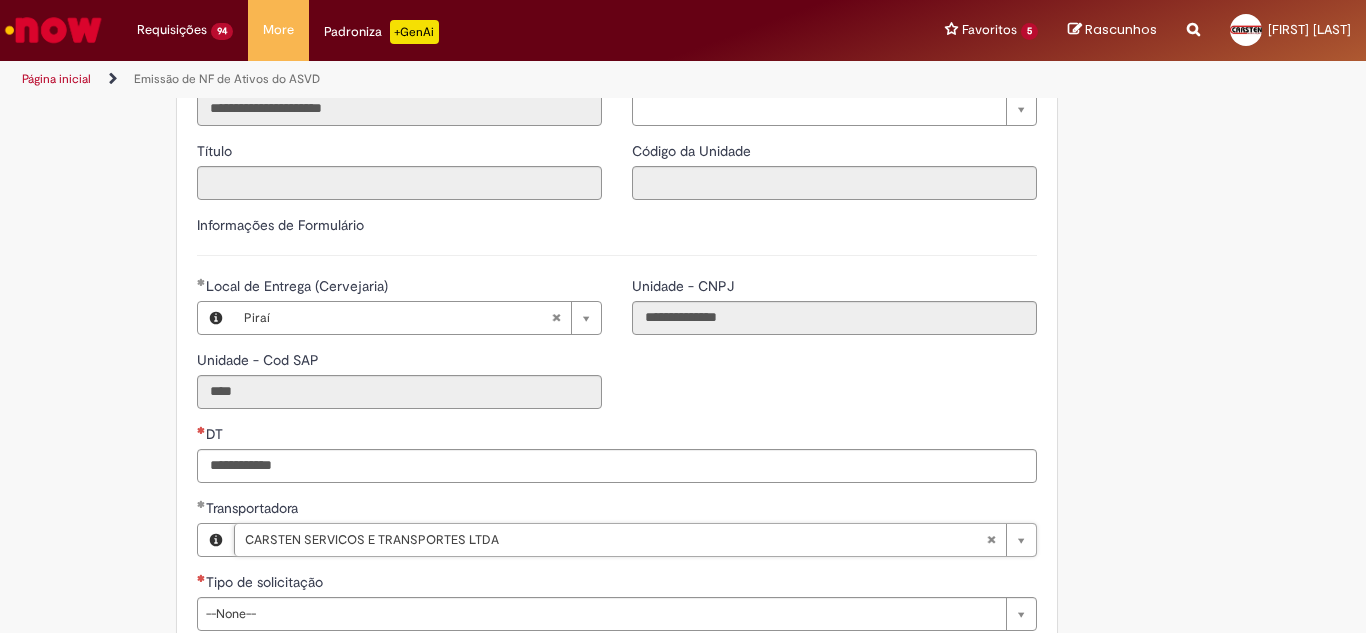type on "**********" 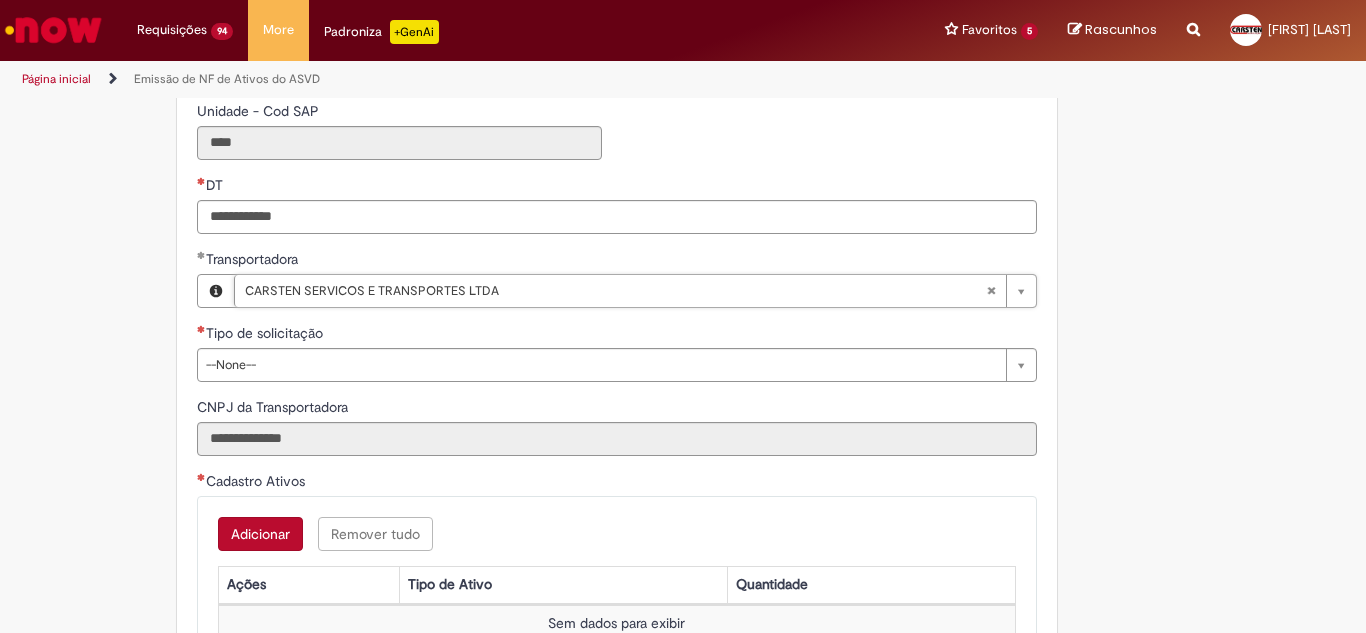 scroll, scrollTop: 700, scrollLeft: 0, axis: vertical 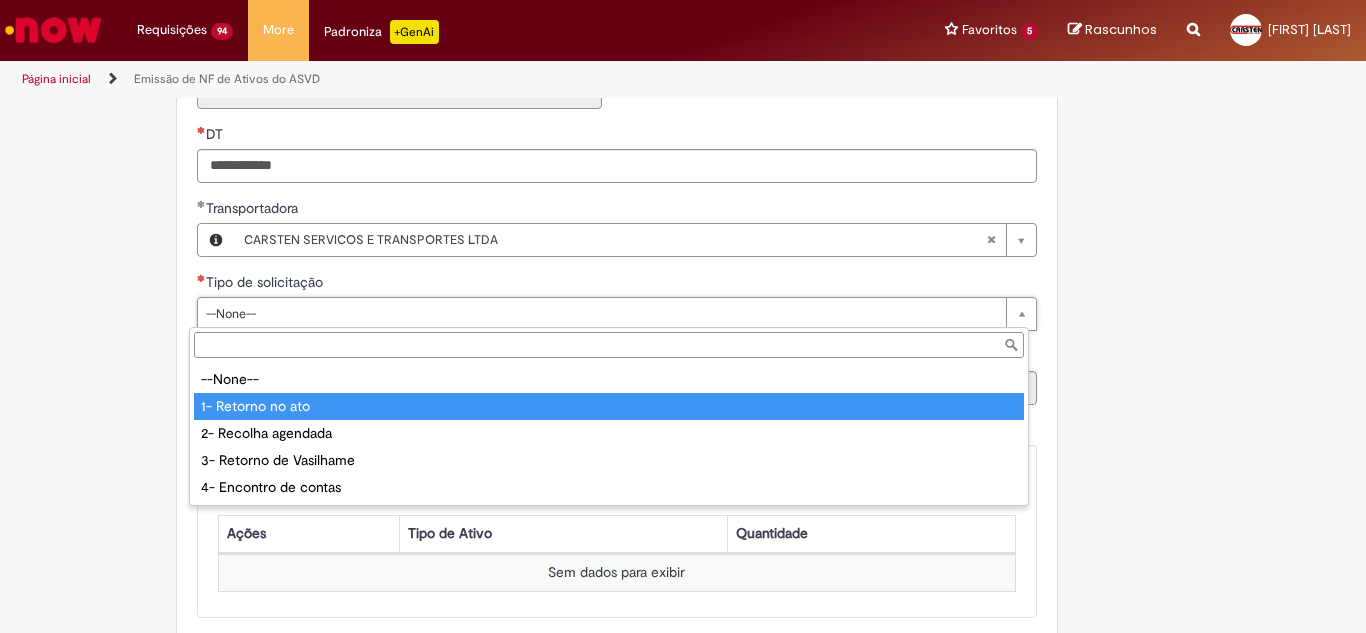 type on "**********" 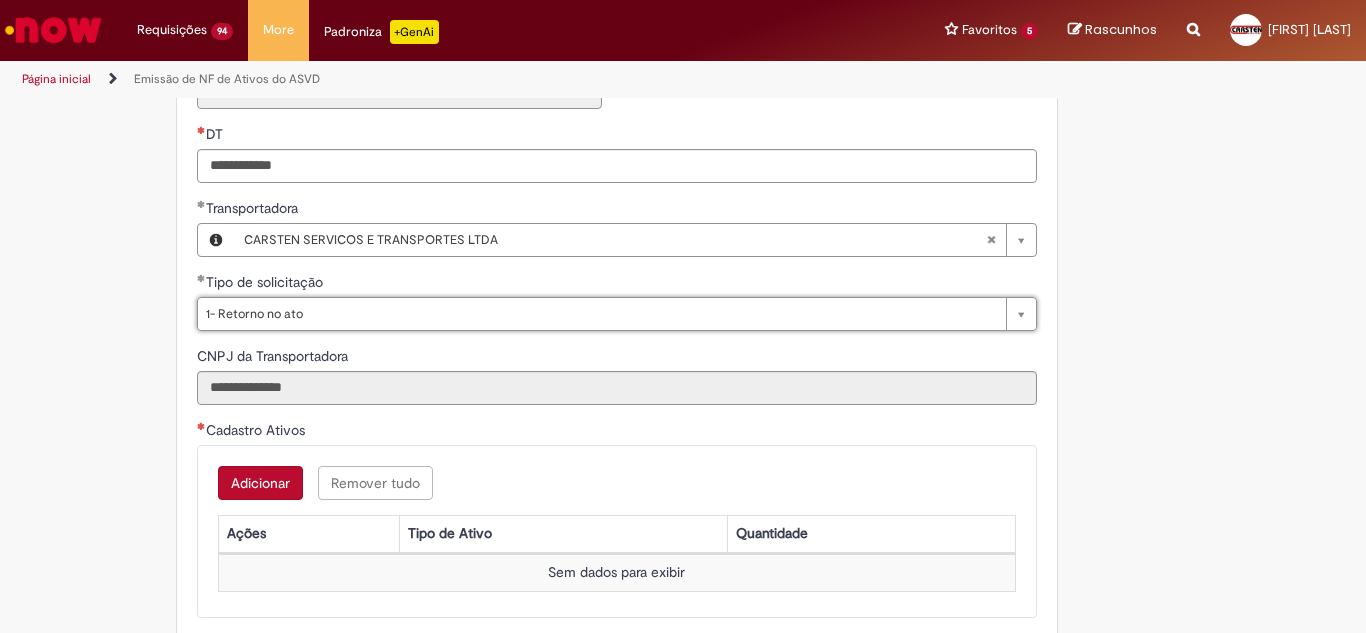 click on "Adicionar" at bounding box center [260, 483] 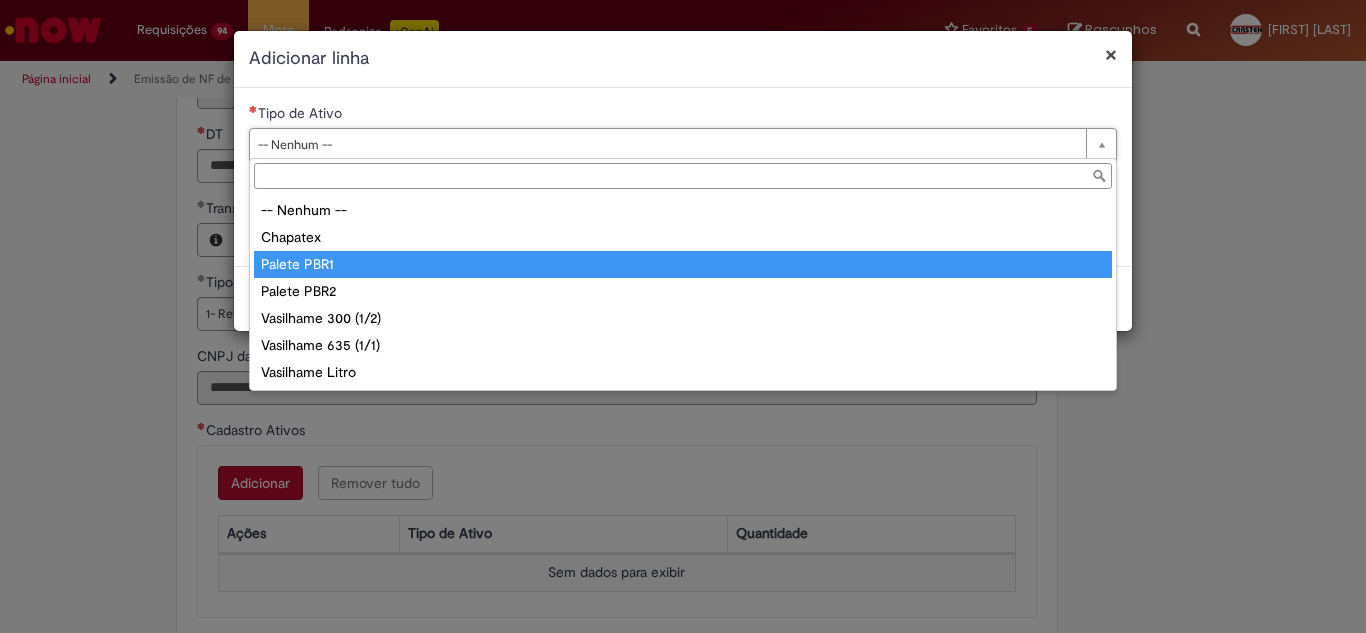 type on "**********" 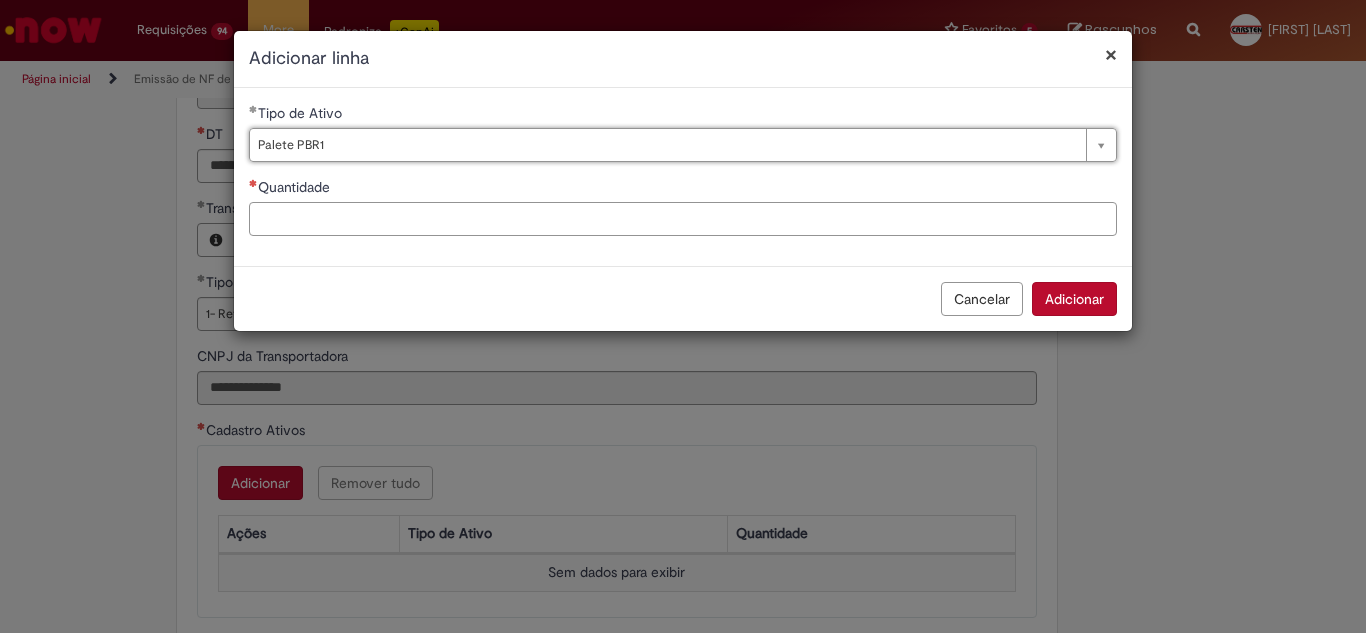 click on "Quantidade" at bounding box center [683, 219] 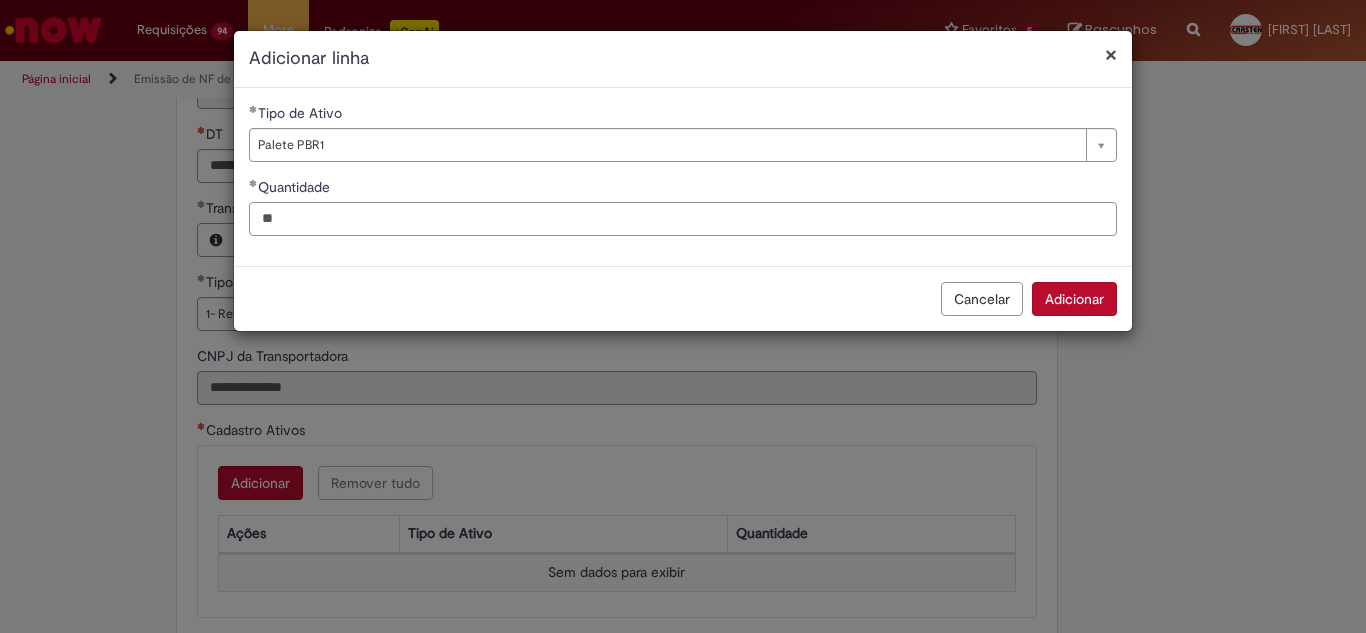 type on "**" 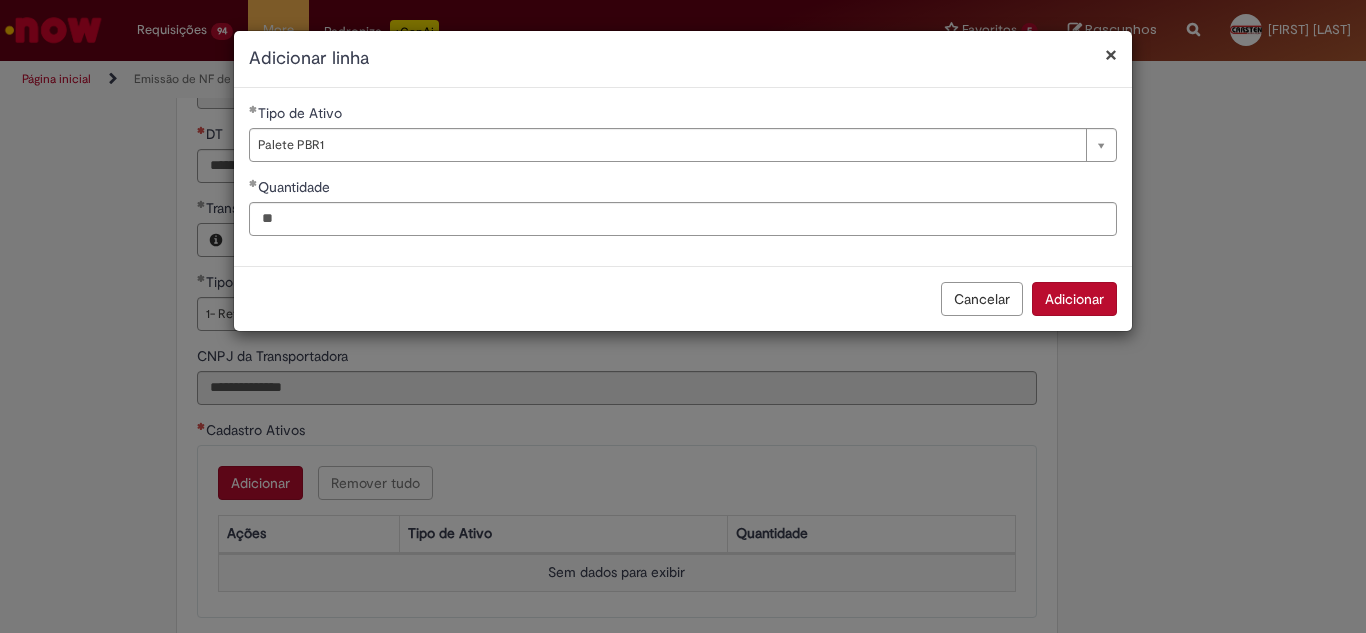 click on "Adicionar" at bounding box center (1074, 299) 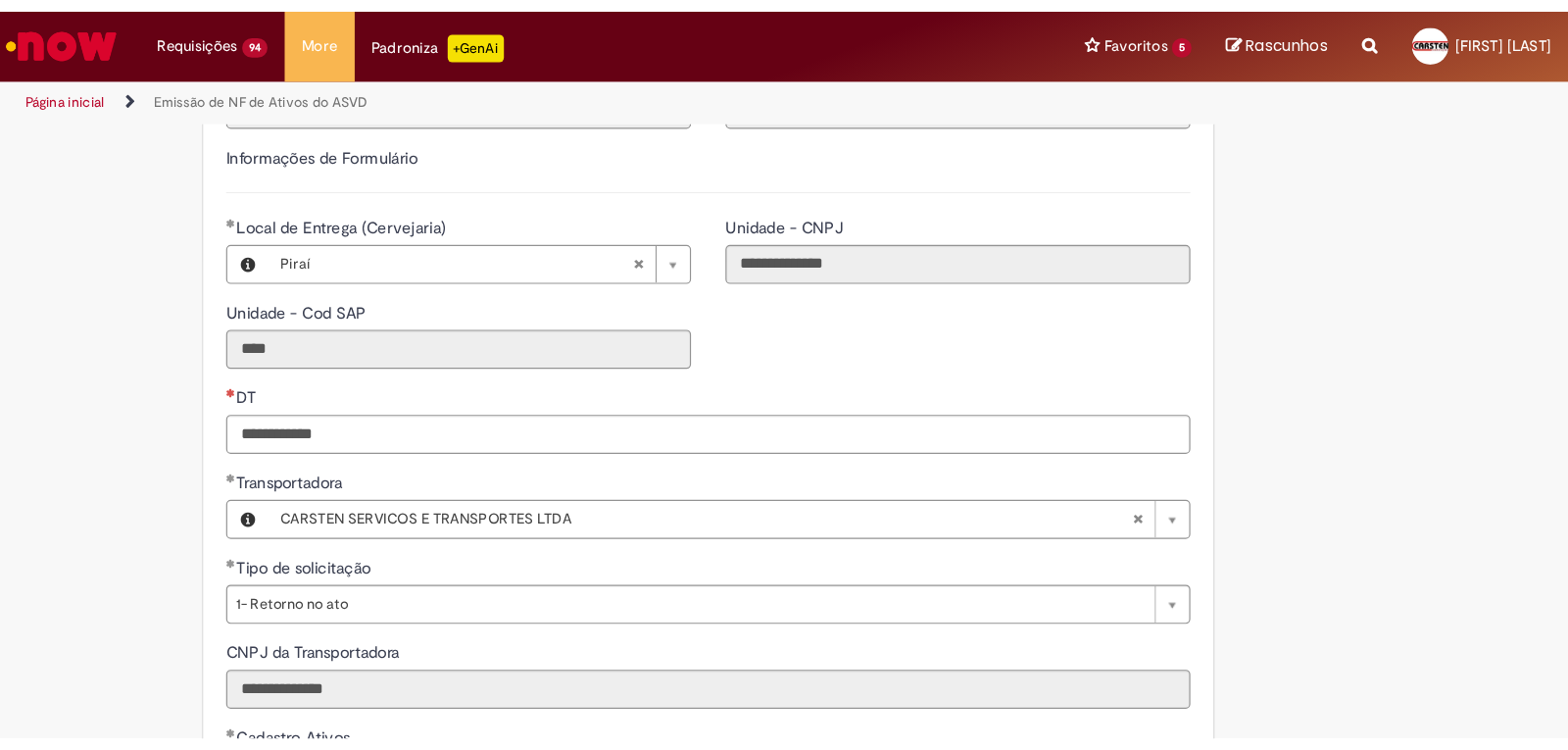 scroll, scrollTop: 490, scrollLeft: 0, axis: vertical 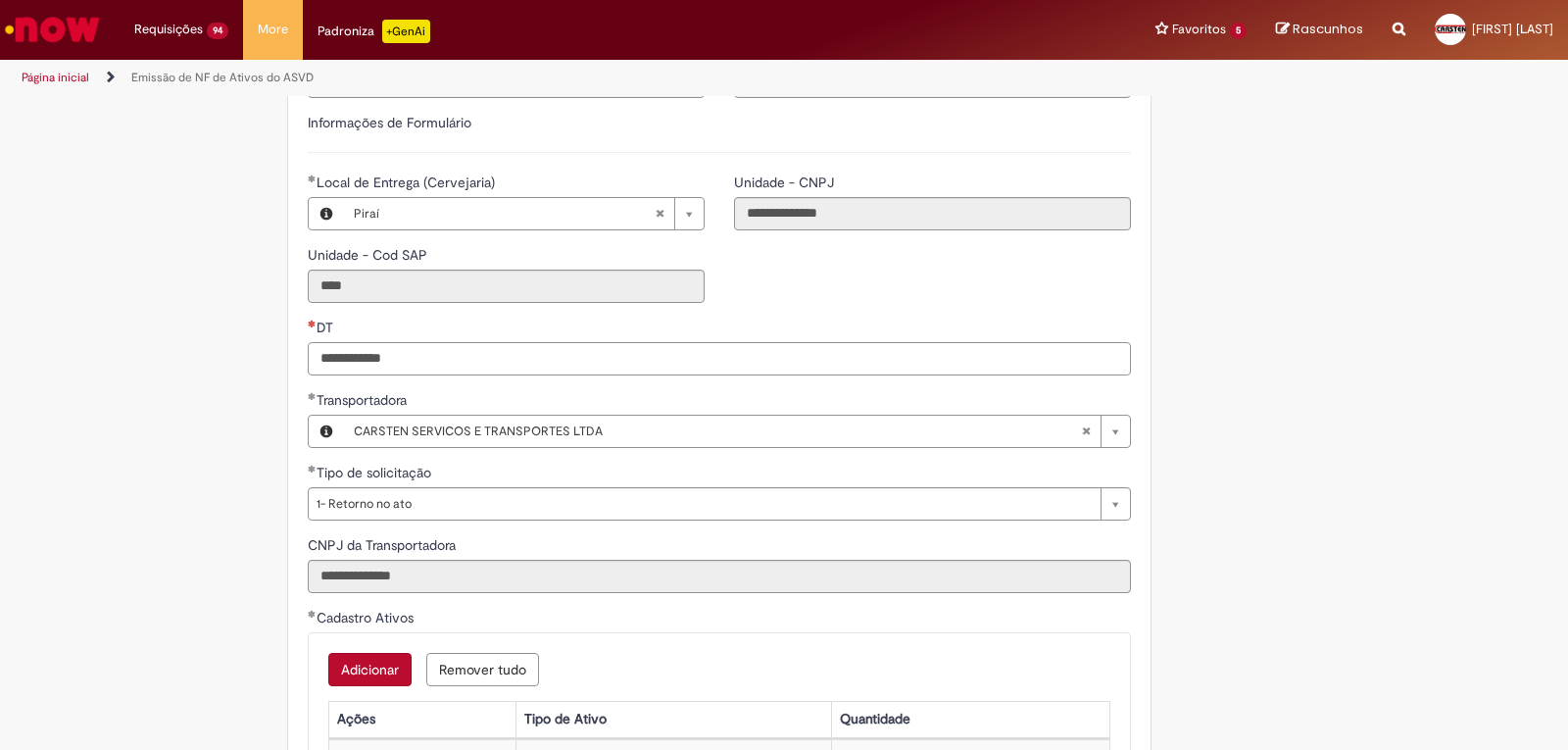 click on "DT" at bounding box center [719, 359] 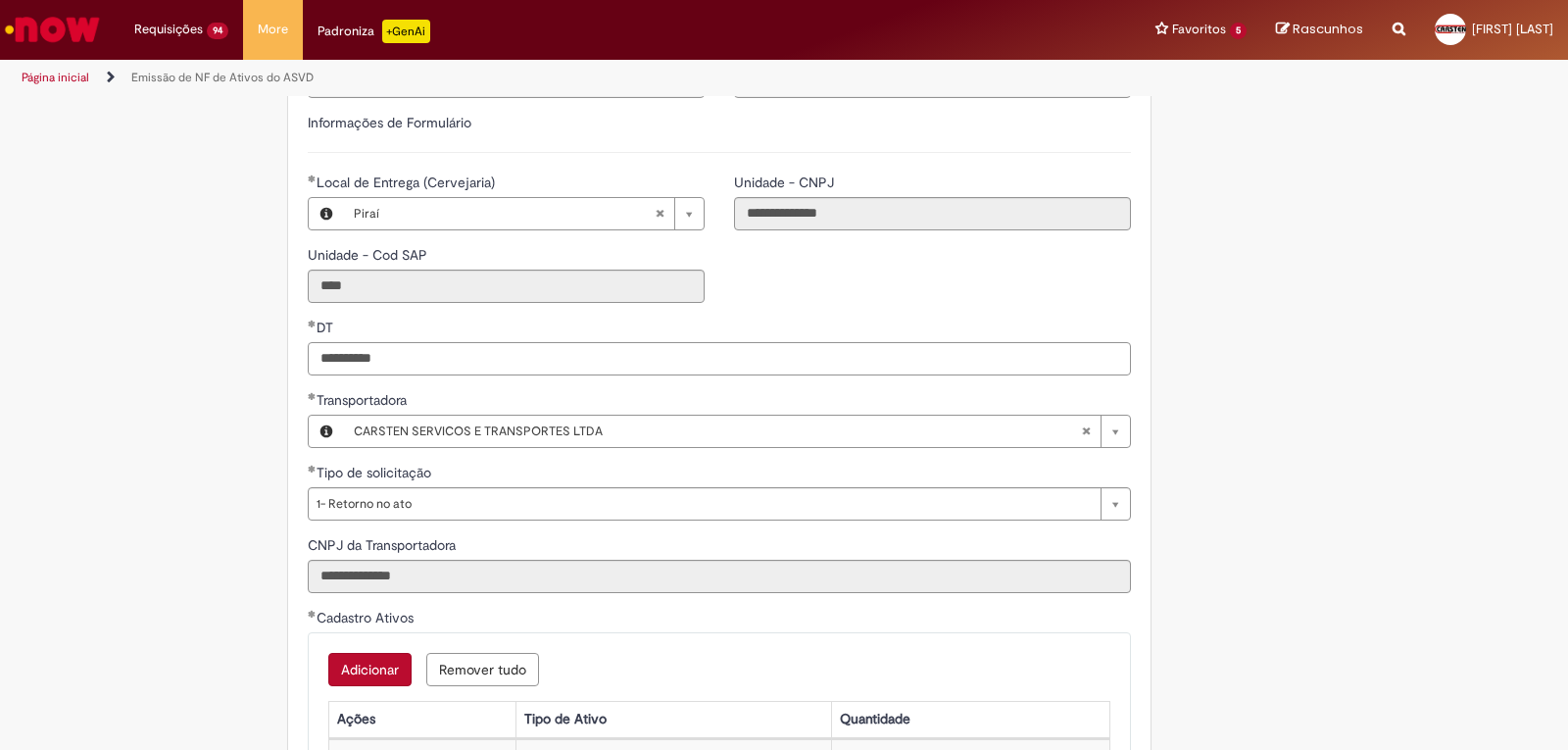 type on "**********" 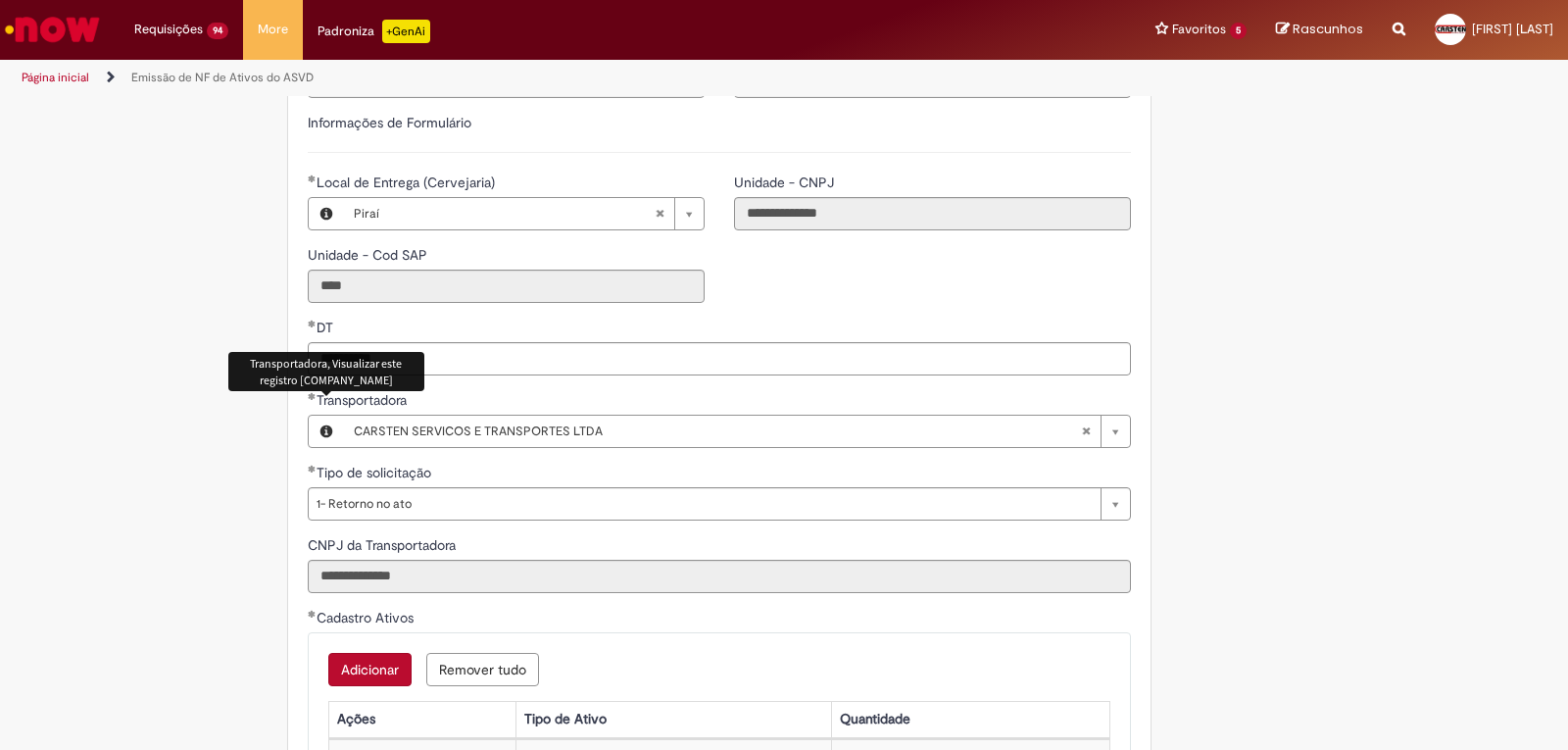 type 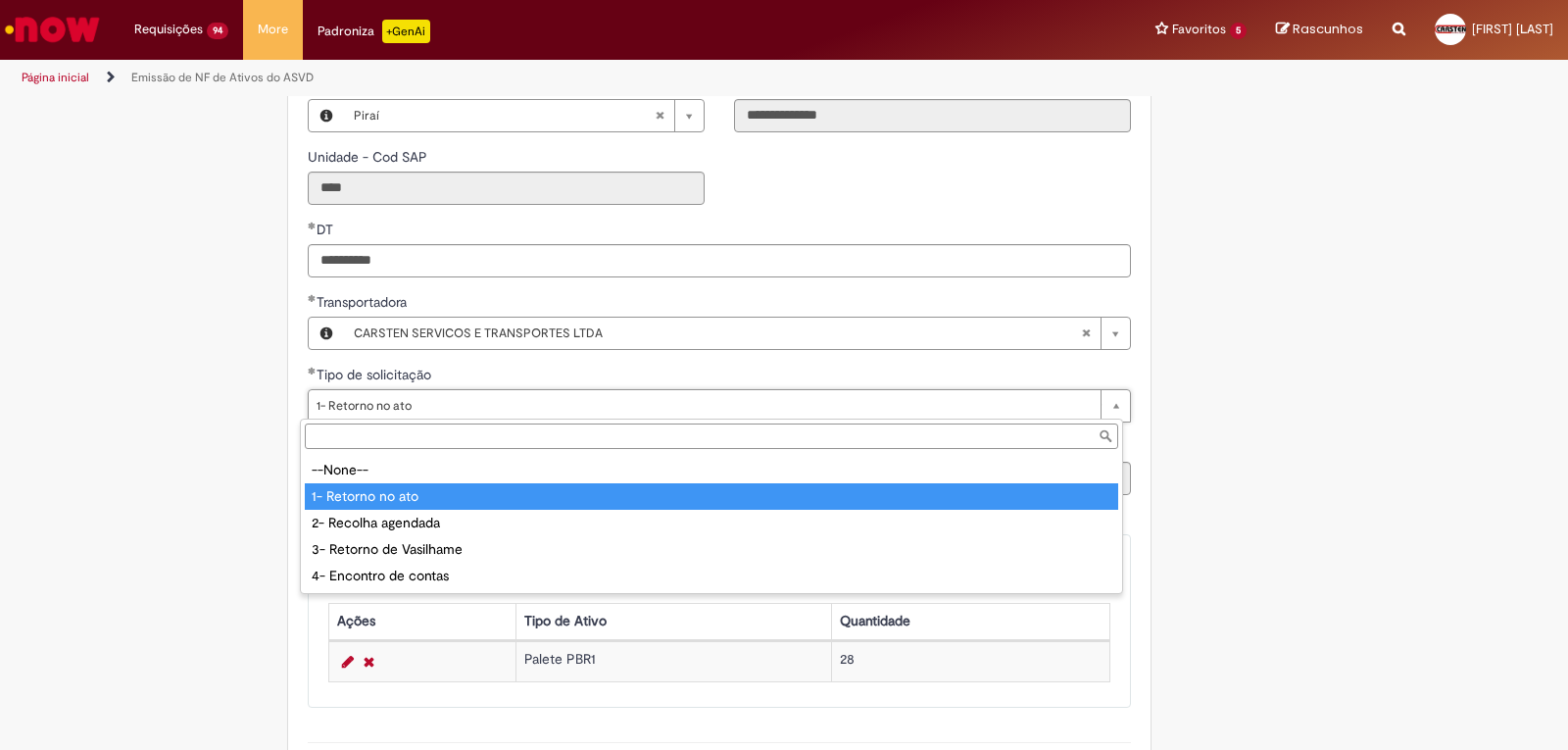 type on "**********" 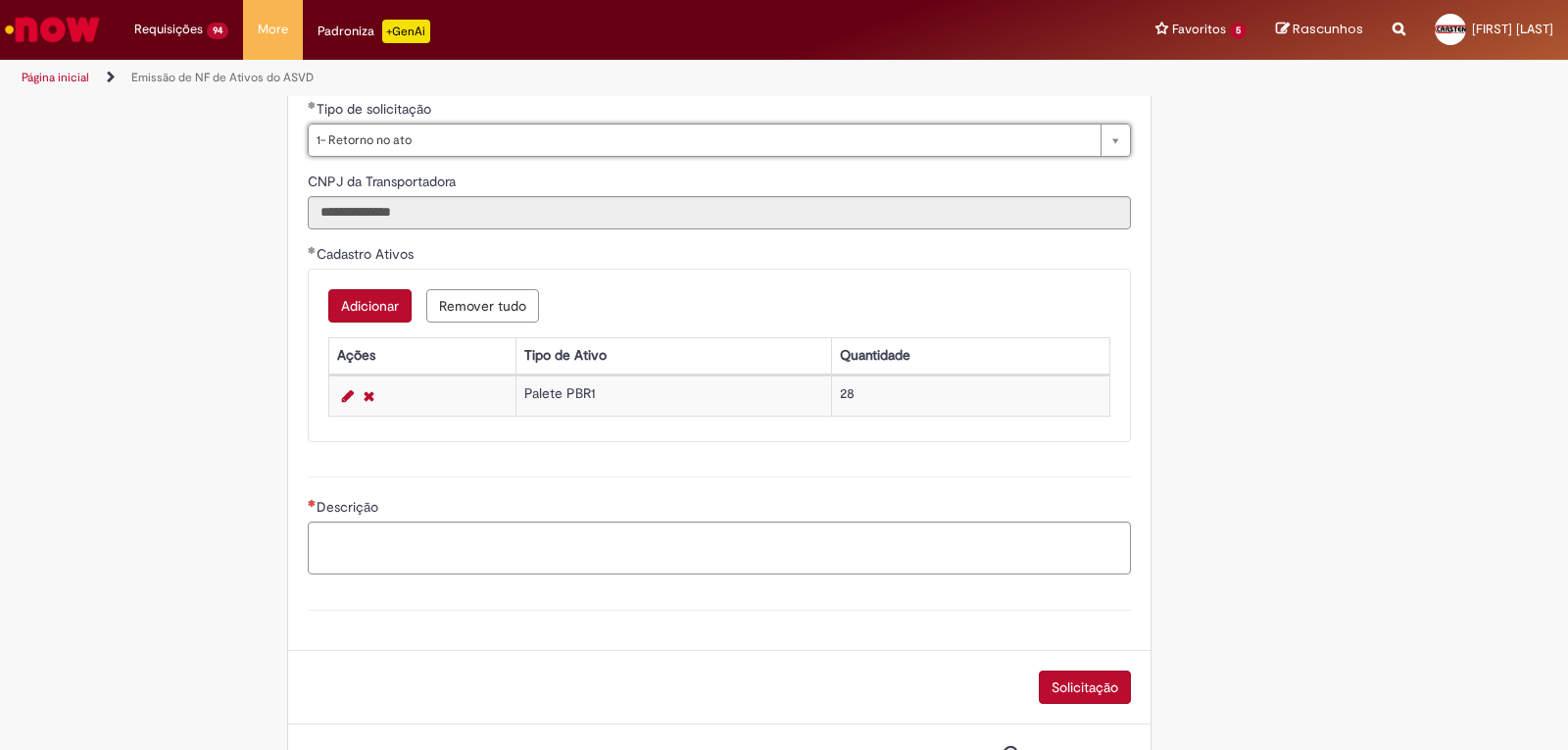 scroll, scrollTop: 882, scrollLeft: 0, axis: vertical 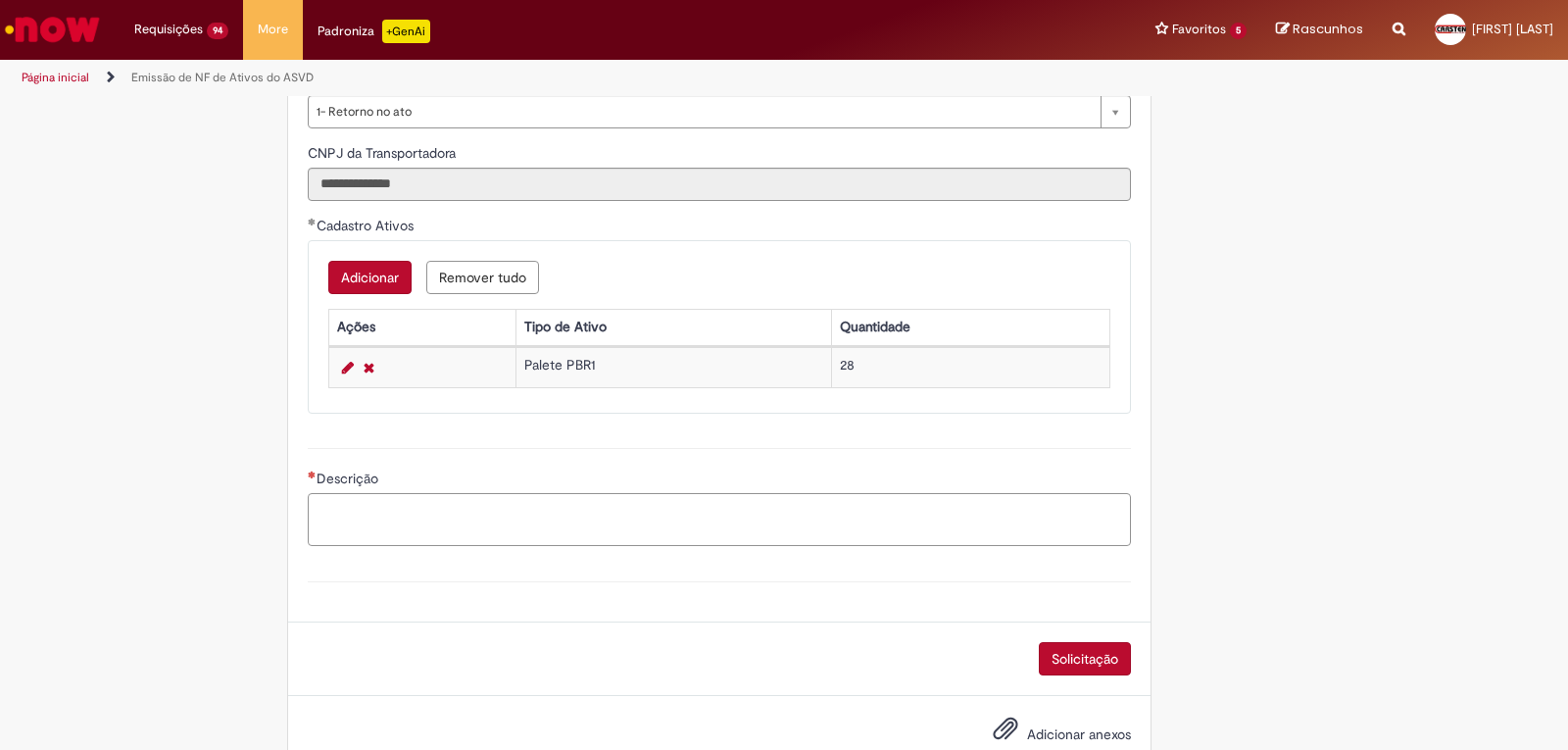 click on "Descrição" at bounding box center (719, 520) 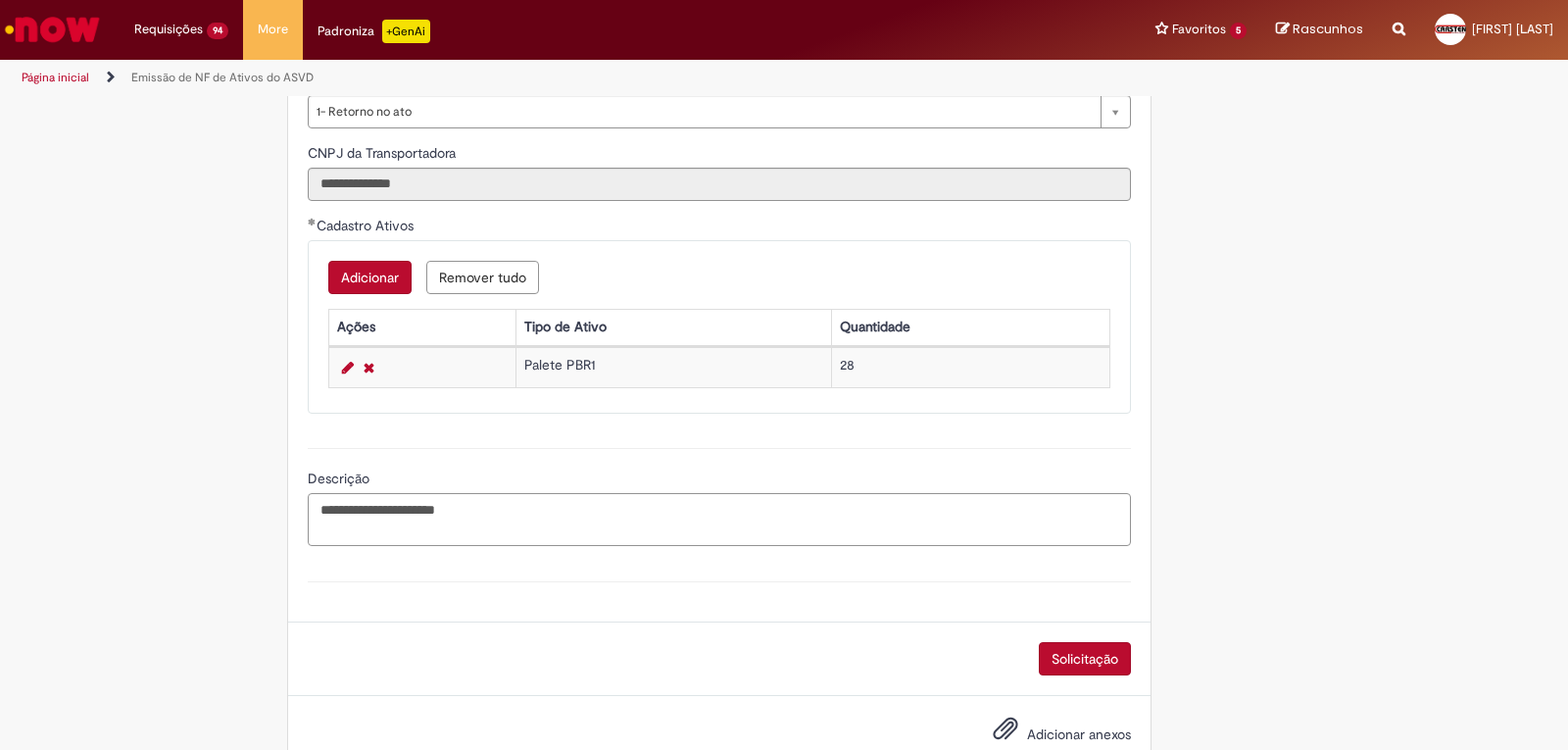 click on "**********" at bounding box center [719, 520] 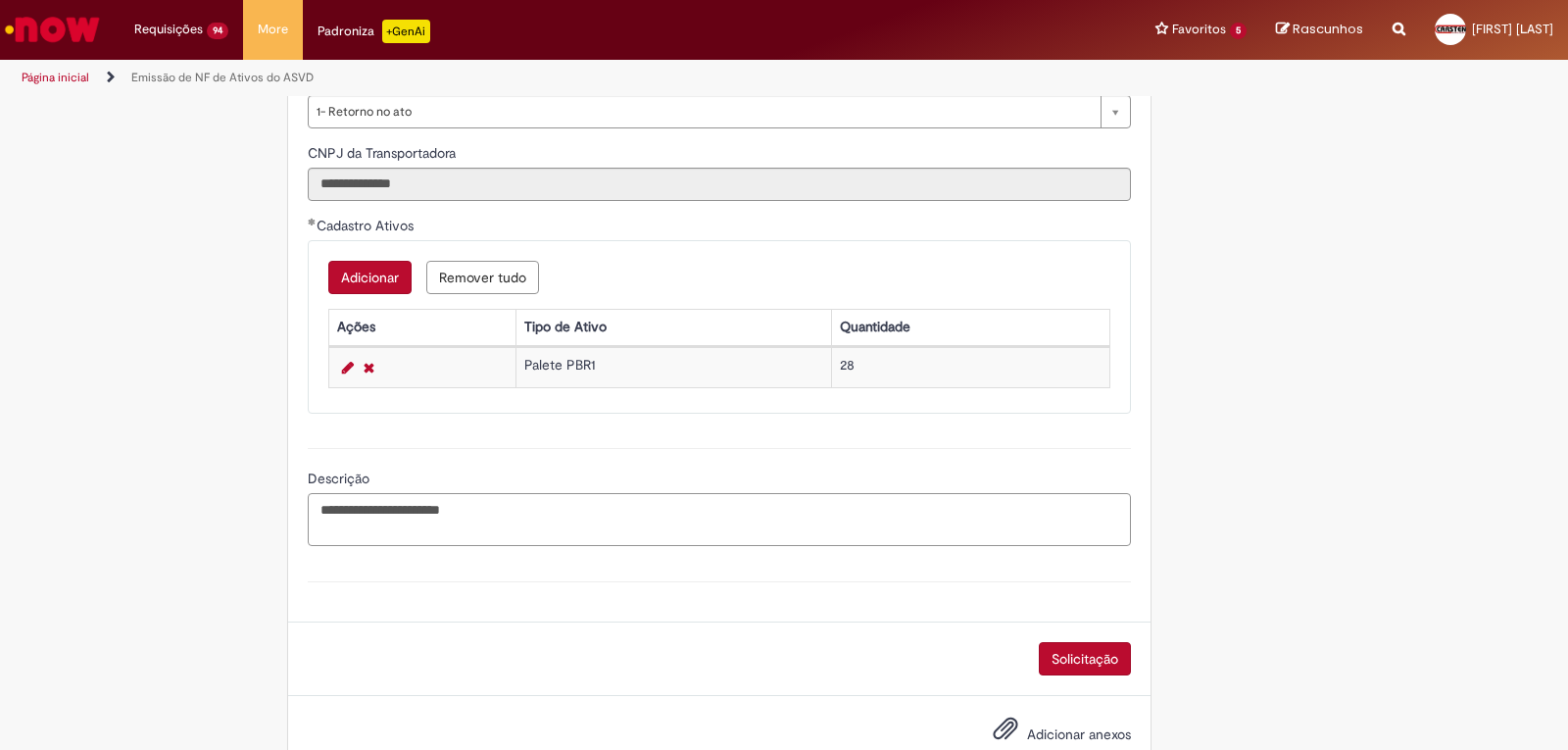 paste on "**********" 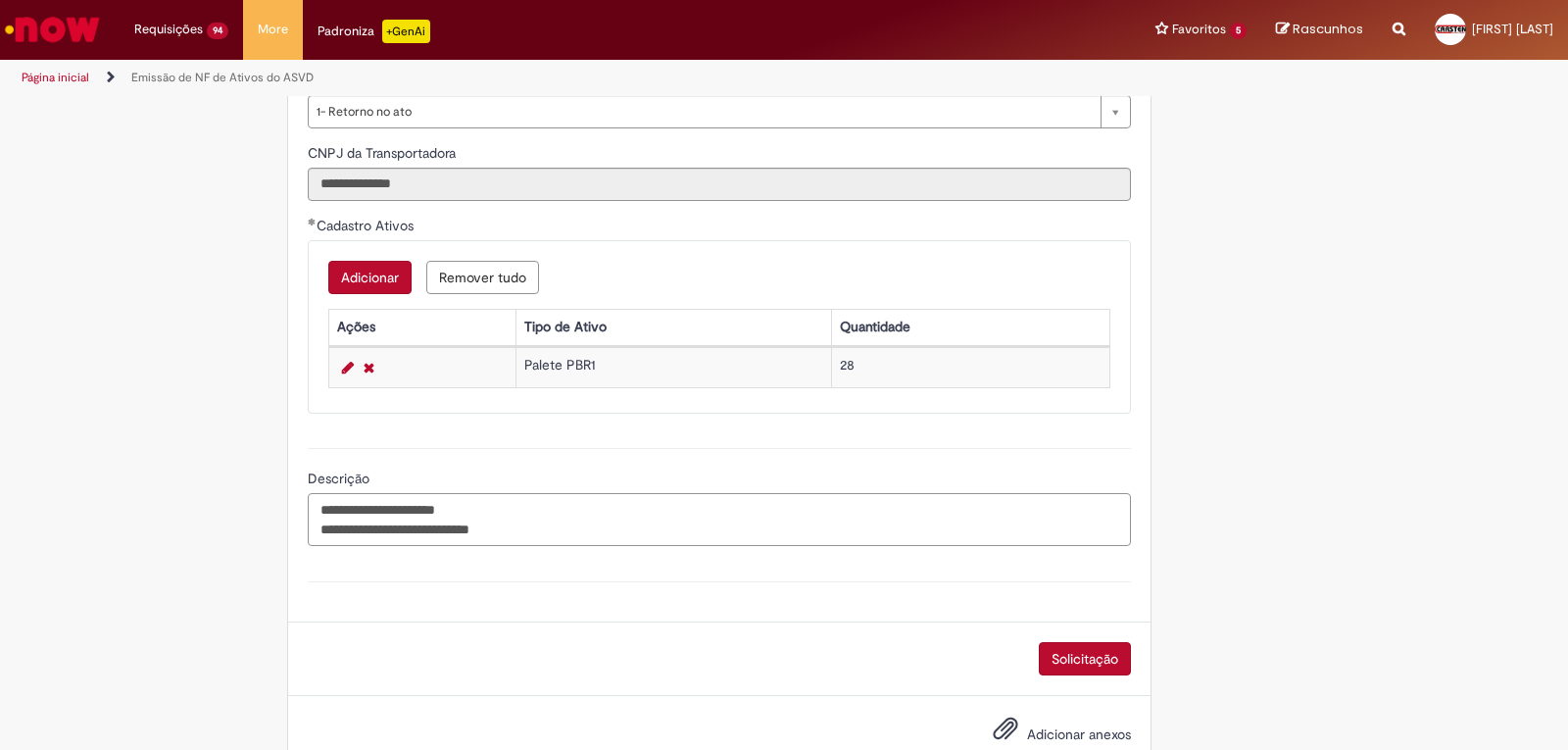 click on "**********" at bounding box center (719, 520) 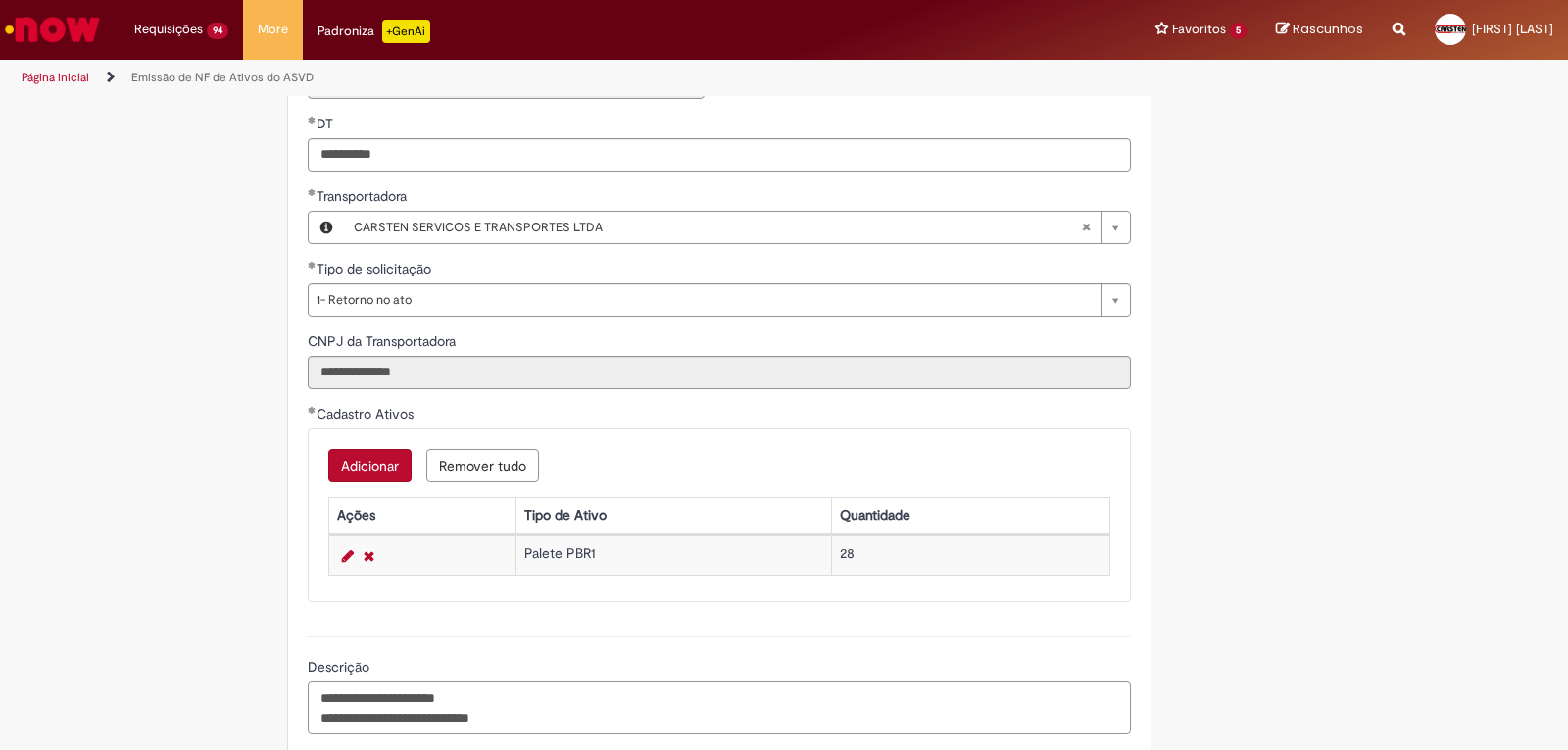 scroll, scrollTop: 392, scrollLeft: 0, axis: vertical 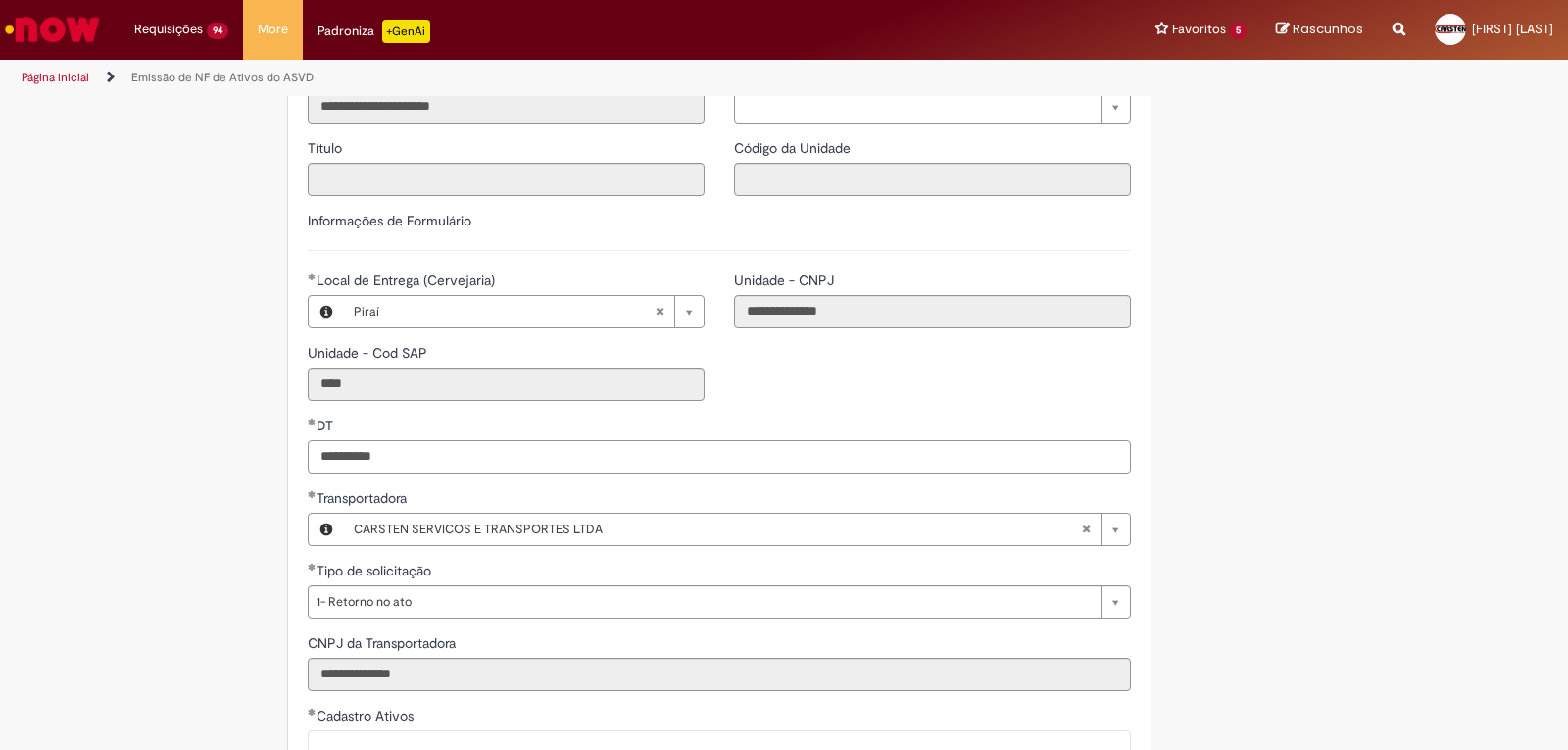 drag, startPoint x: 408, startPoint y: 451, endPoint x: 215, endPoint y: 442, distance: 193.20973 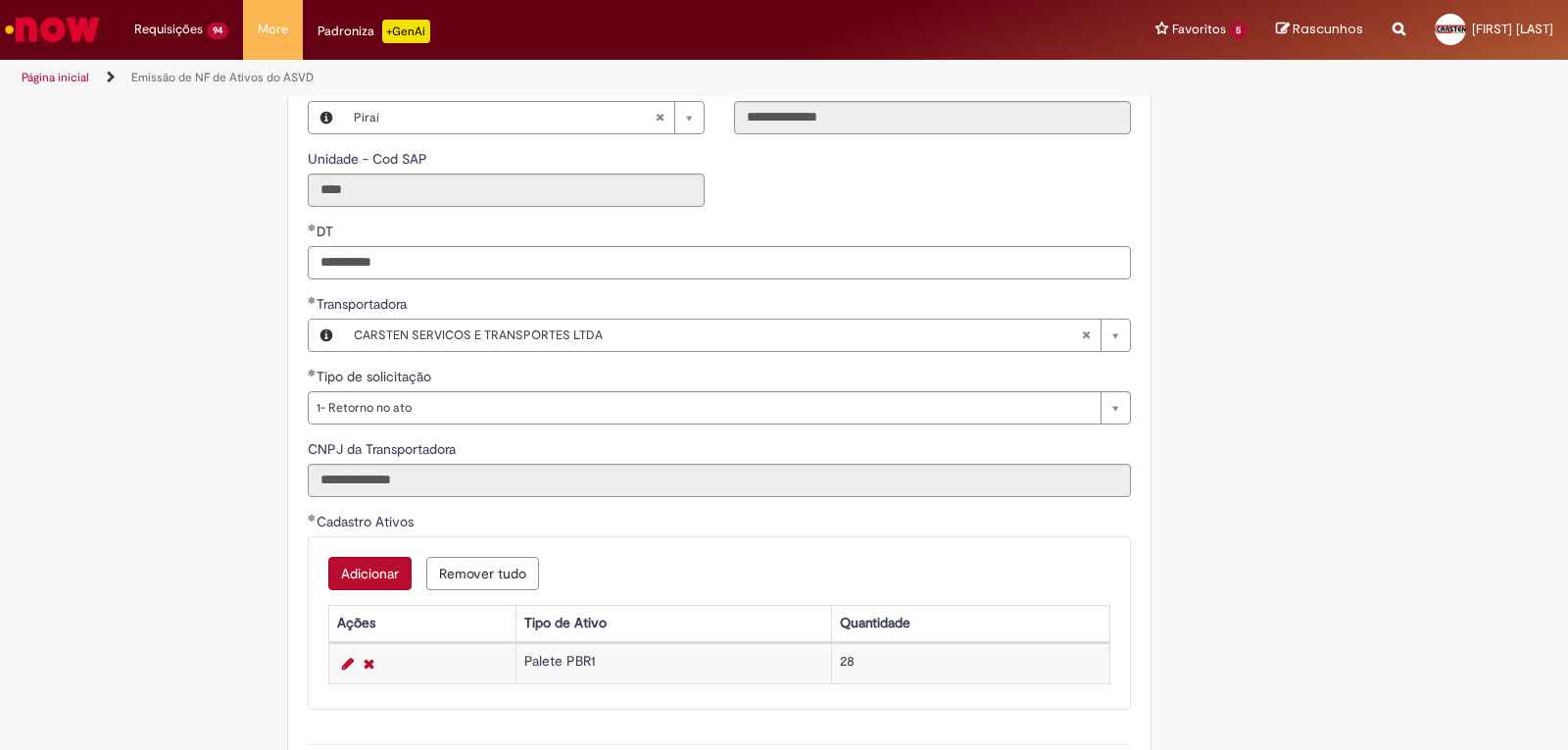 scroll, scrollTop: 882, scrollLeft: 0, axis: vertical 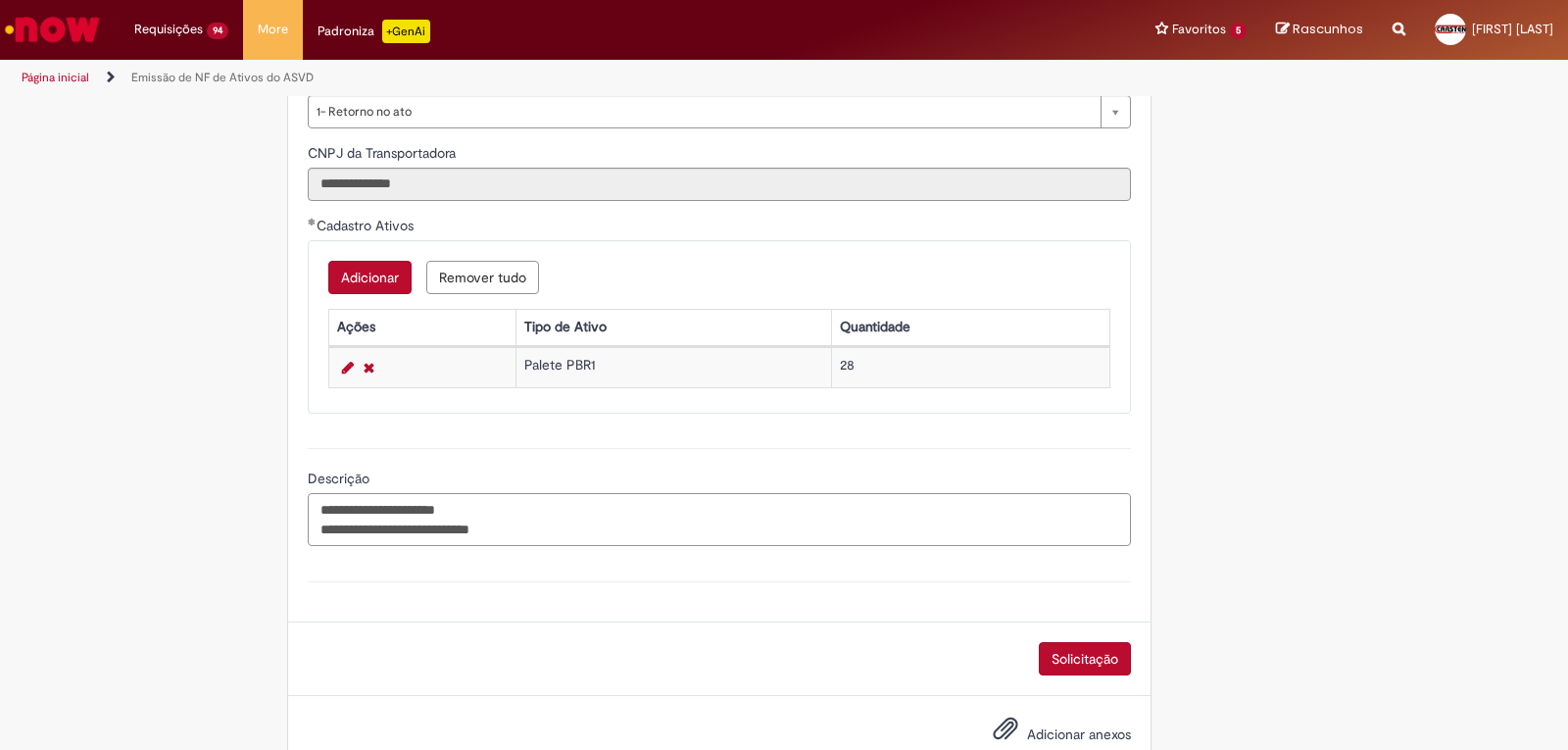 click on "**********" at bounding box center (719, 520) 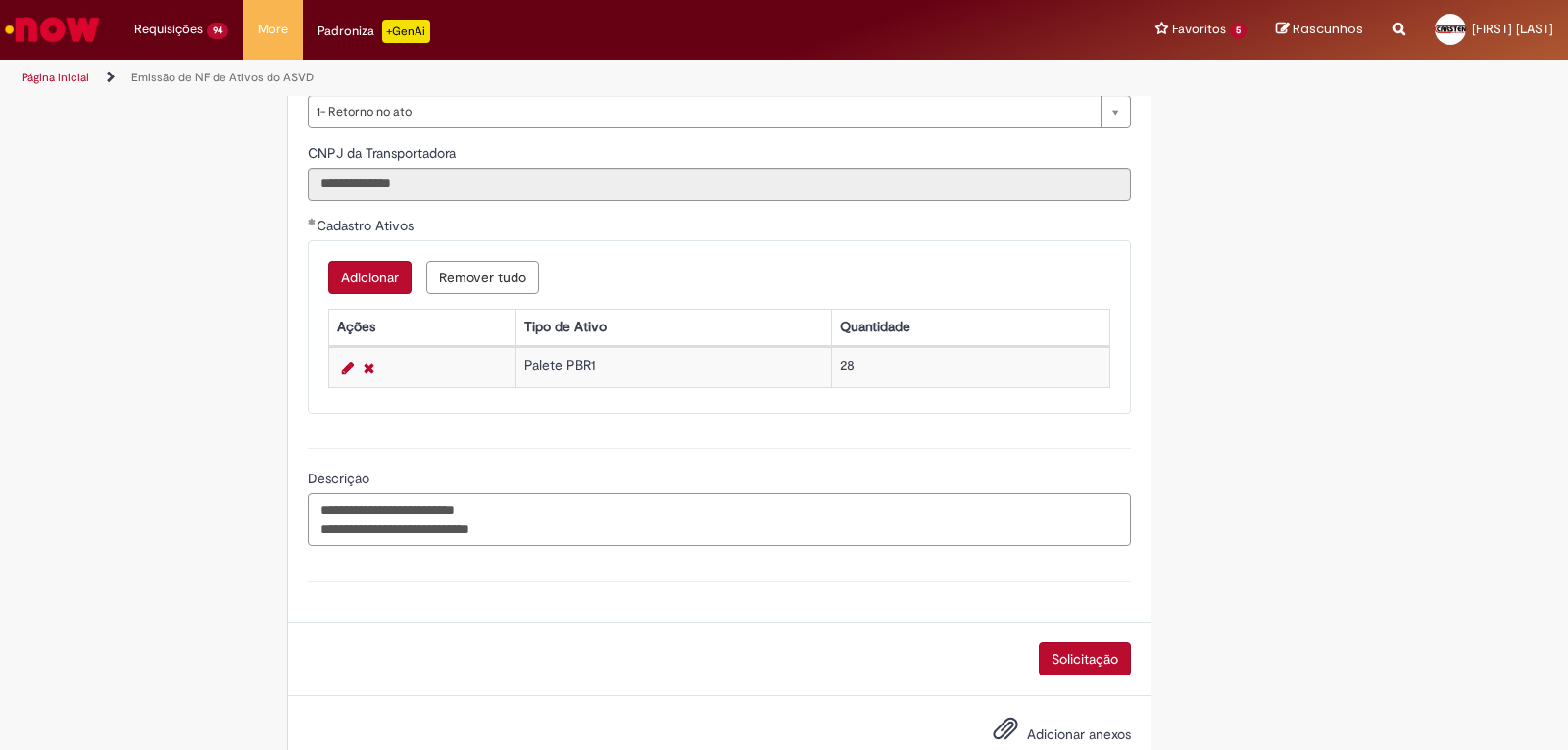paste on "**********" 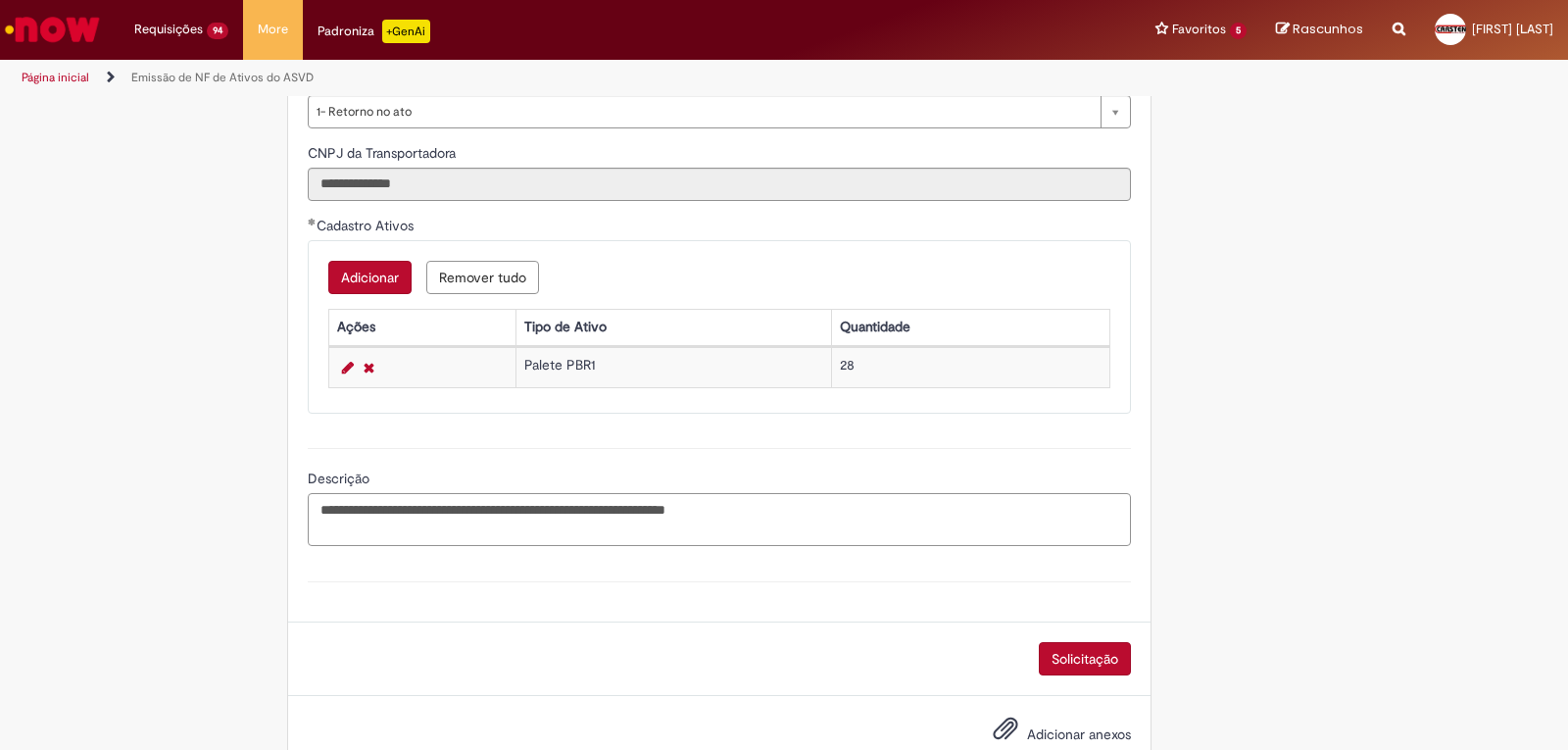 drag, startPoint x: 651, startPoint y: 514, endPoint x: 636, endPoint y: 380, distance: 134.8369 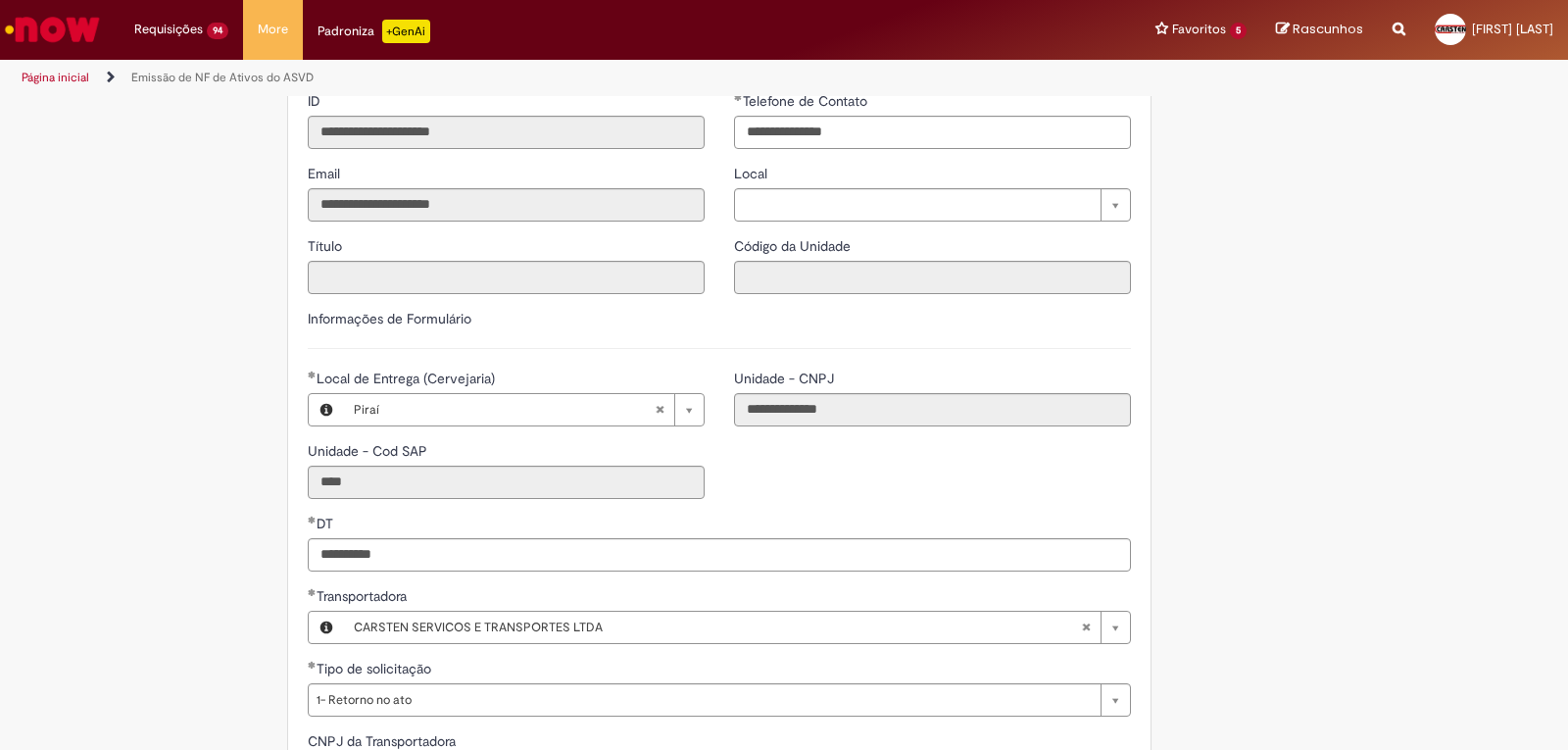 scroll, scrollTop: 935, scrollLeft: 0, axis: vertical 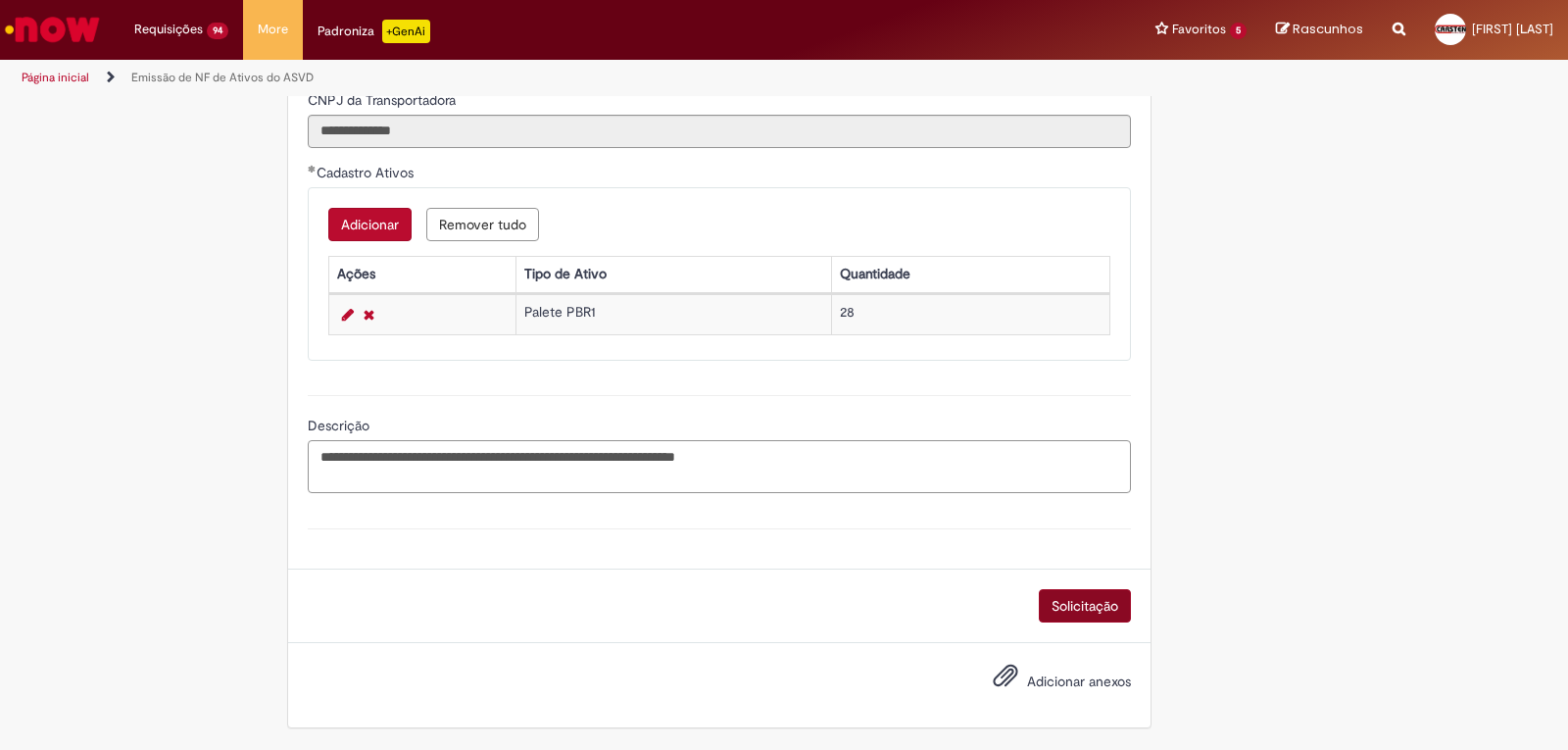 type on "**********" 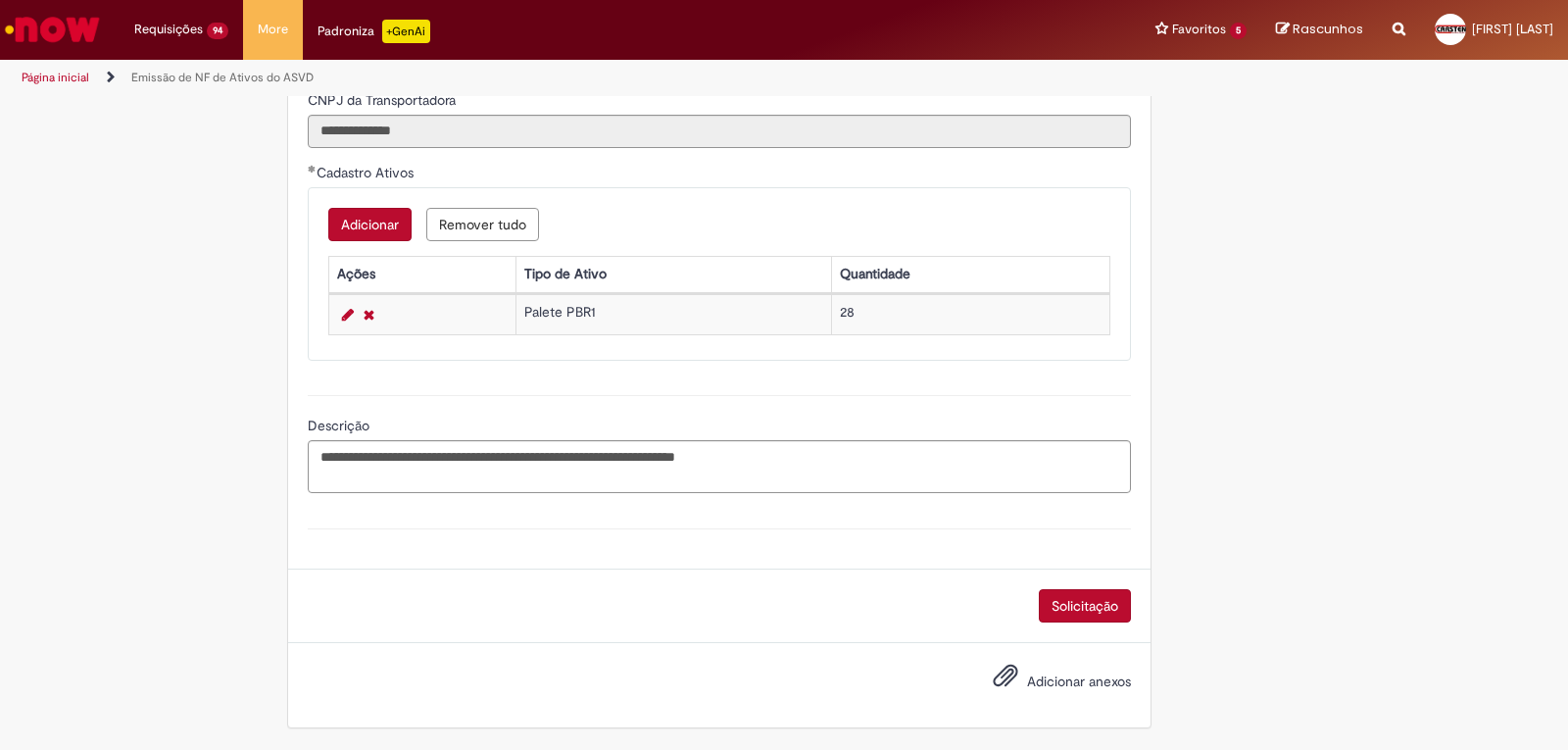 drag, startPoint x: 1069, startPoint y: 599, endPoint x: 868, endPoint y: 520, distance: 215.96759 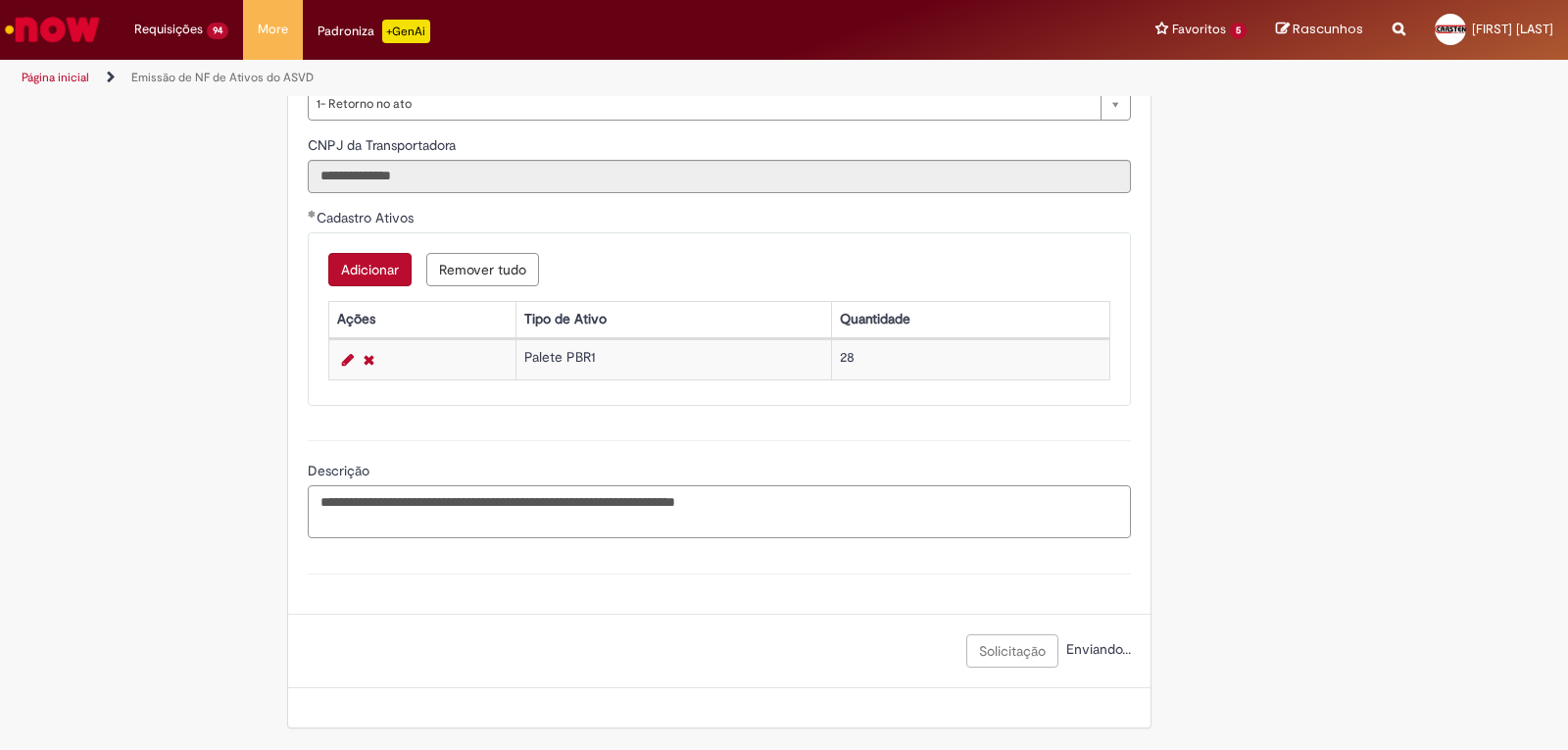 drag, startPoint x: 857, startPoint y: 498, endPoint x: 6, endPoint y: 501, distance: 851.0053 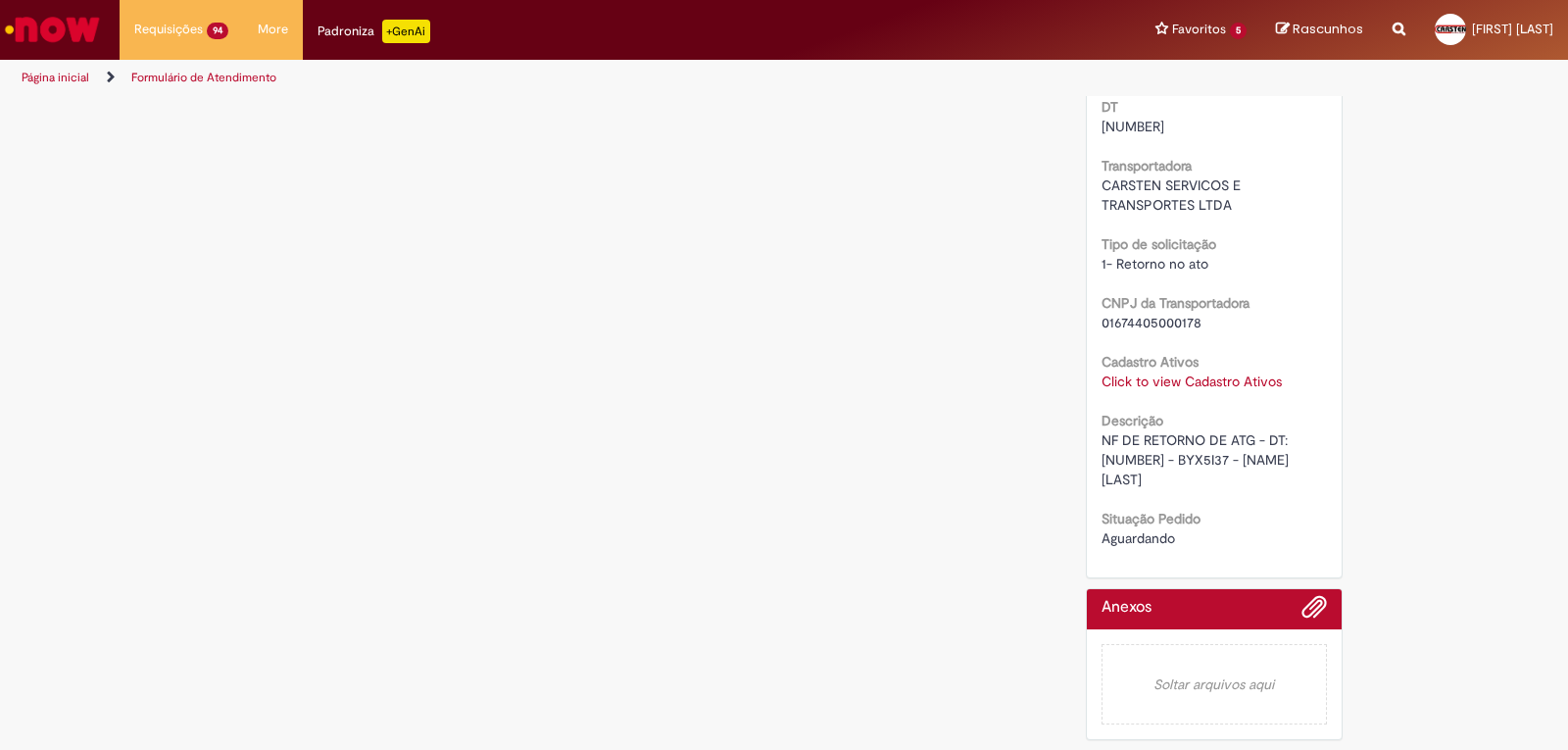 scroll, scrollTop: 0, scrollLeft: 0, axis: both 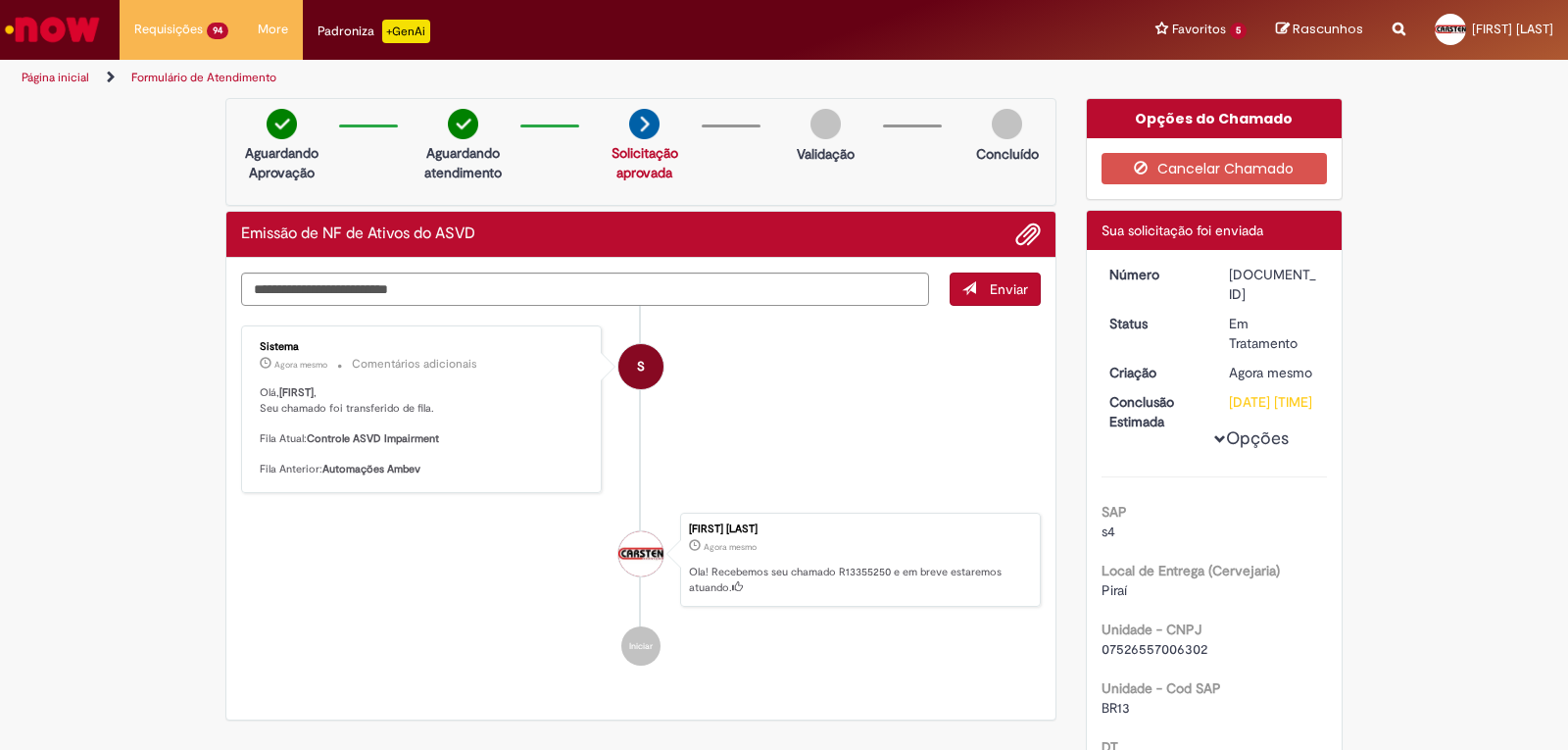 click on "[DOCUMENT_ID]" at bounding box center (1274, 284) 